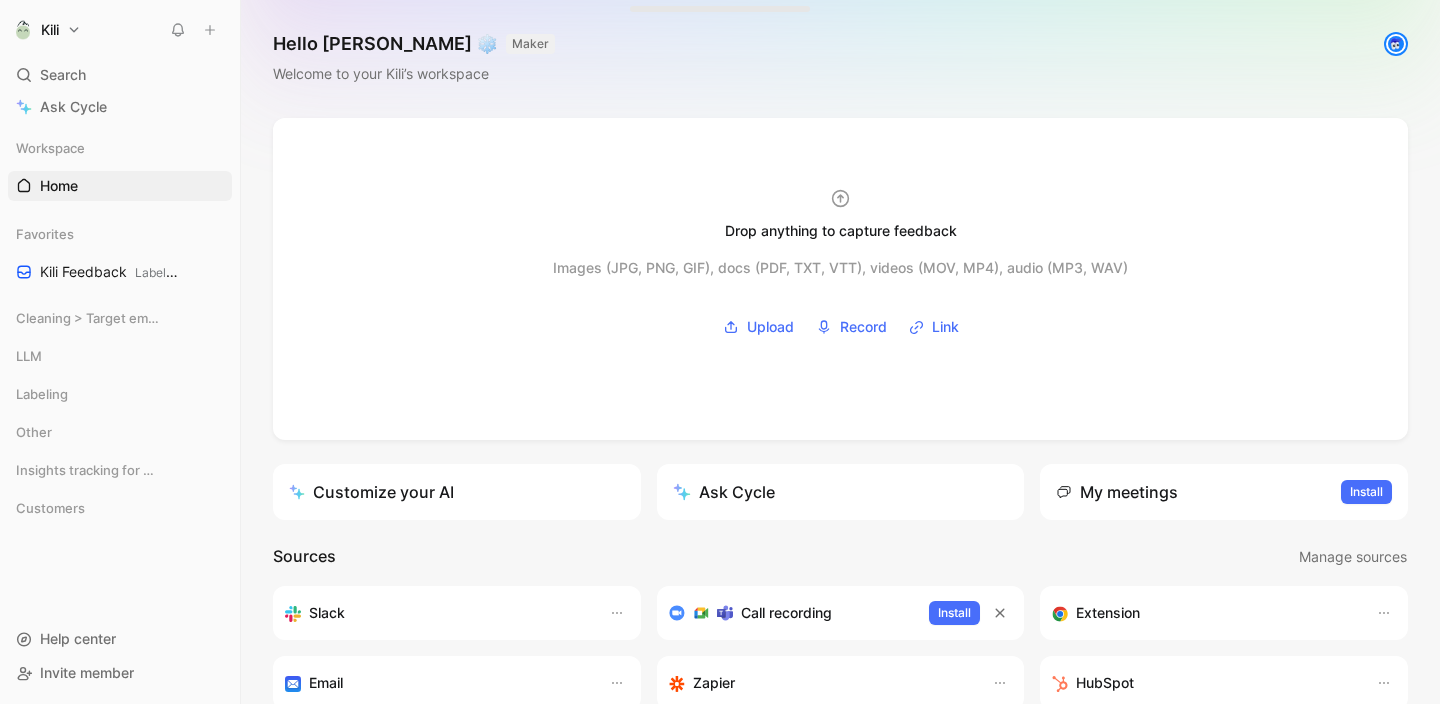 scroll, scrollTop: 0, scrollLeft: 0, axis: both 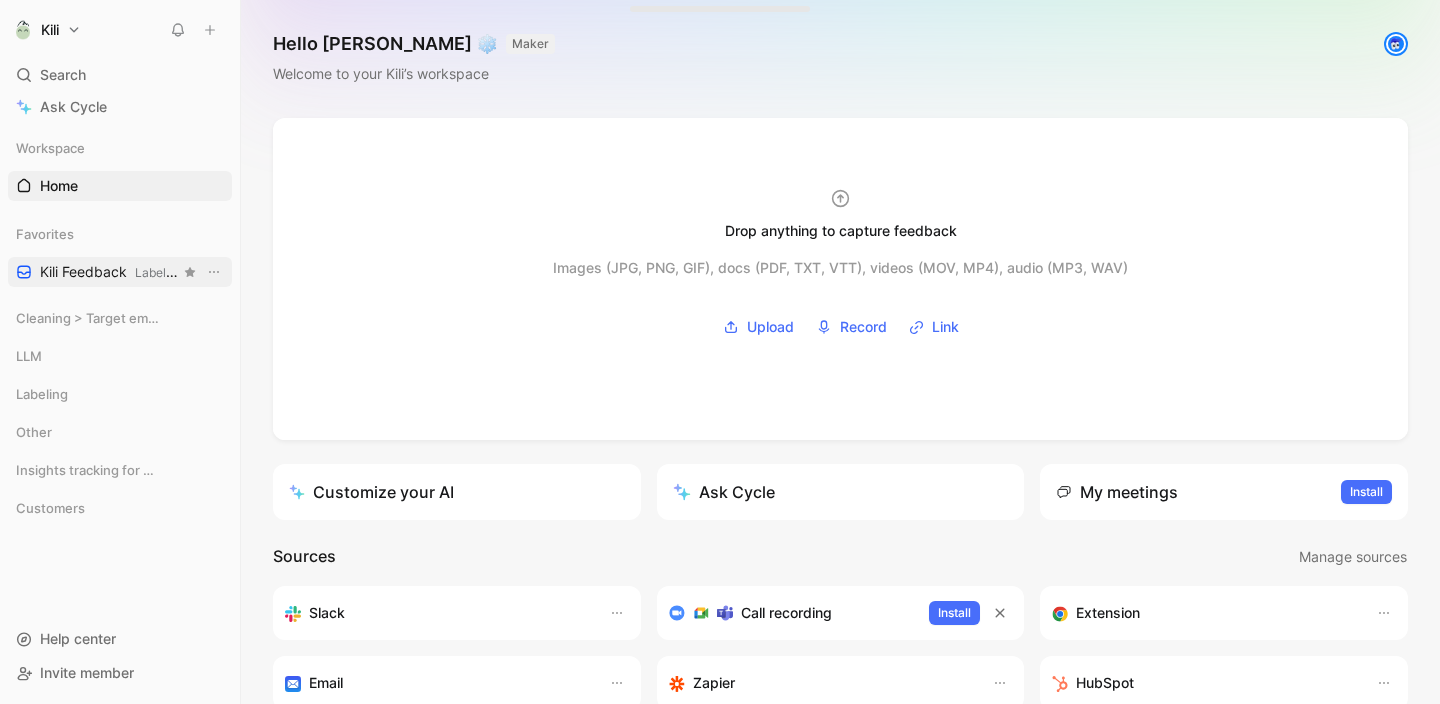 click on "Kili Feedback Labeling" at bounding box center [110, 272] 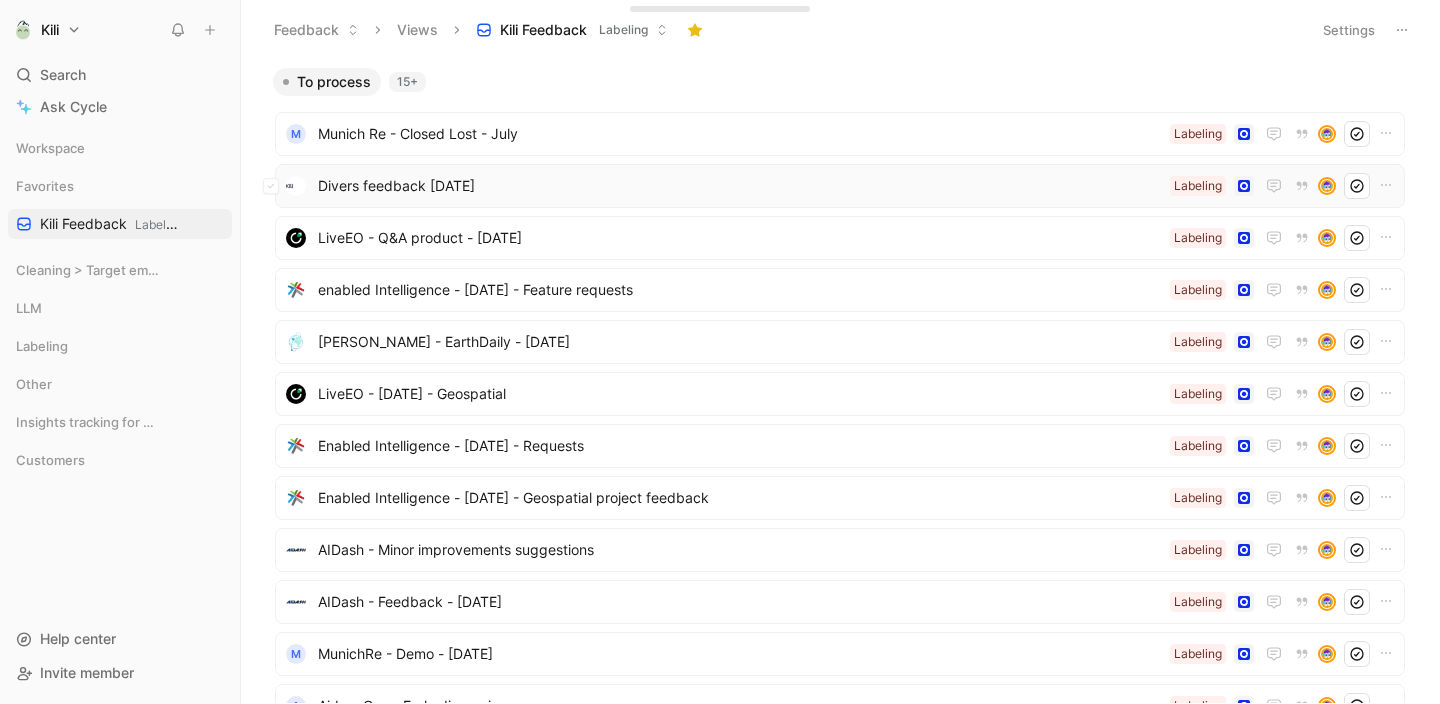 click on "Divers feedback [DATE]" at bounding box center (740, 186) 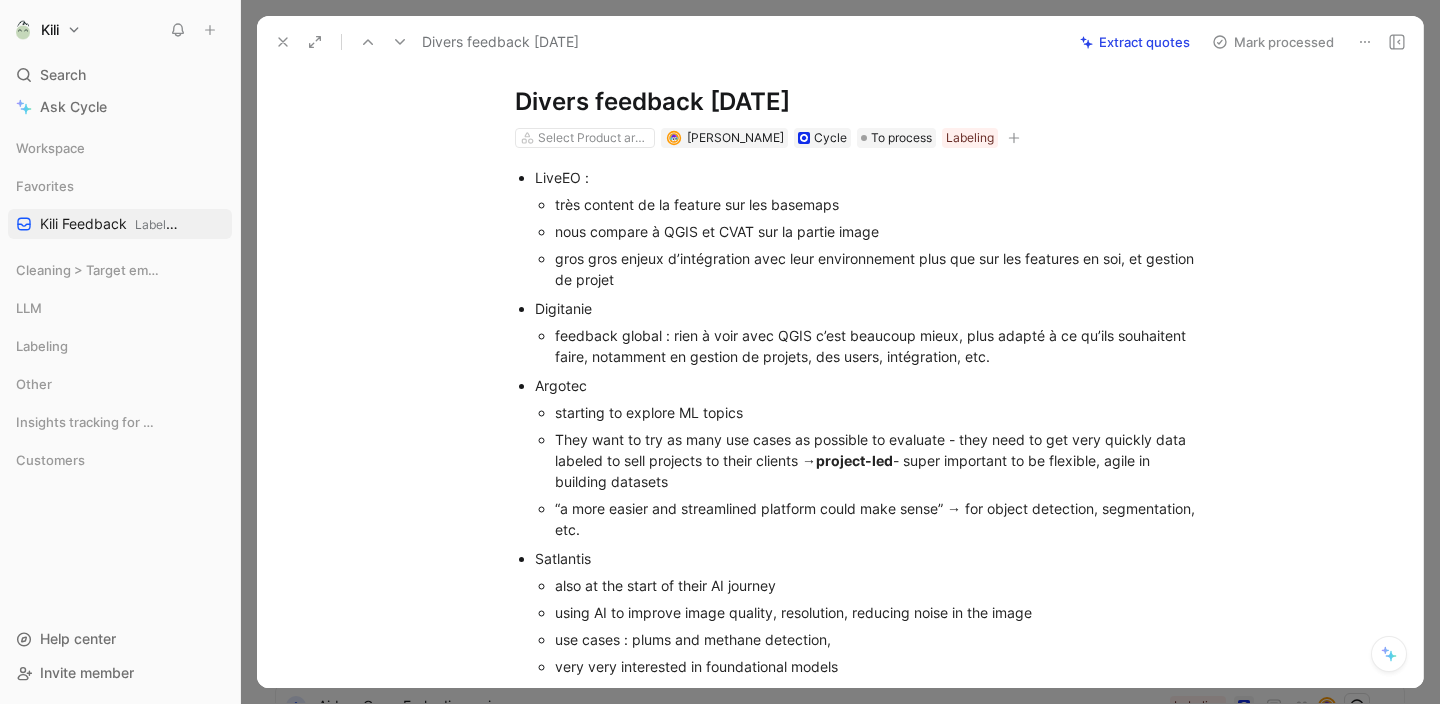 scroll, scrollTop: 42, scrollLeft: 0, axis: vertical 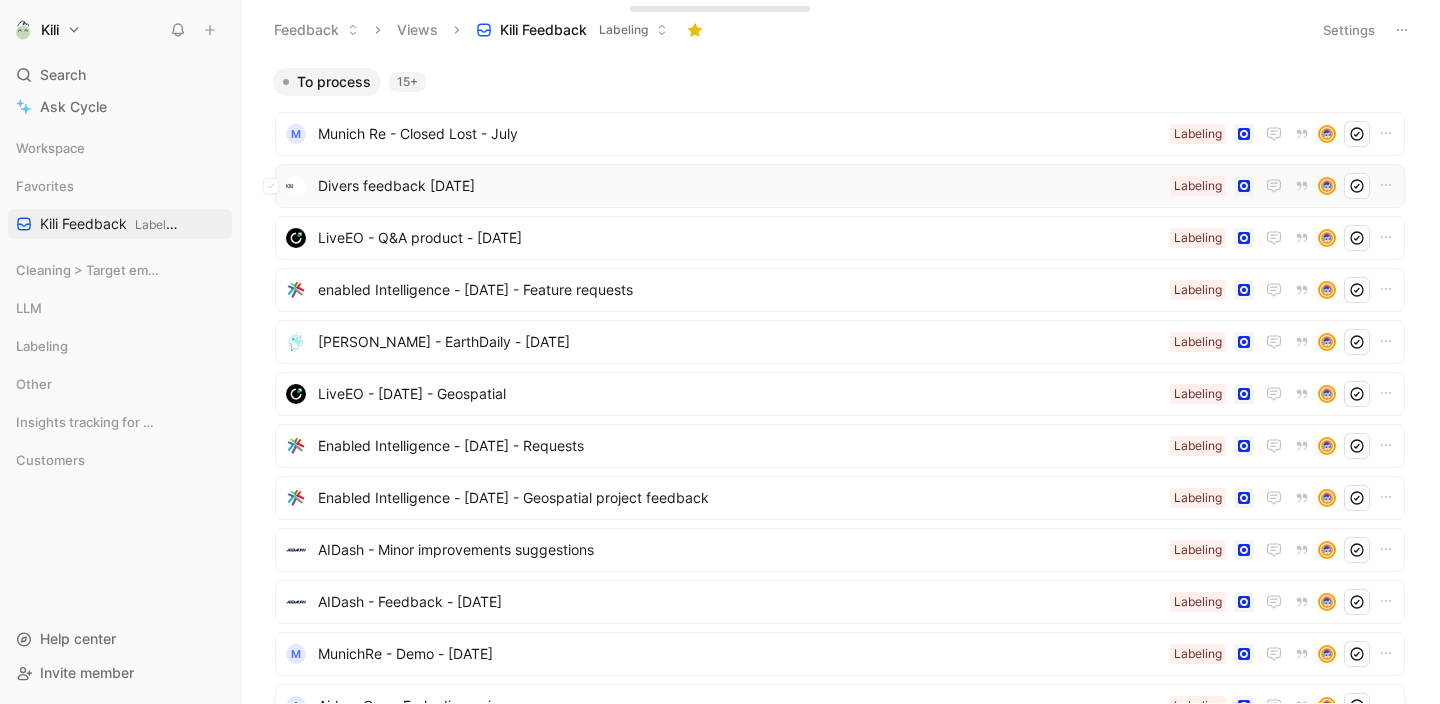 click on "Divers feedback [DATE]" at bounding box center (740, 186) 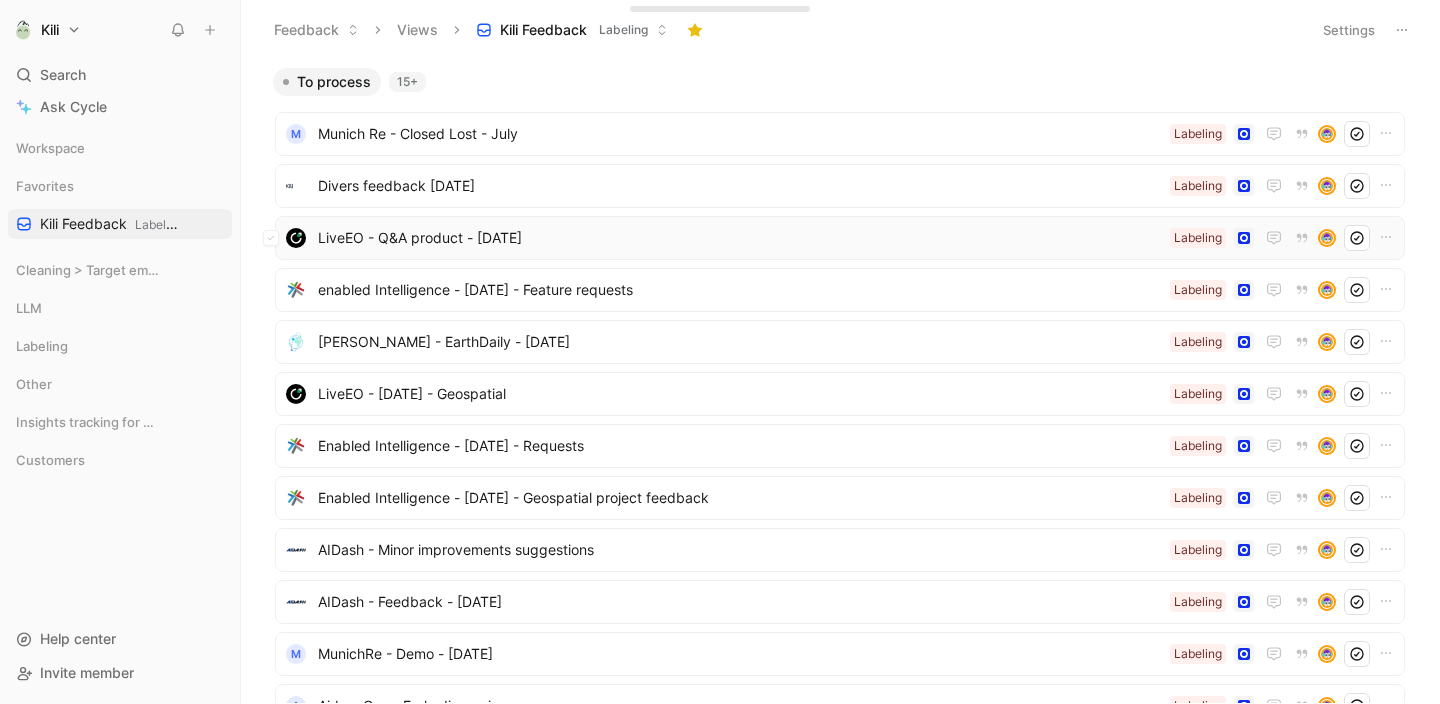 click on "LiveEO - Q&A product - [DATE] Labeling" at bounding box center [840, 238] 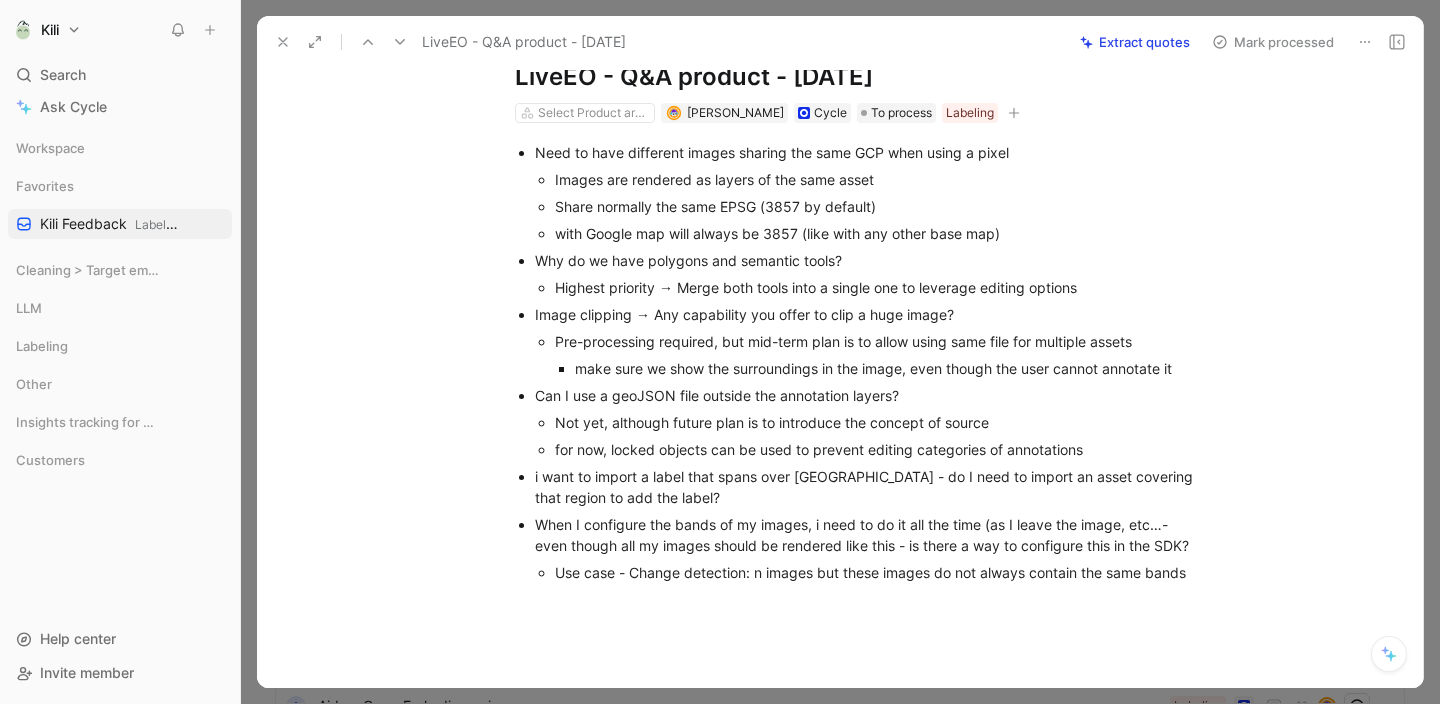 scroll, scrollTop: 0, scrollLeft: 0, axis: both 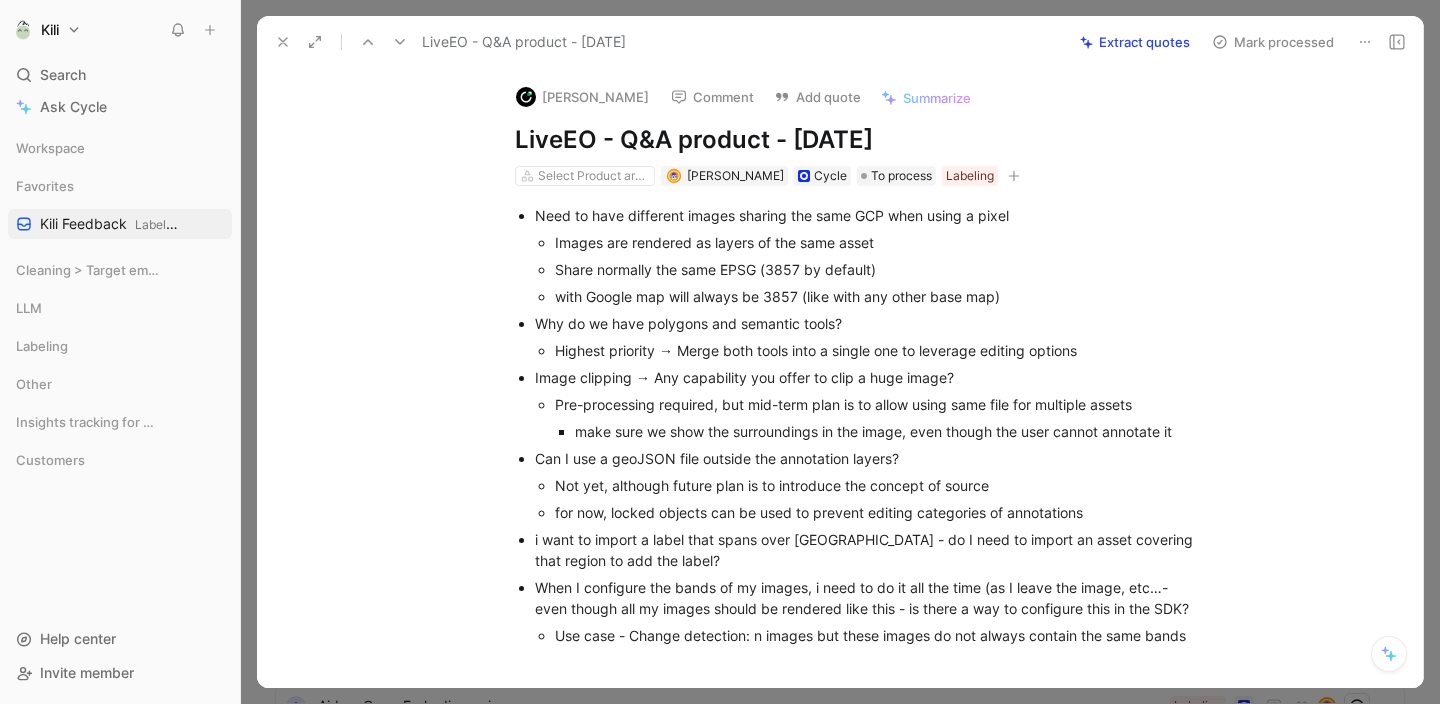 click 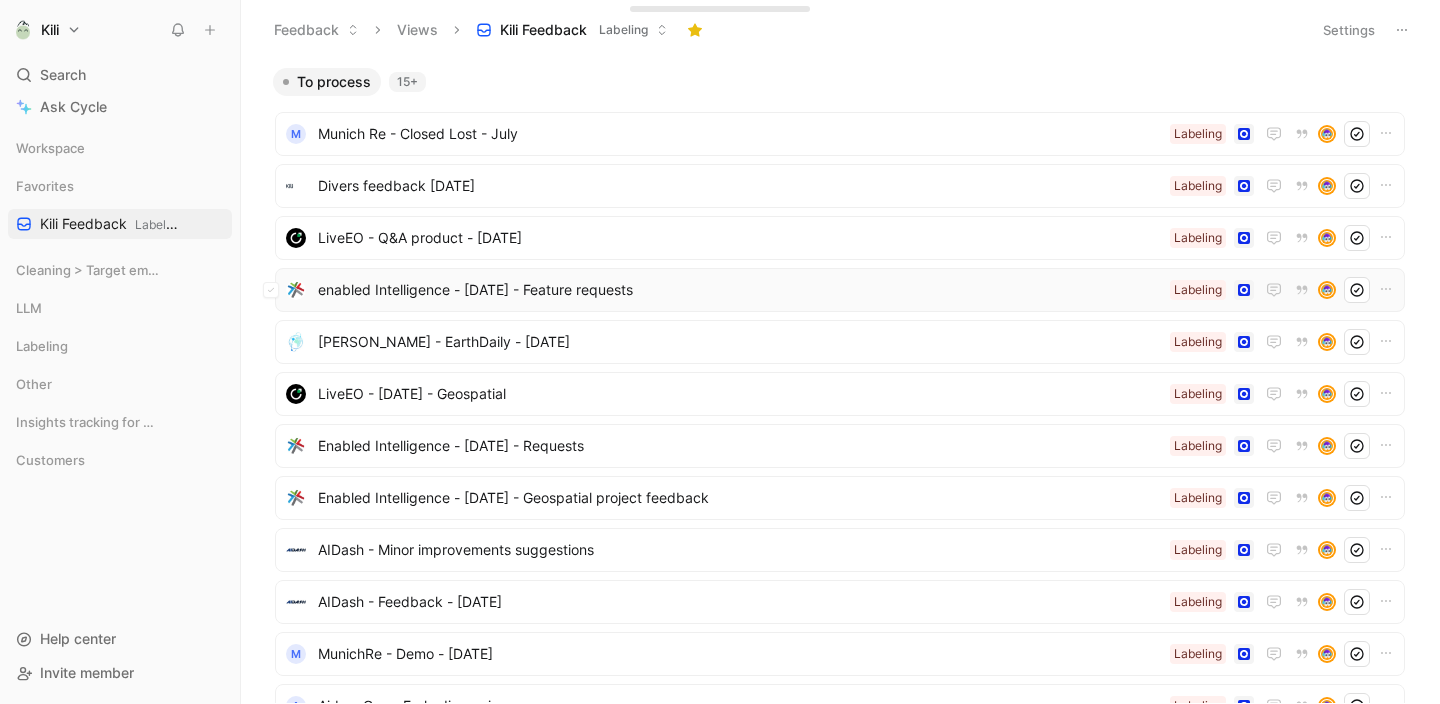 click on "enabled Intelligence - [DATE] - Feature requests" at bounding box center [740, 290] 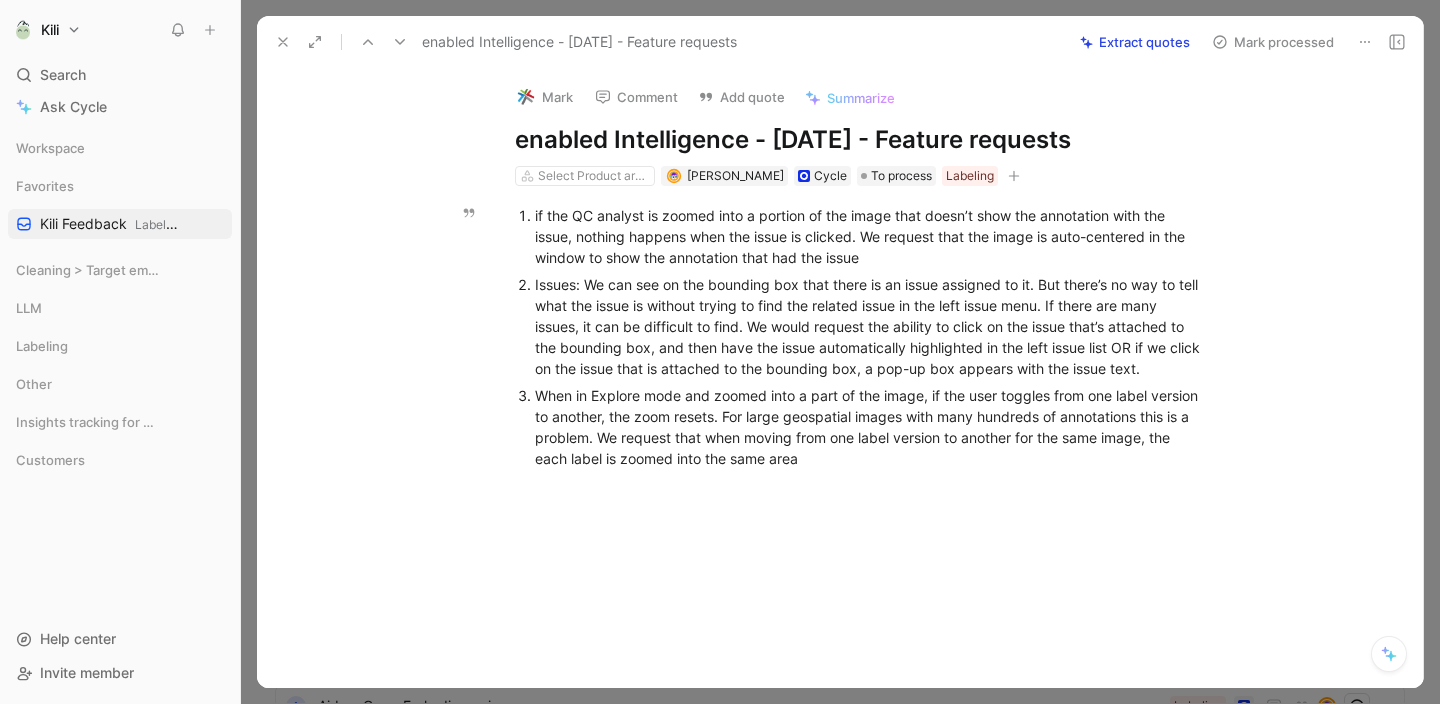 click 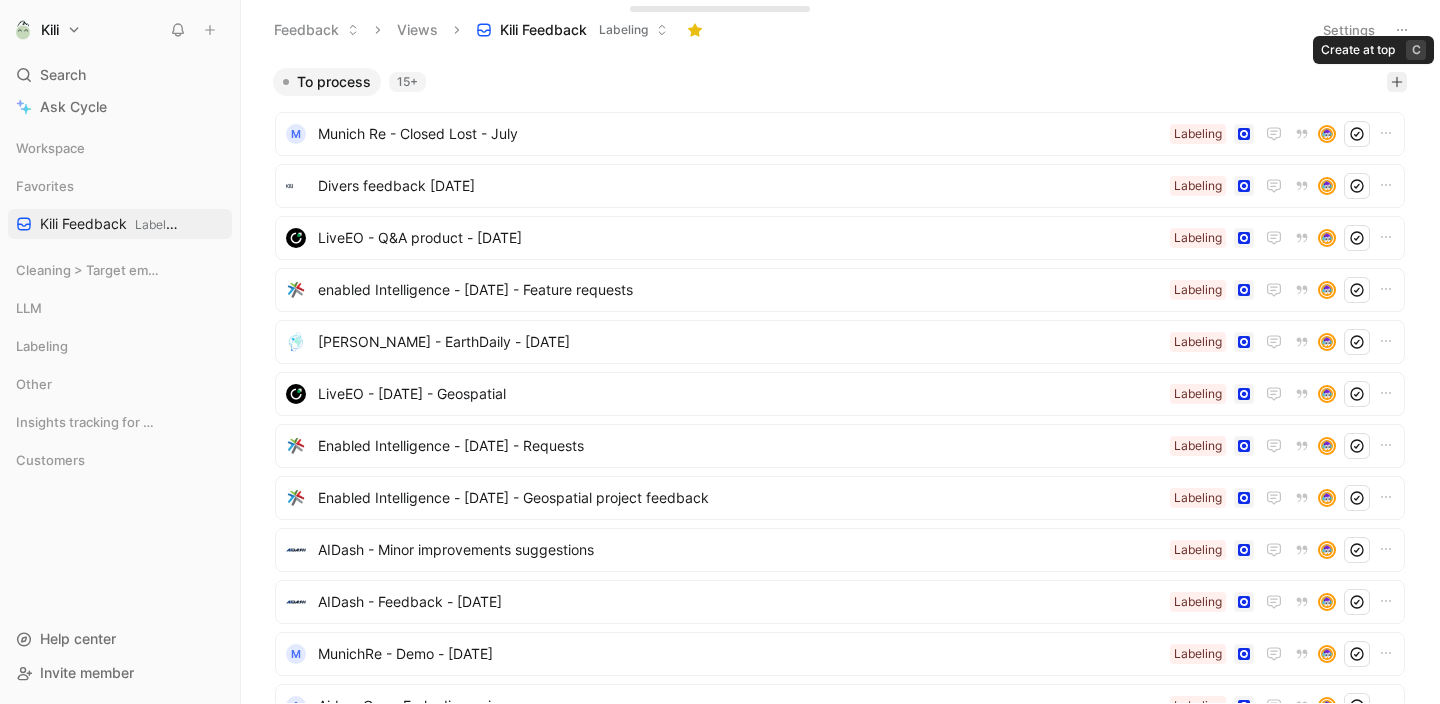 click 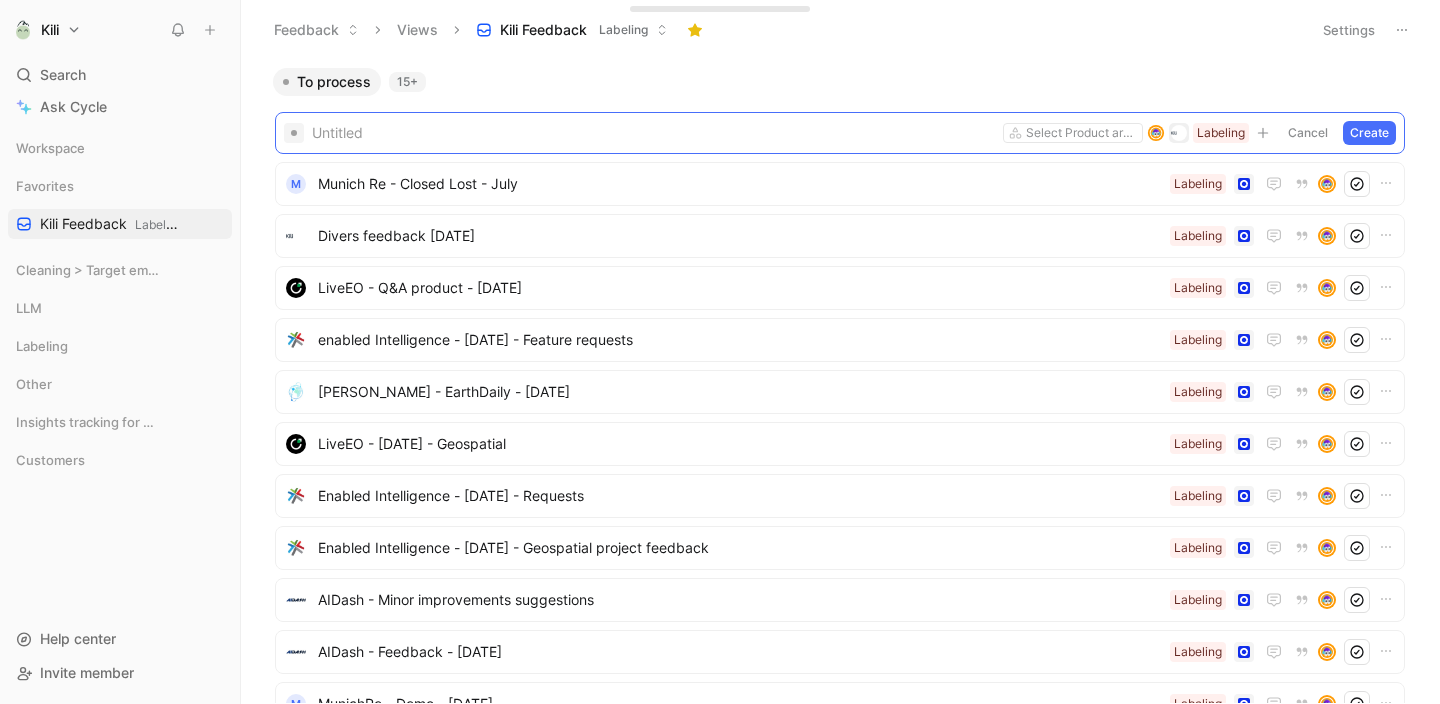 type 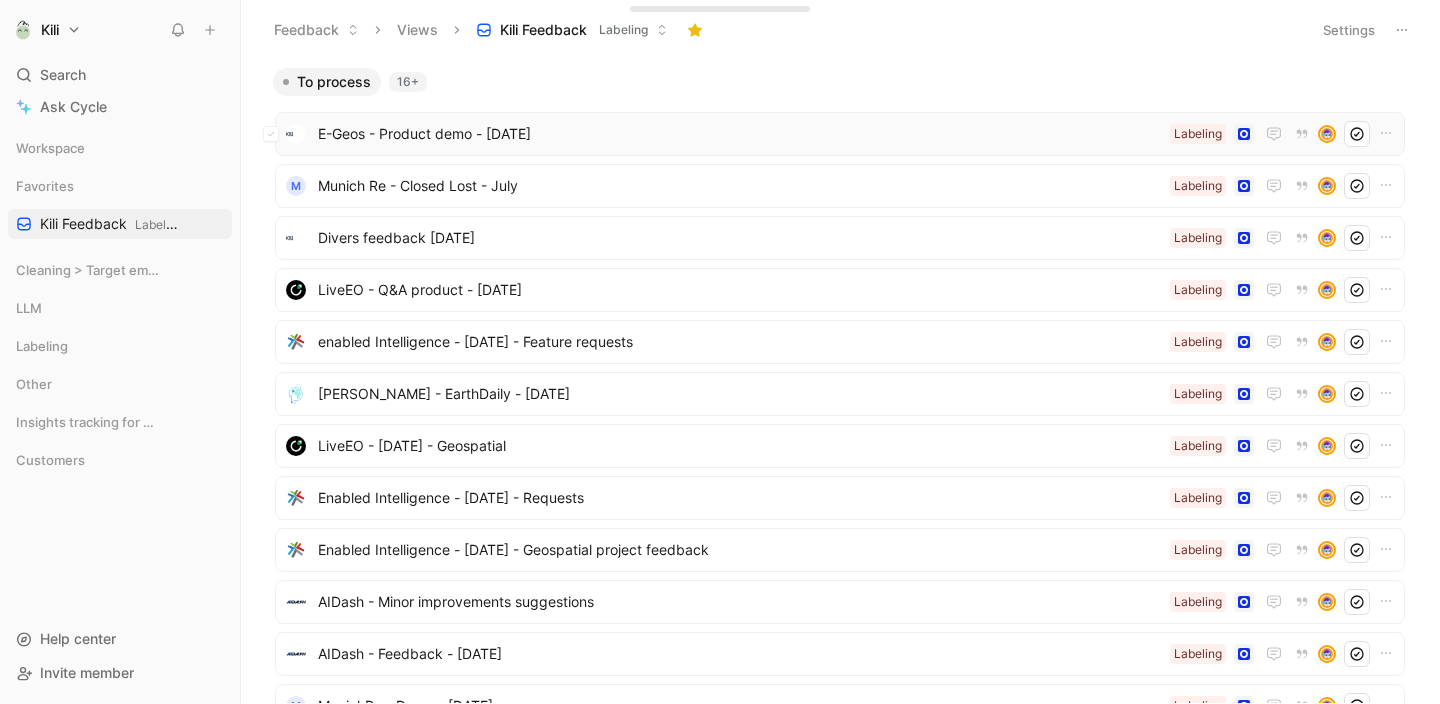 click on "E-Geos - Product demo - [DATE]" at bounding box center [740, 134] 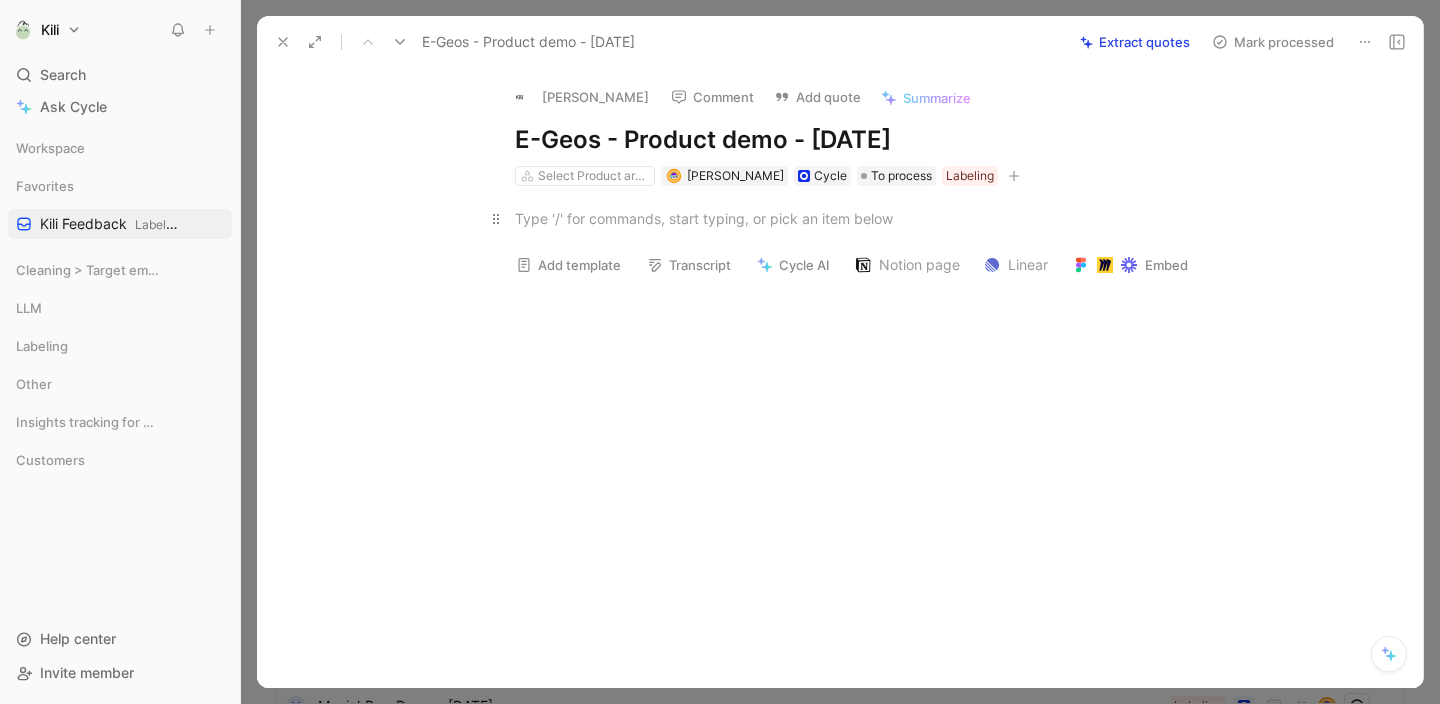 click at bounding box center (861, 218) 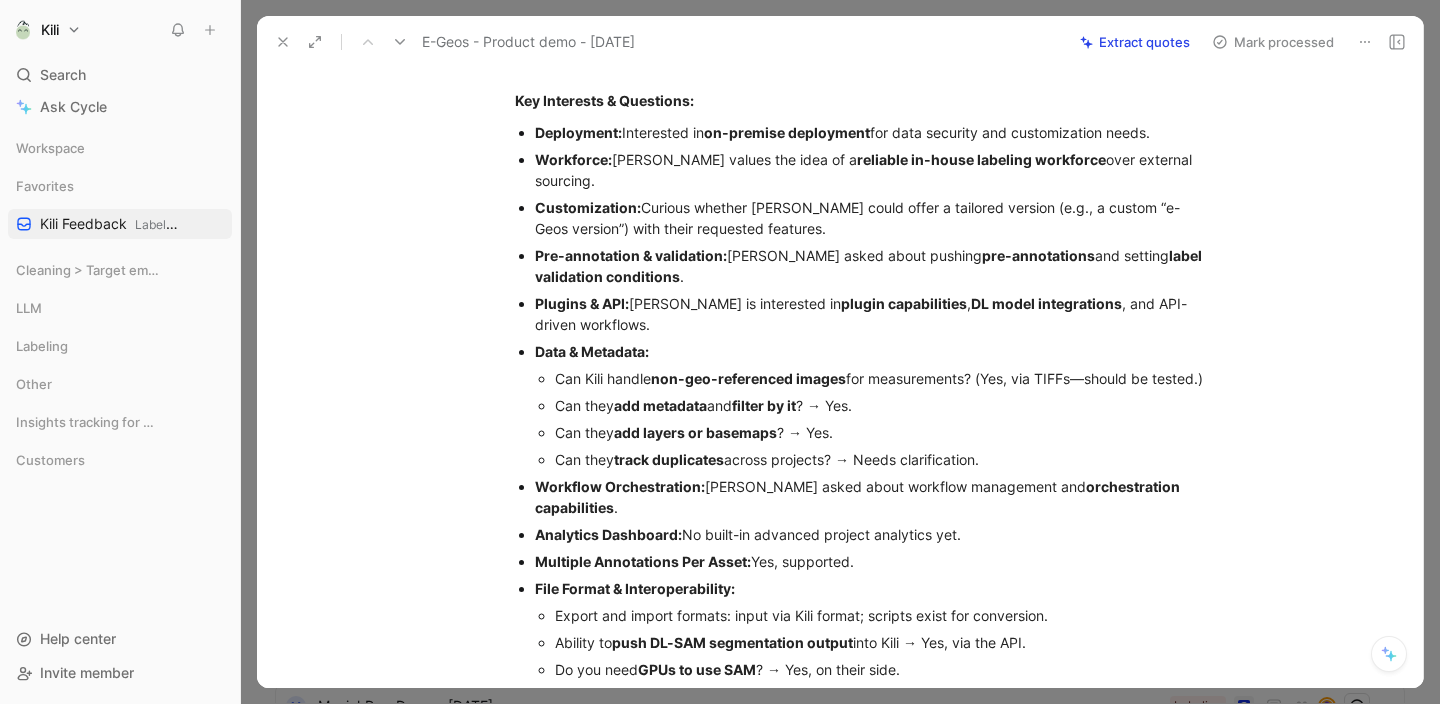 scroll, scrollTop: 0, scrollLeft: 0, axis: both 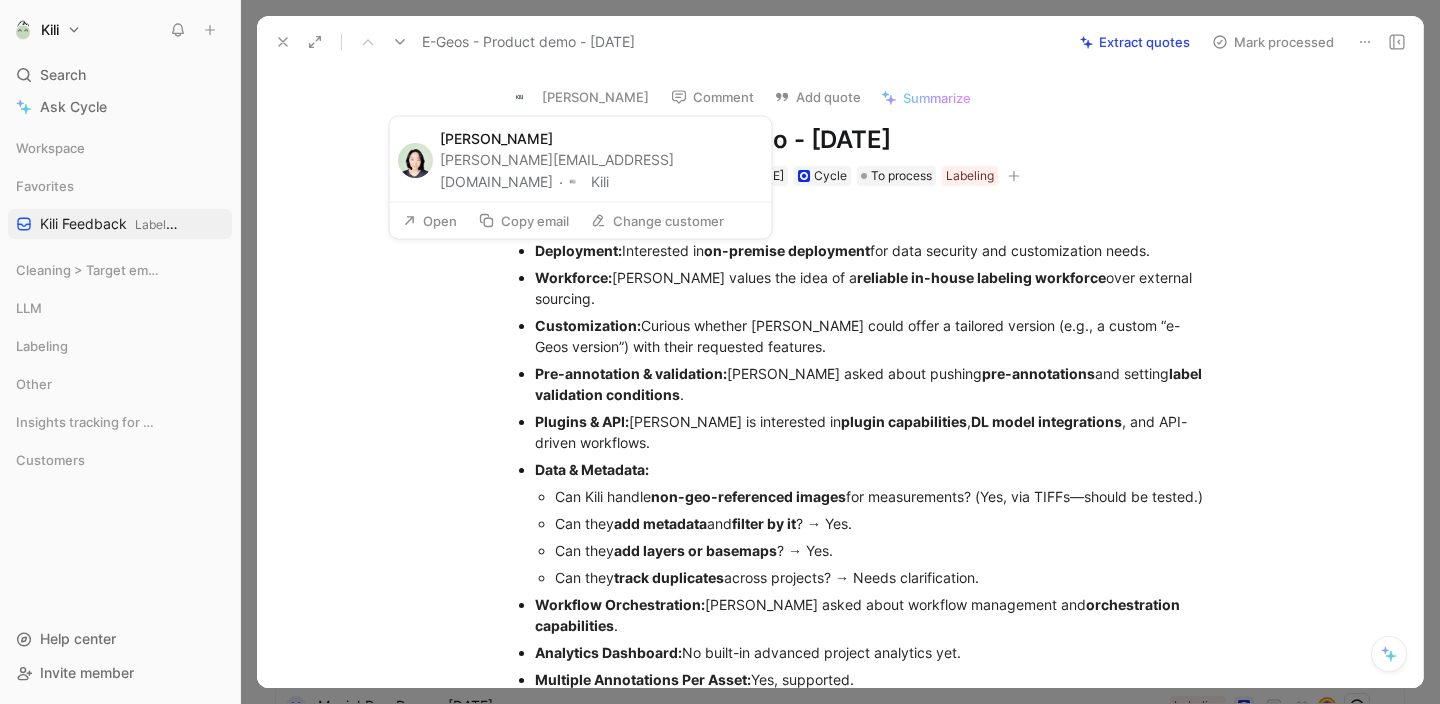 click at bounding box center (526, 97) 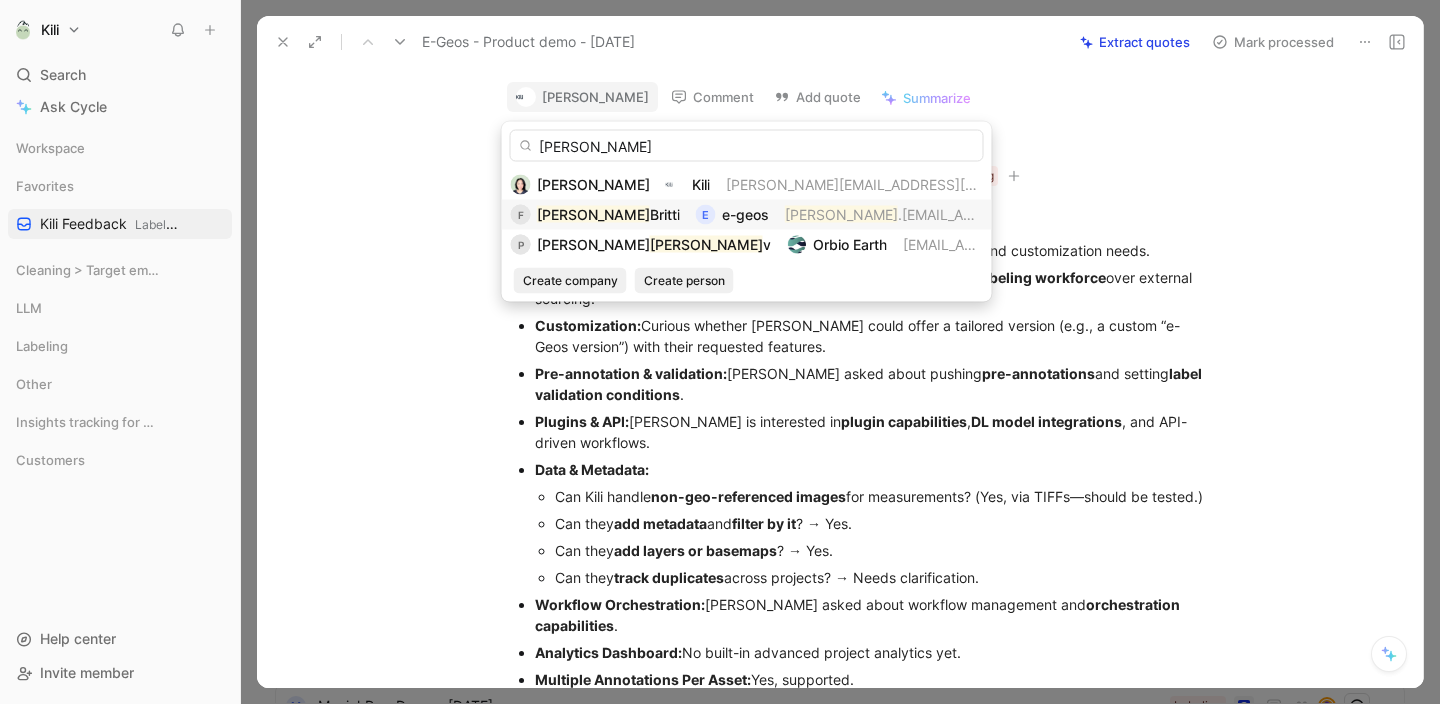 type on "[PERSON_NAME]" 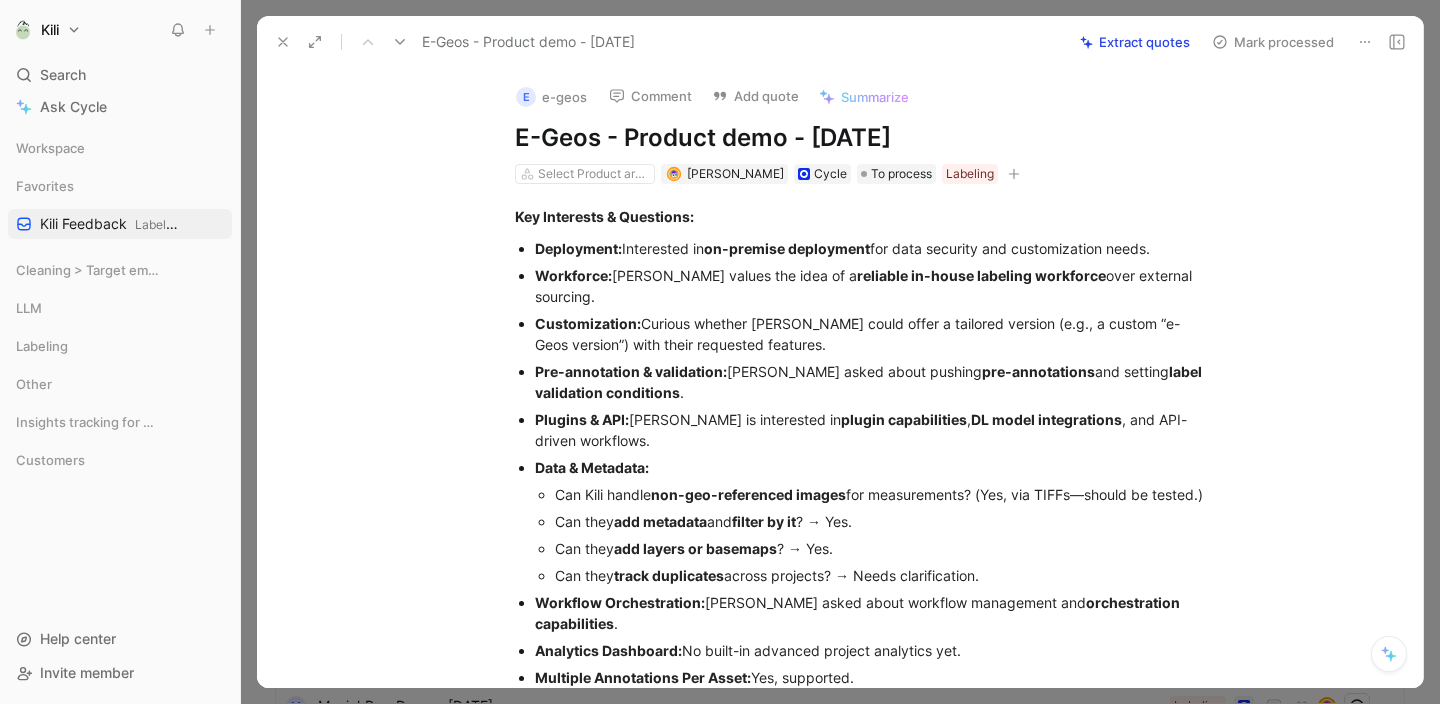 click 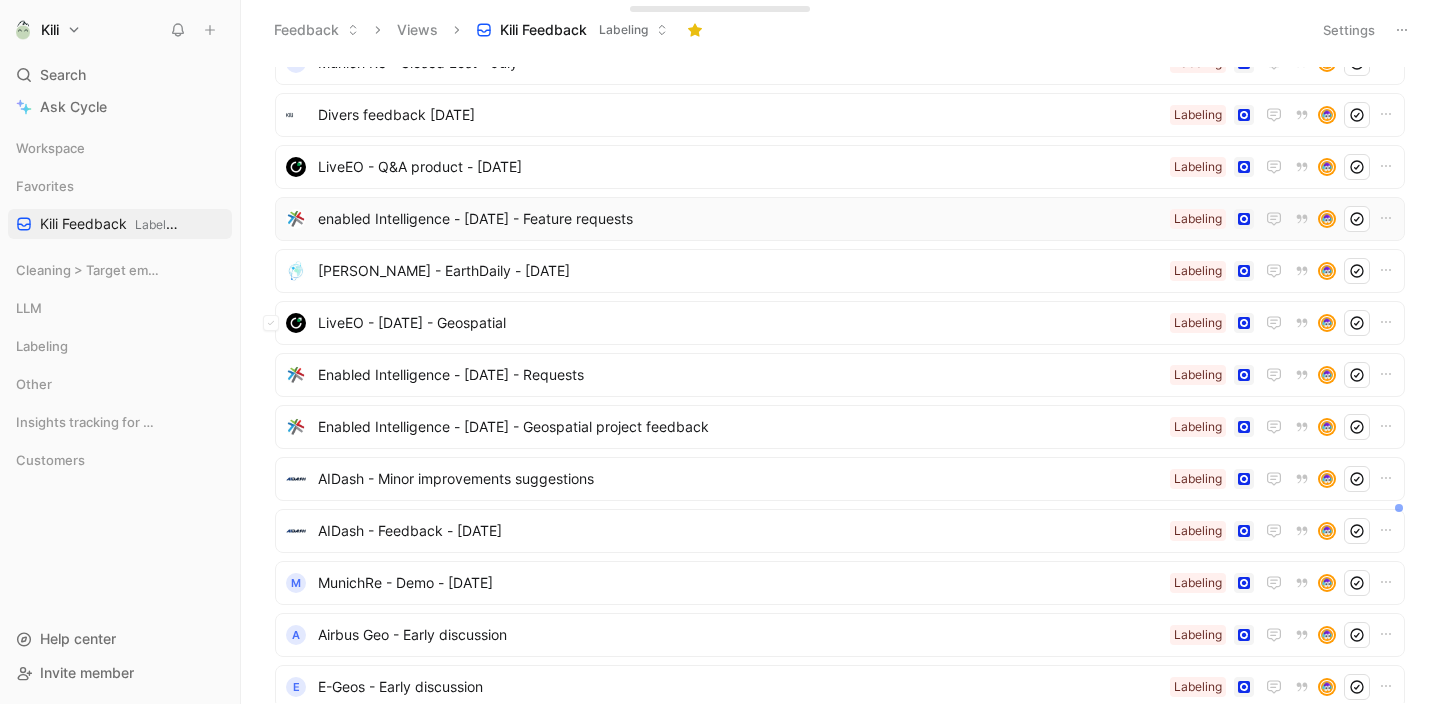 scroll, scrollTop: 0, scrollLeft: 0, axis: both 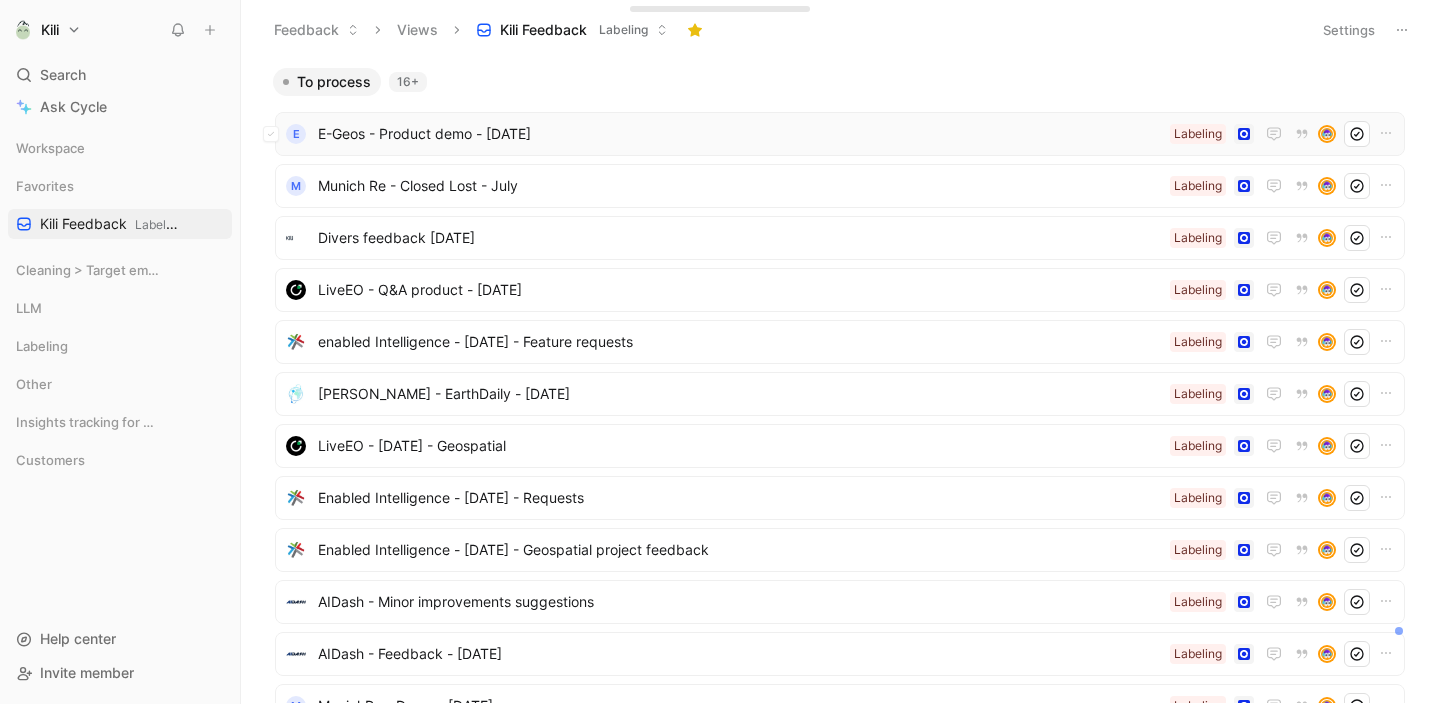 click on "E-Geos - Product demo - [DATE]" at bounding box center [740, 134] 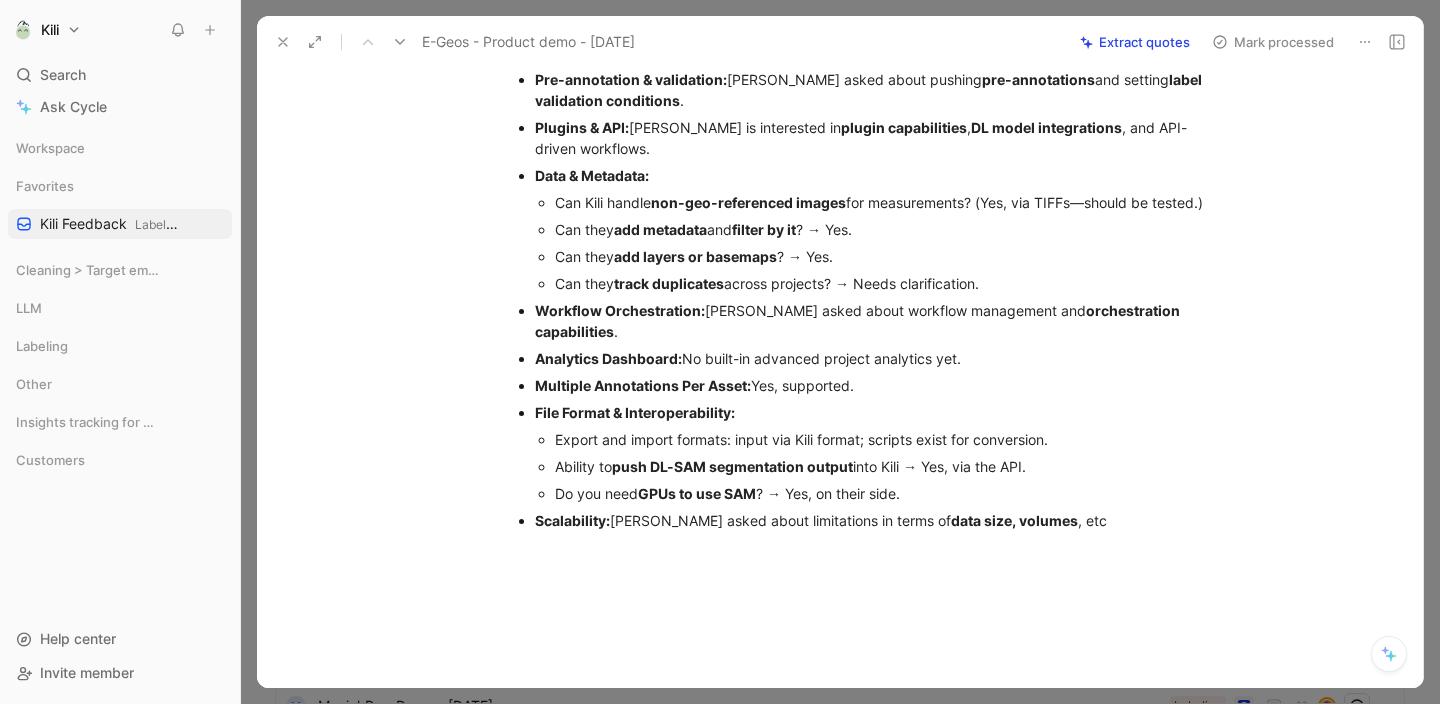 scroll, scrollTop: 295, scrollLeft: 0, axis: vertical 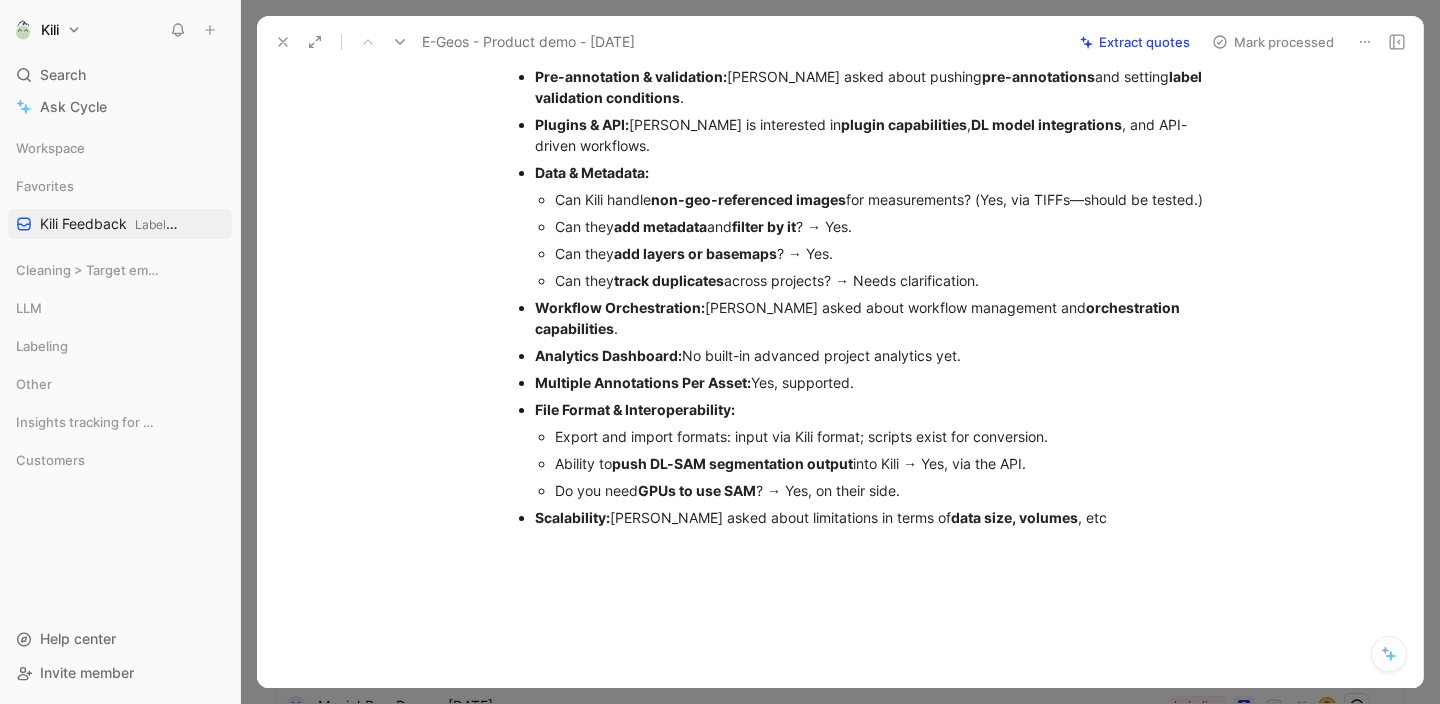 click on "Analytics Dashboard:  No built-in advanced project analytics yet." at bounding box center (871, 355) 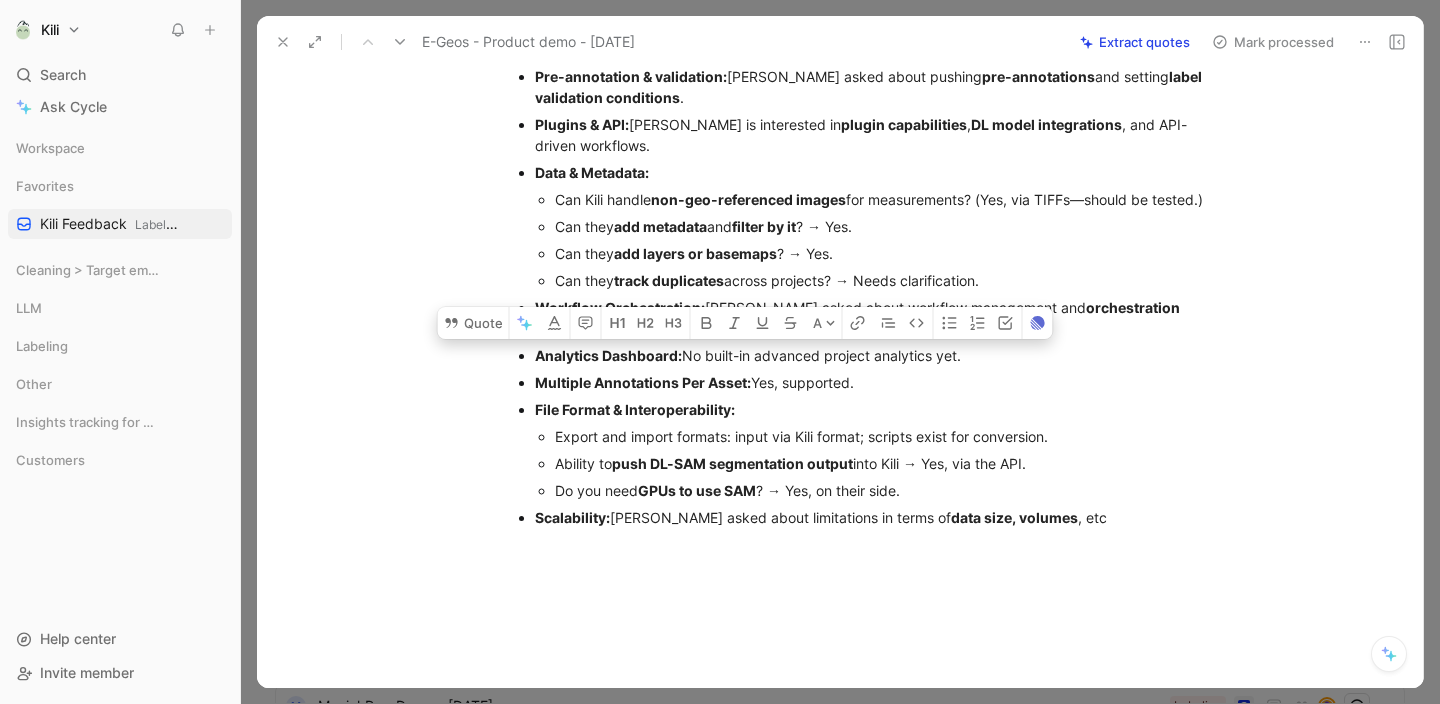 click on "File Format & Interoperability:" at bounding box center (871, 409) 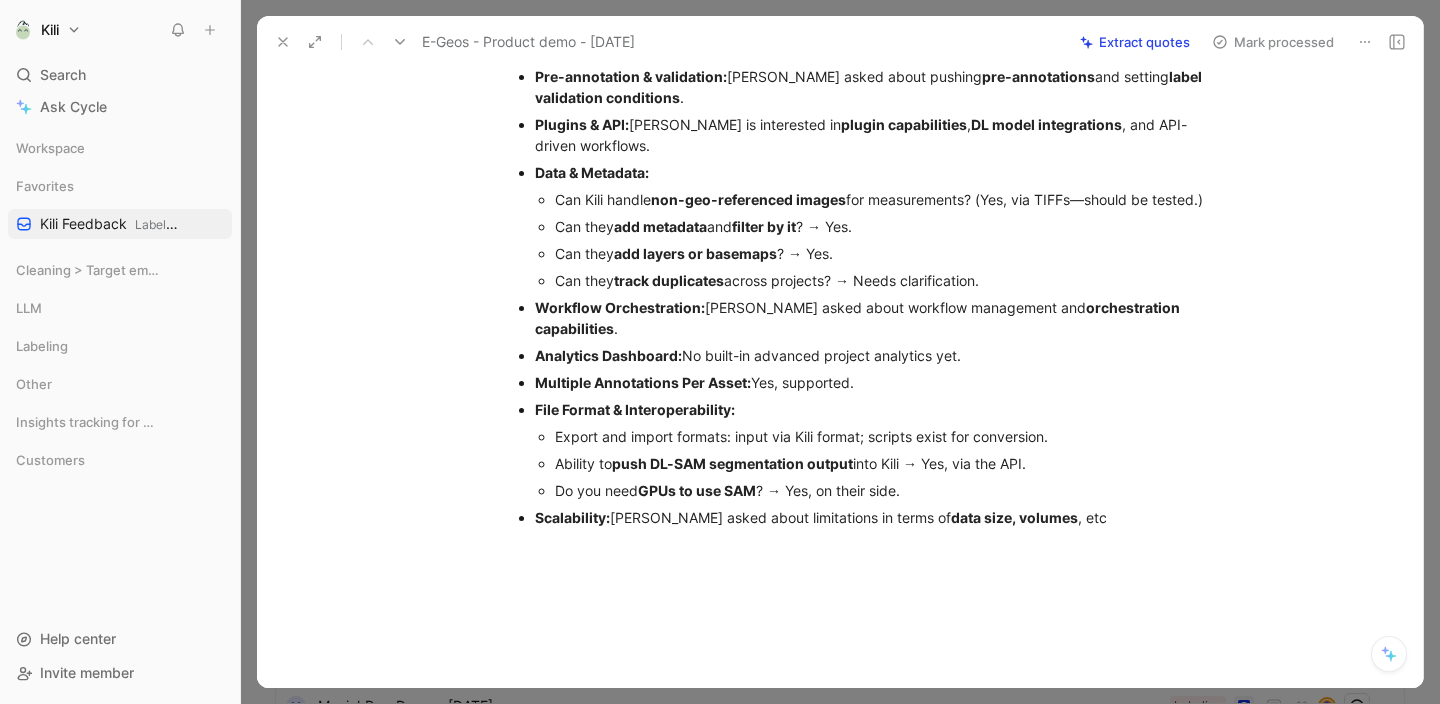 click on "Export and import formats: input via Kili format; scripts exist for conversion." at bounding box center [881, 436] 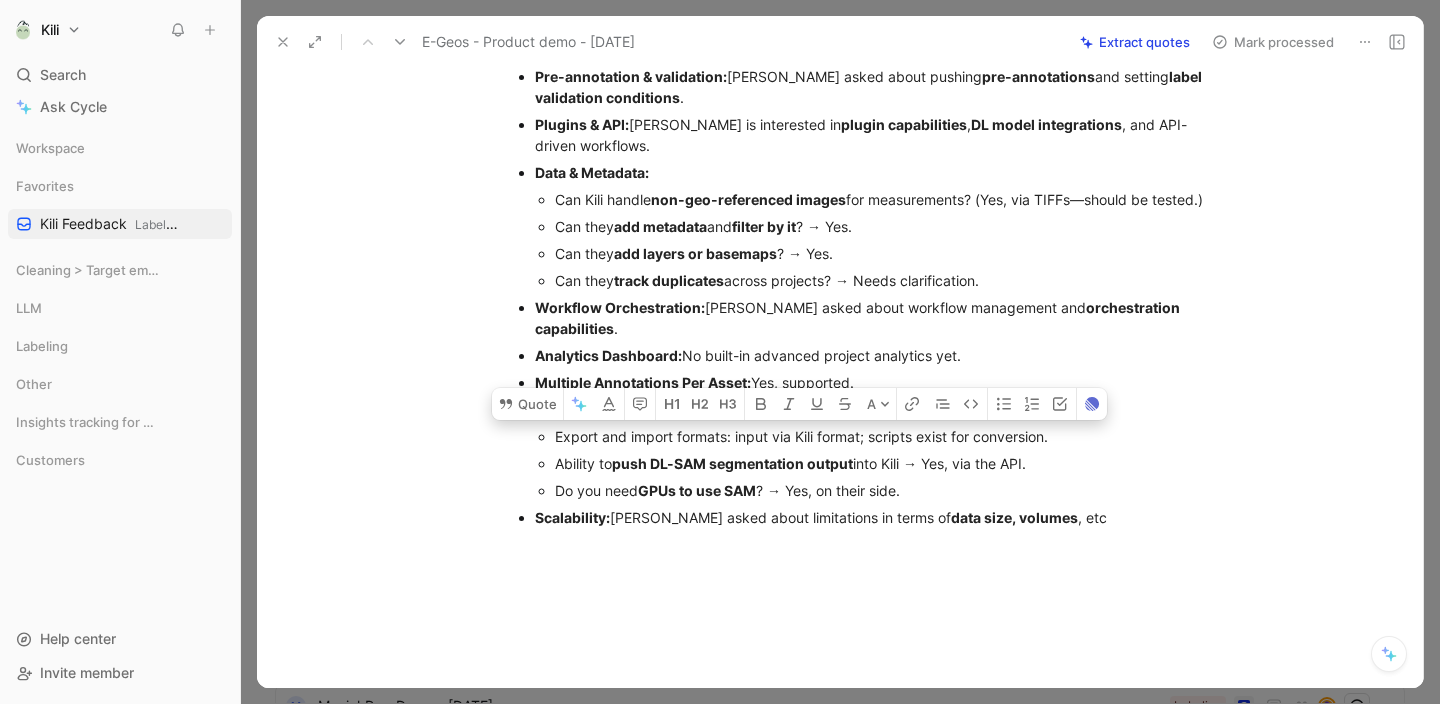 click at bounding box center (861, 652) 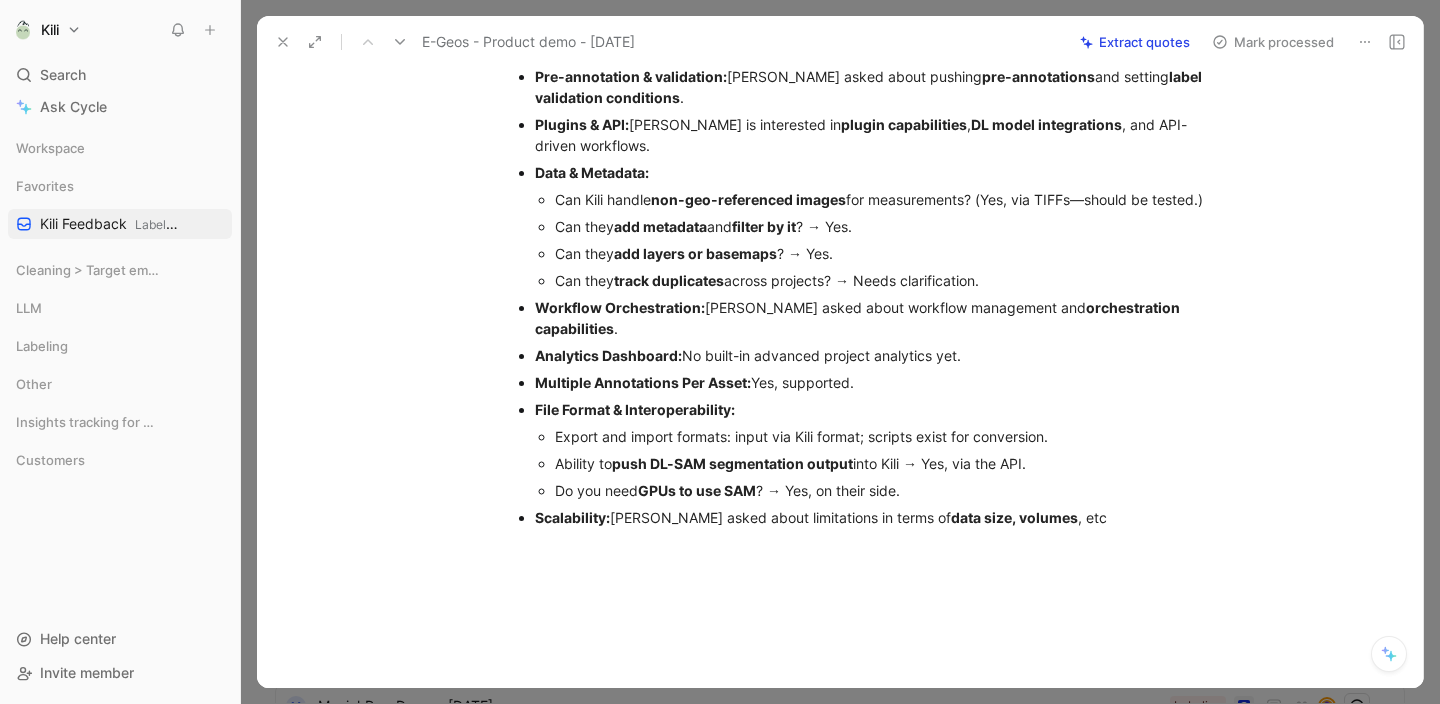 click on "Export and import formats: input via Kili format; scripts exist for conversion." at bounding box center (881, 436) 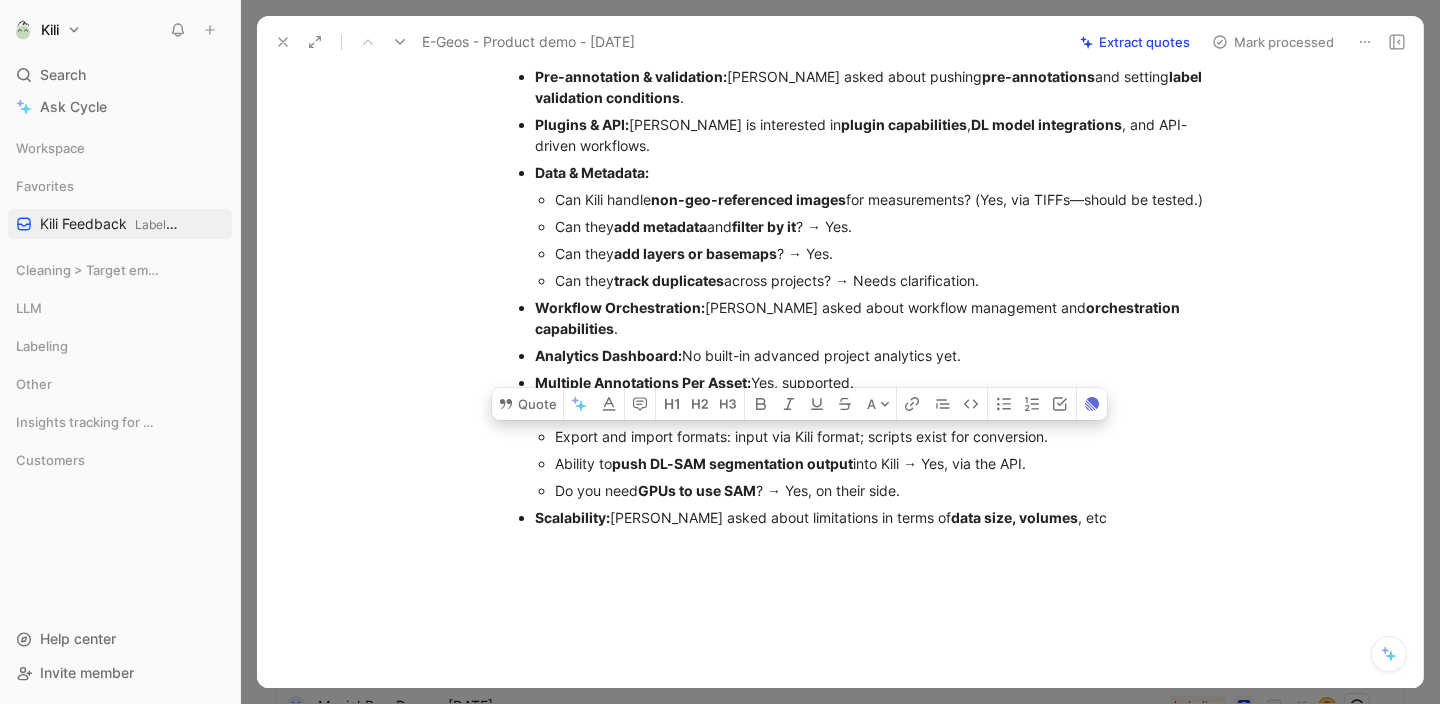 scroll, scrollTop: 0, scrollLeft: 0, axis: both 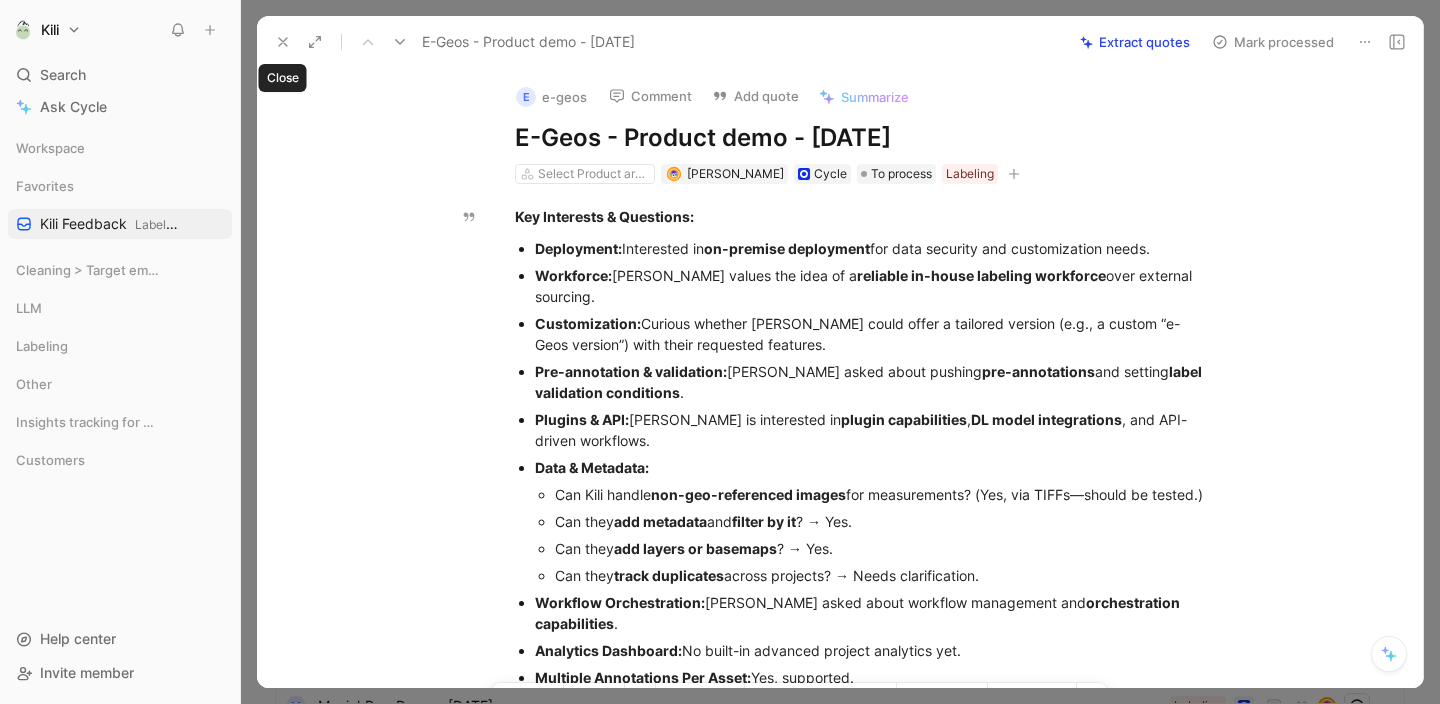 click 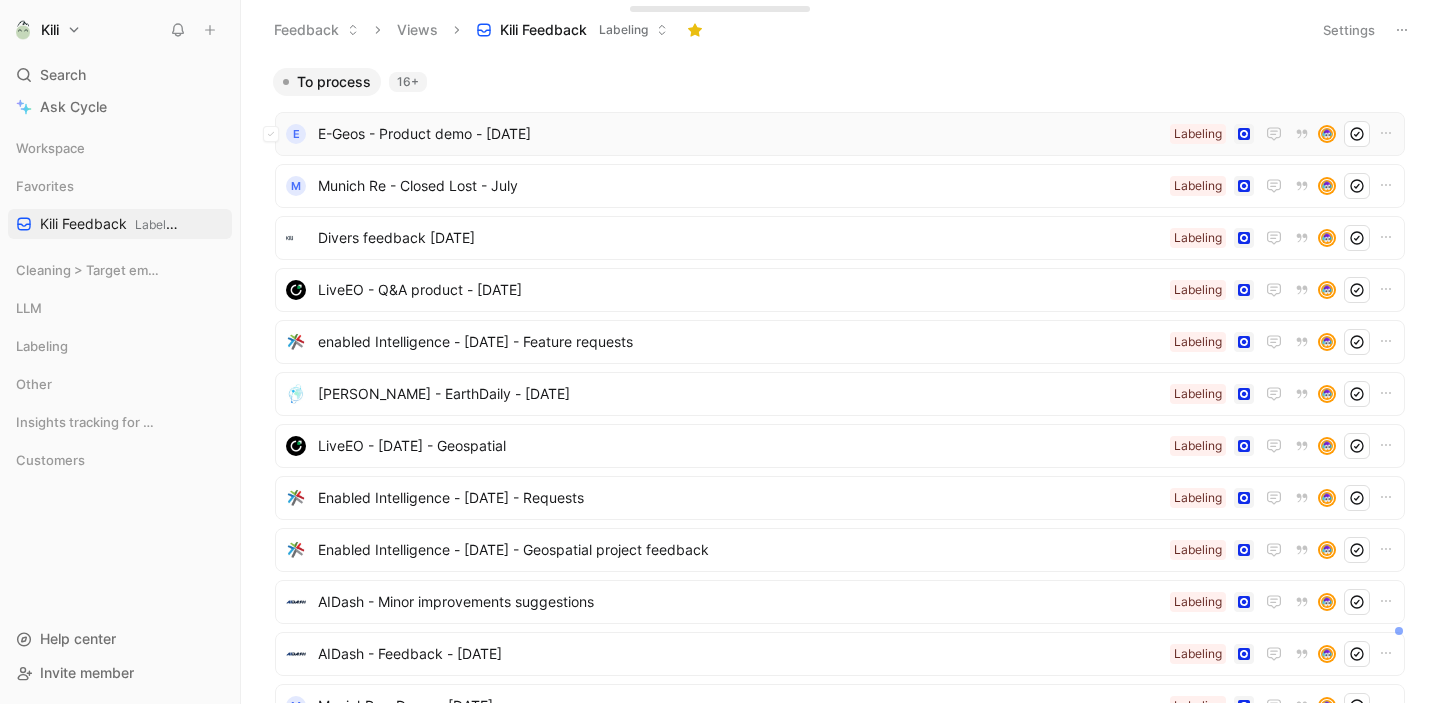 click on "E-Geos - Product demo - [DATE]" at bounding box center (740, 134) 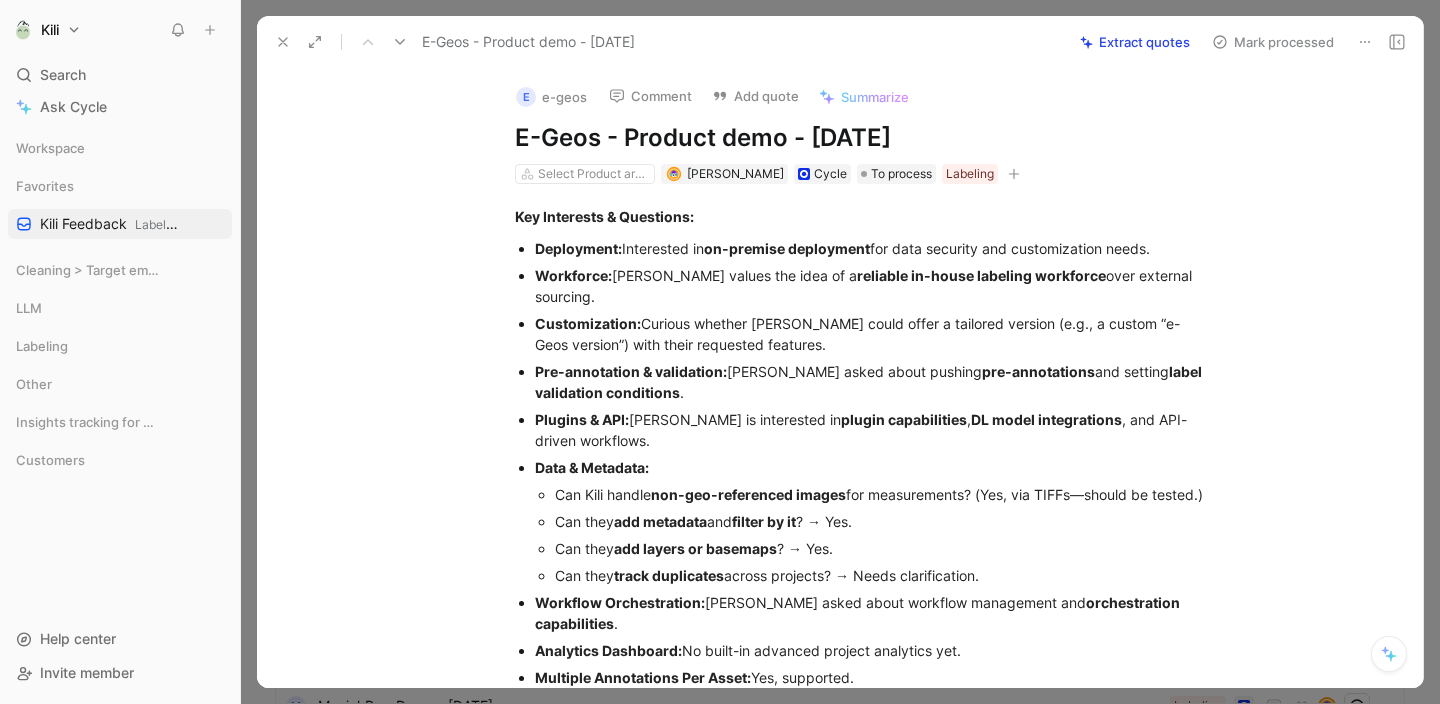click on "E-Geos - Product demo - [DATE]" at bounding box center [861, 138] 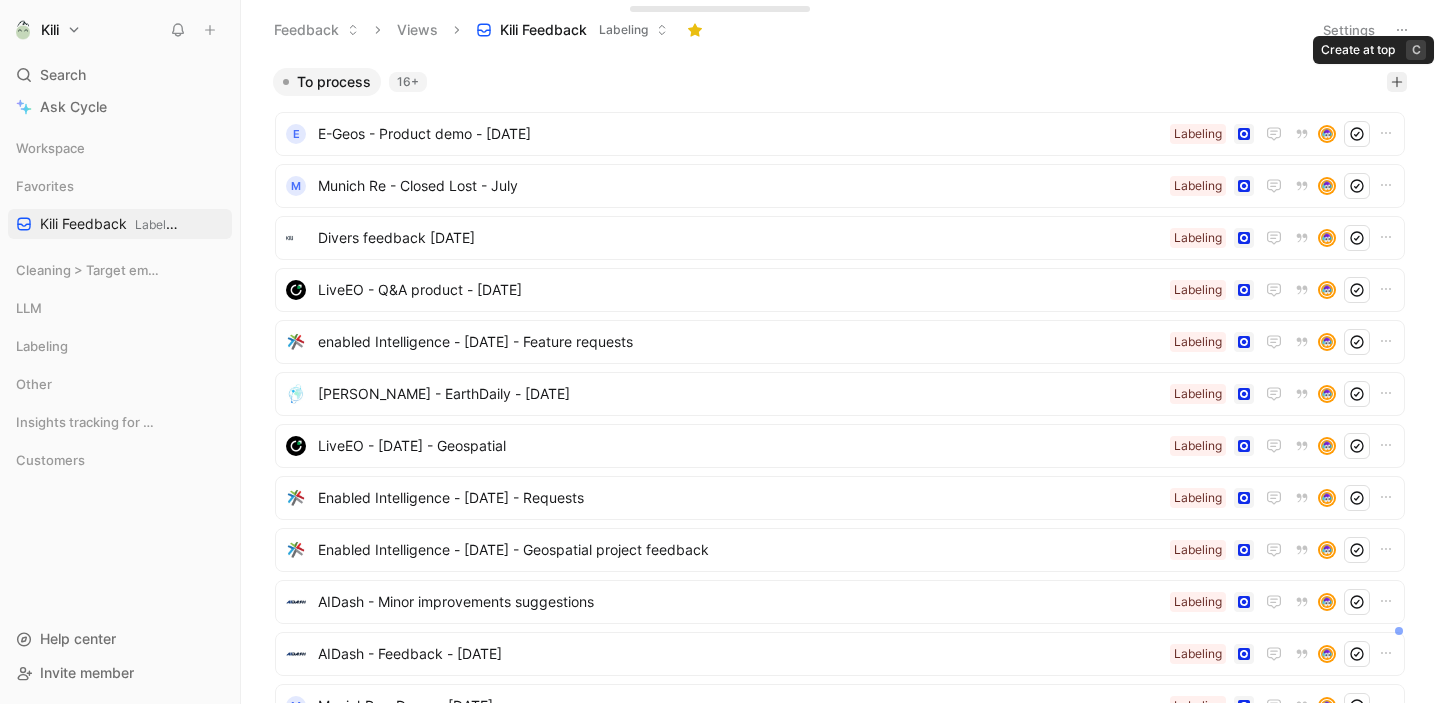 click 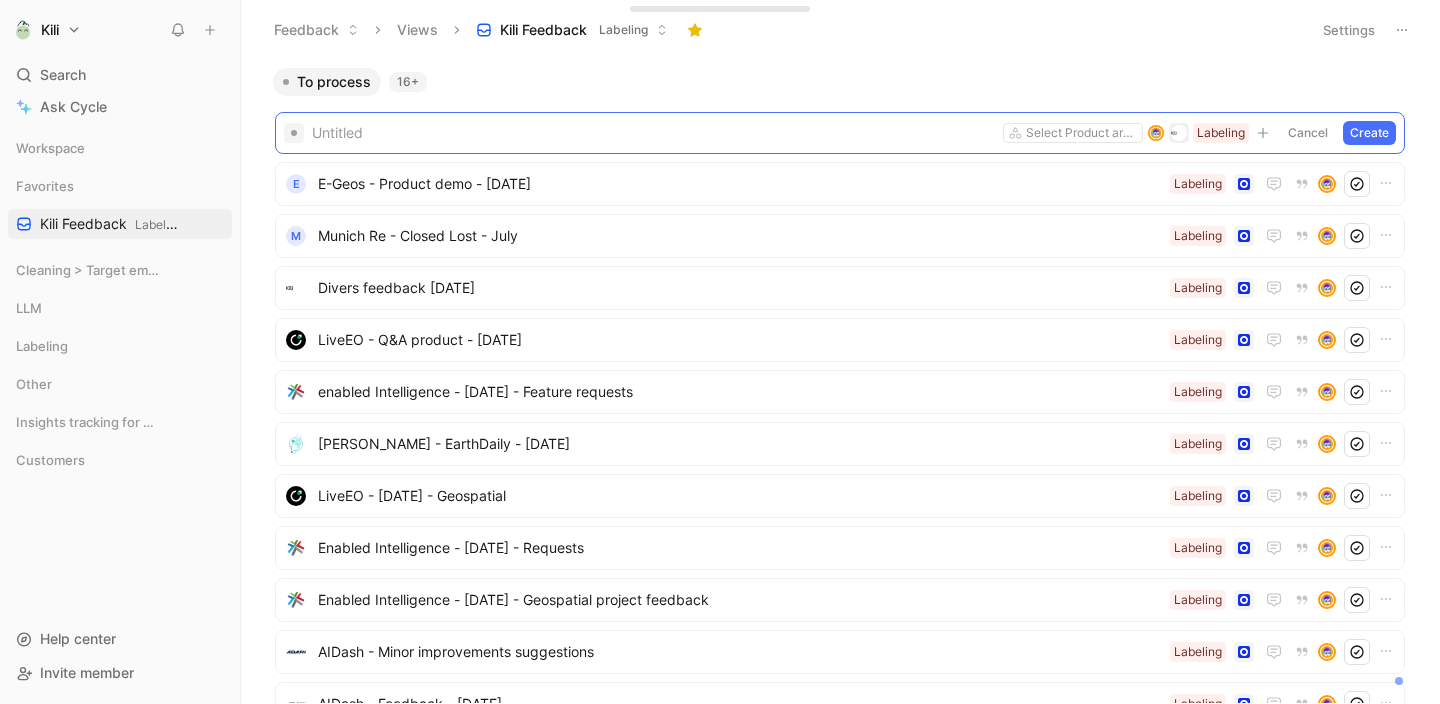 type 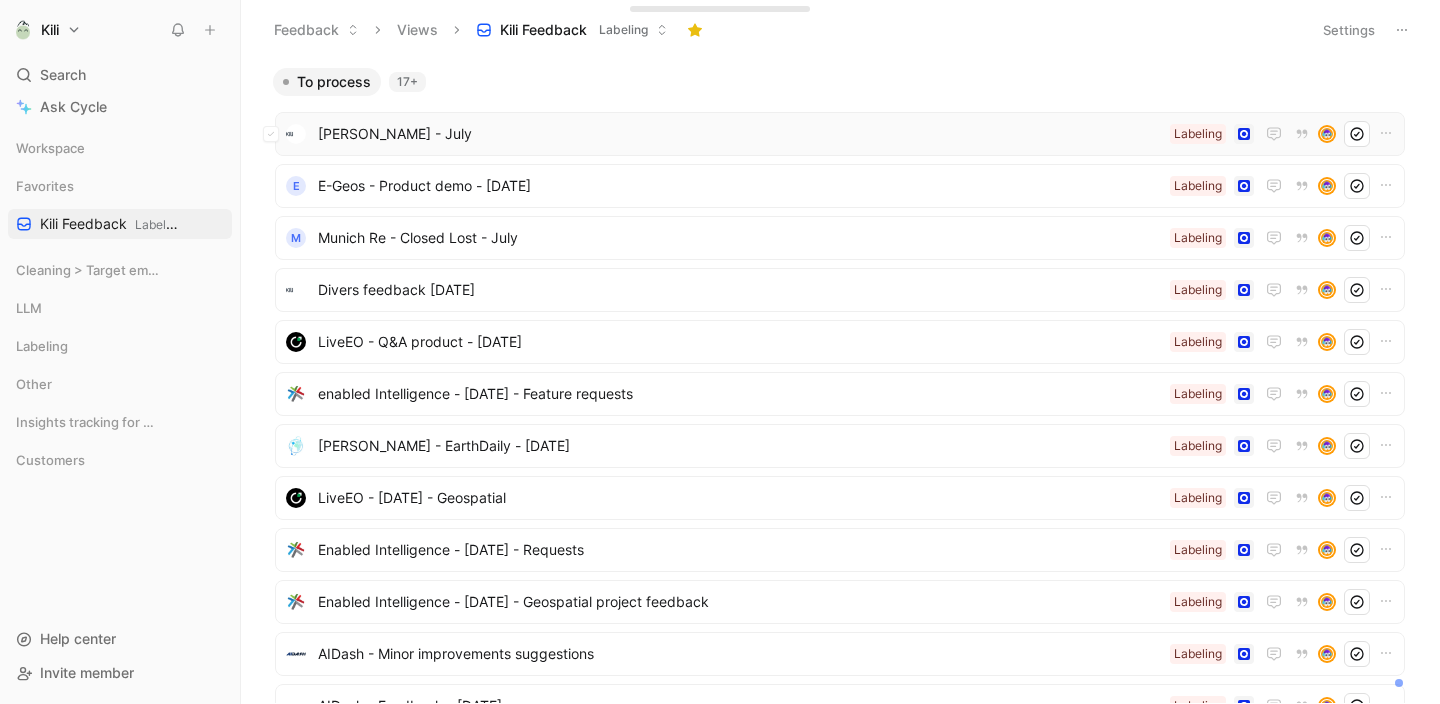 click on "[PERSON_NAME] - July" at bounding box center [740, 134] 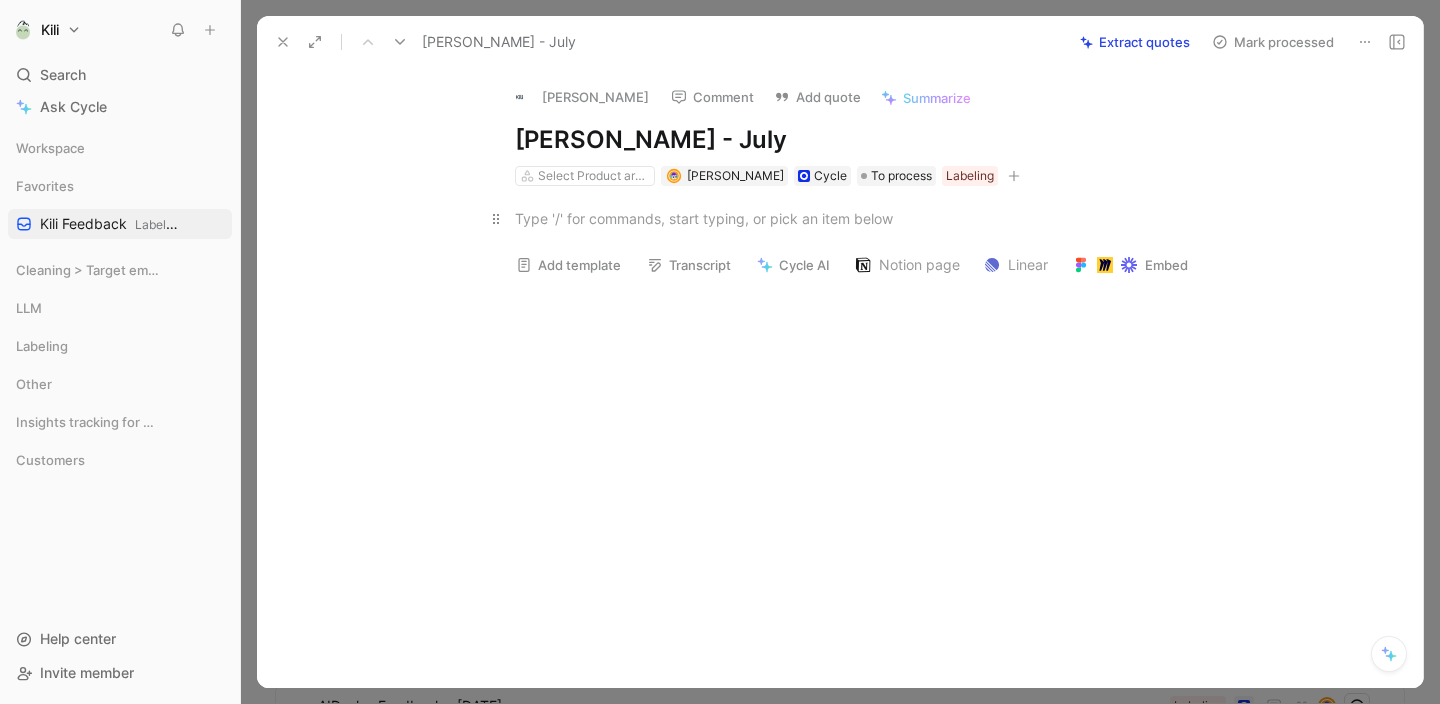 click at bounding box center (861, 218) 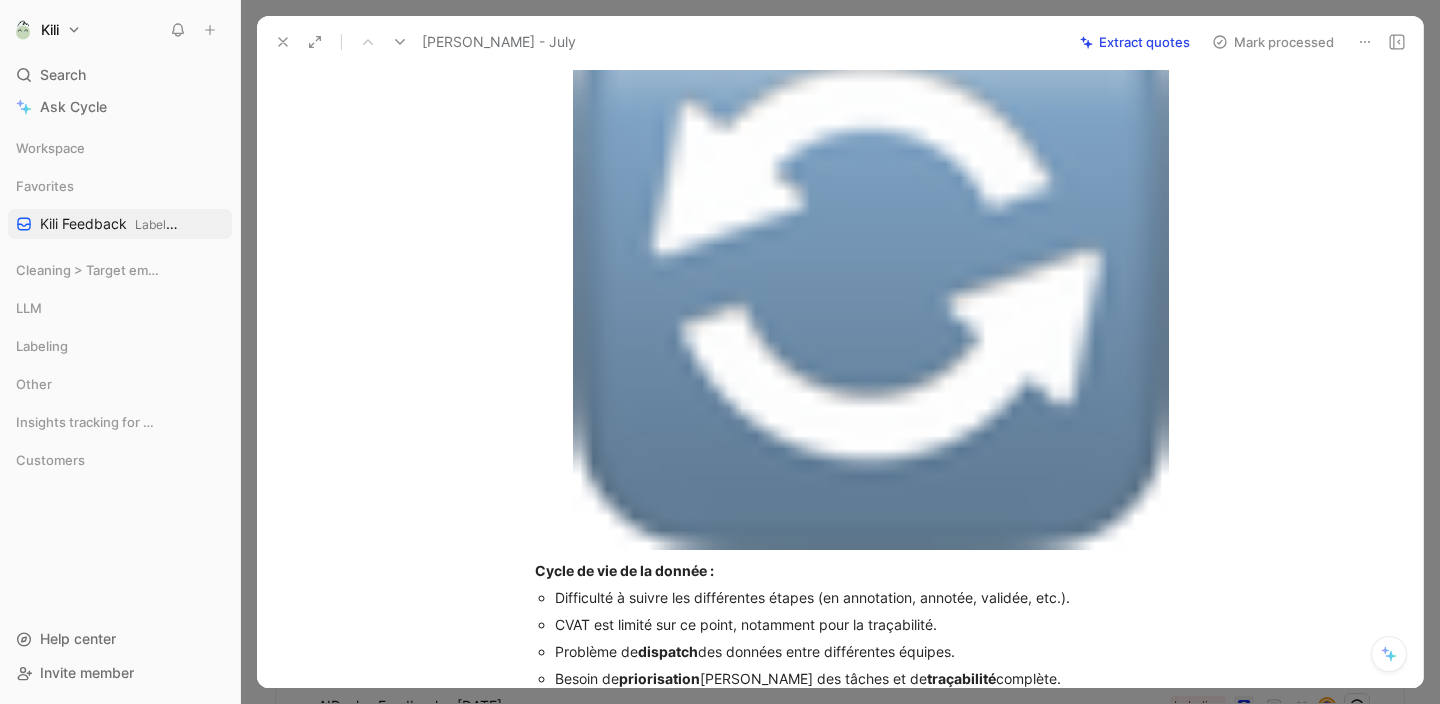 click on "Kili Search ⌘ K Ask Cycle Workspace Favorites Kili Feedback Labeling Cleaning > Target empty views LLM Labeling Other Insights tracking for key clients Customers
To pick up a draggable item, press the space bar.
While dragging, use the arrow keys to move the item.
Press space again to drop the item in its new position, or press escape to cancel.
Help center Invite member Feedback Views Kili Feedback Labeling Settings To process 17+ Thales - [PERSON_NAME] - July  Labeling e E-Geos - Product demo - [DATE] Labeling M Munich Re - Closed Lost - July Labeling Divers feedback [DATE] Labeling LiveEO - Q&A product - [DATE] Labeling enabled Intelligence - [DATE] - Feature requests Labeling [PERSON_NAME] - EarthDaily - [DATE] Labeling LiveEO - [DATE] - Geospatial Labeling Enabled Intelligence - [DATE] - Requests Labeling Enabled Intelligence - [DATE] - Geospatial project feedback Labeling AIDash - Minor improvements suggestions Labeling AIDash - Feedback - [DATE] Labeling M A e 1" at bounding box center (720, 352) 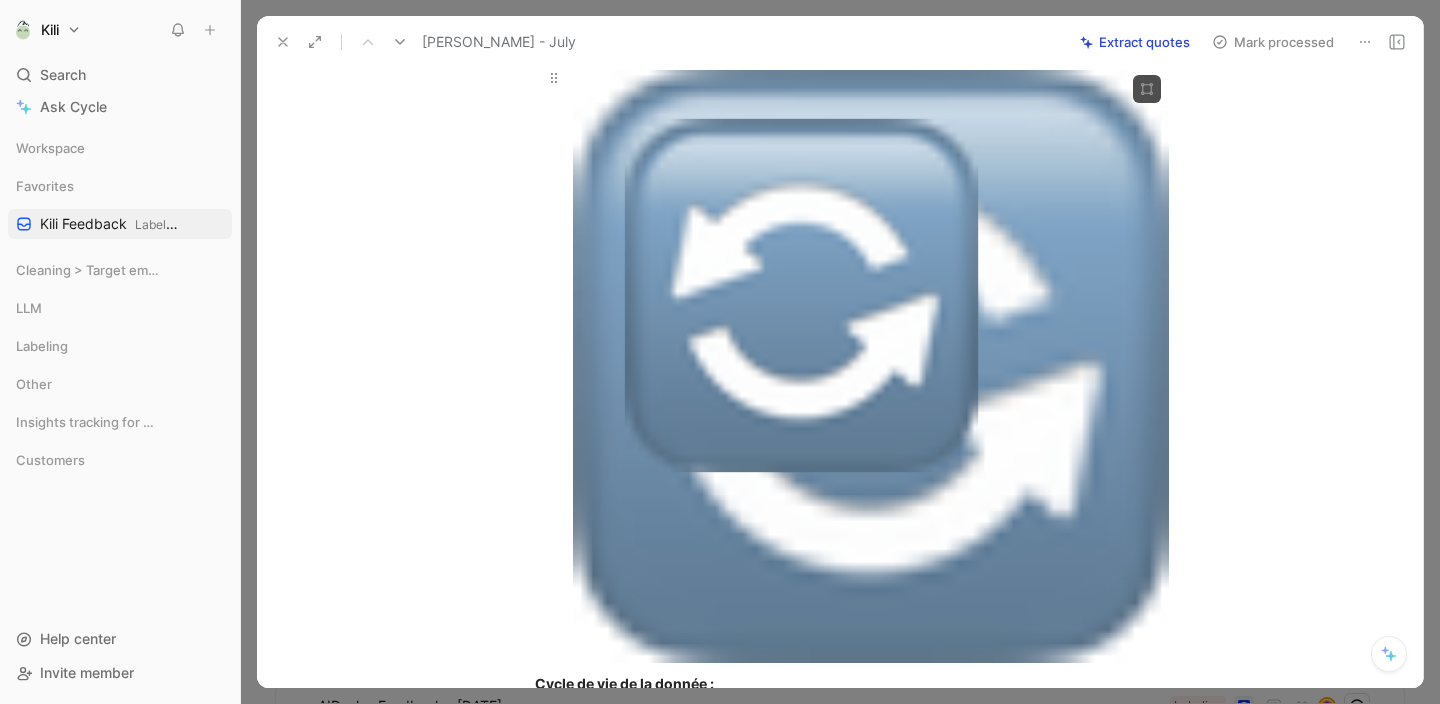 scroll, scrollTop: 161, scrollLeft: 0, axis: vertical 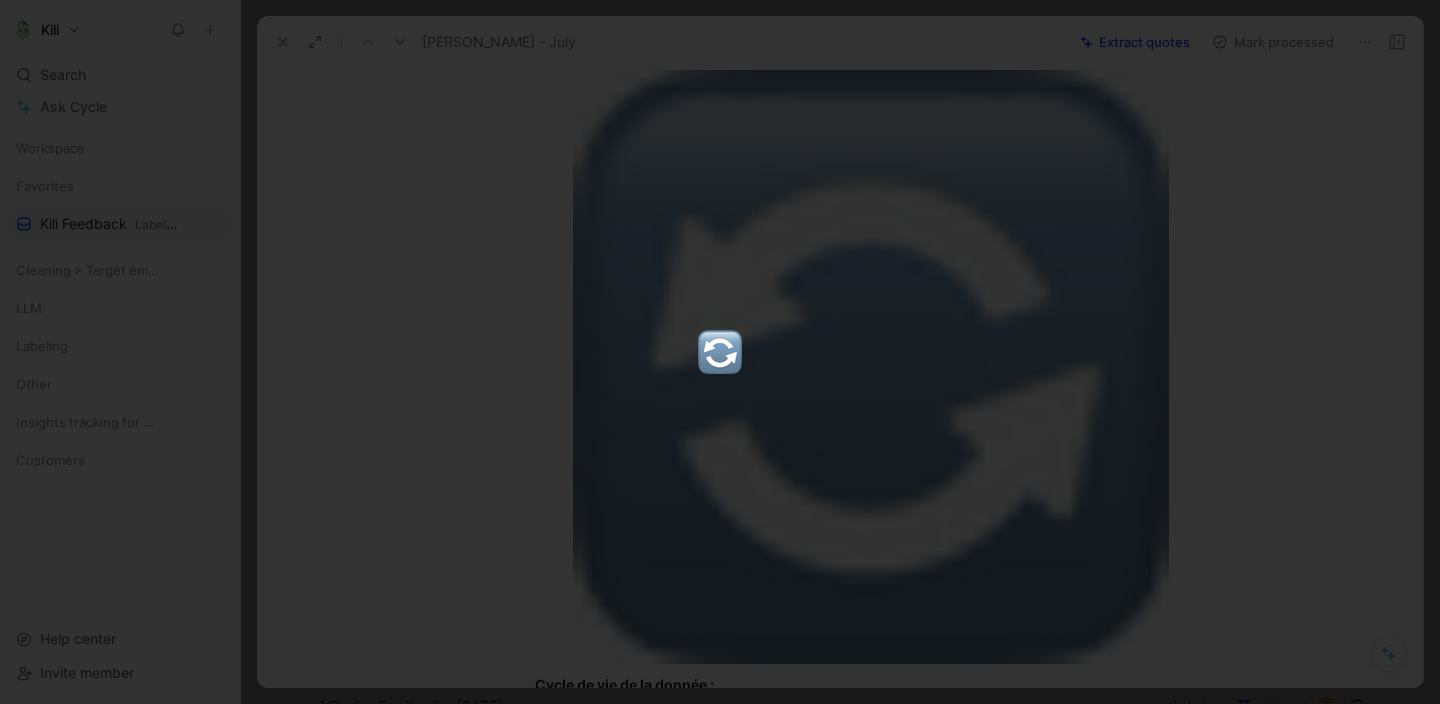 click at bounding box center [720, 352] 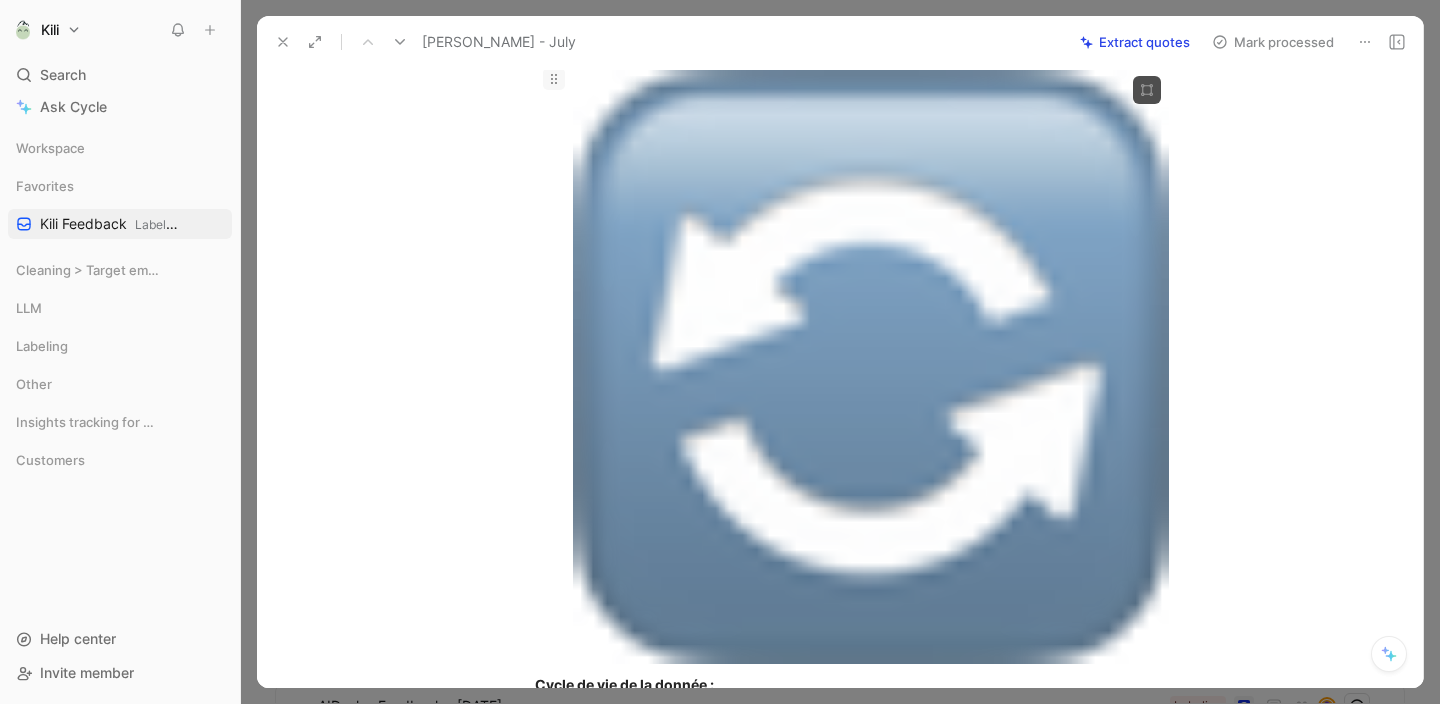 click 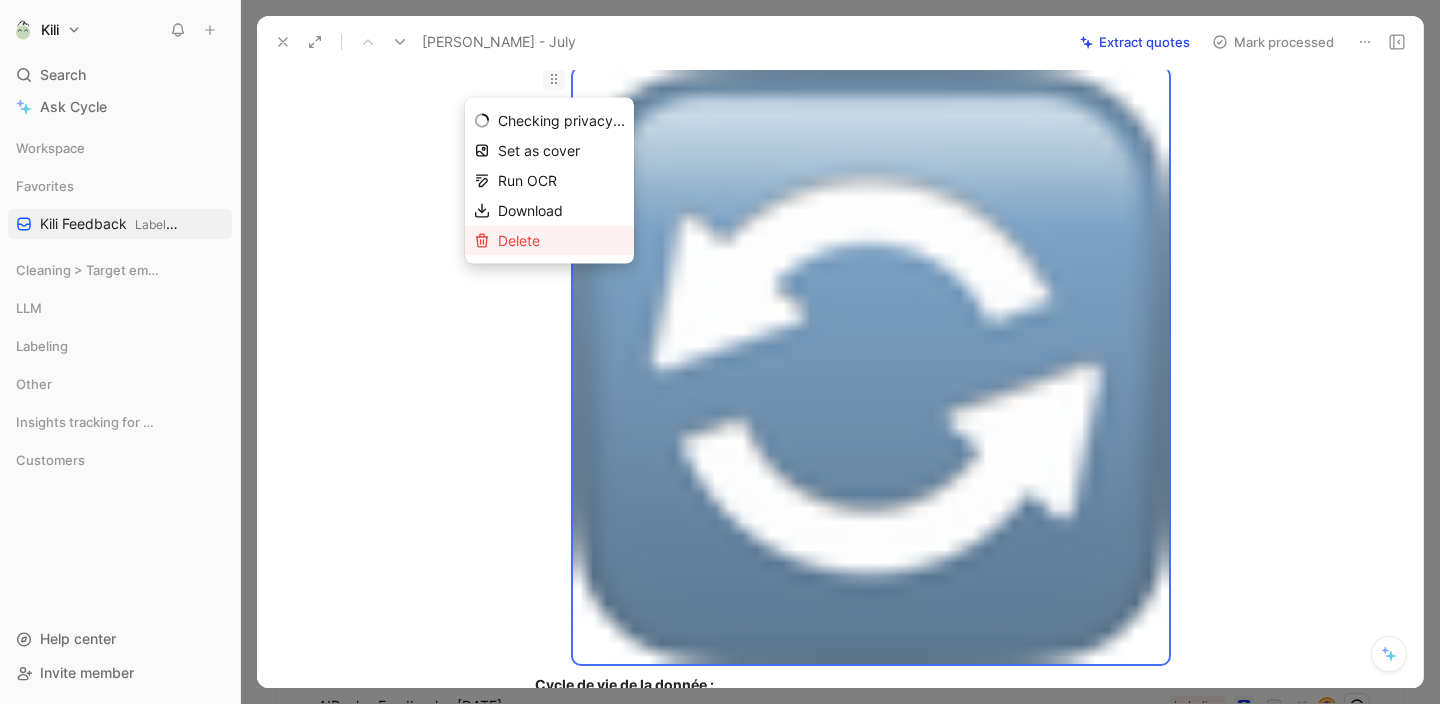 click on "Delete" at bounding box center [561, 241] 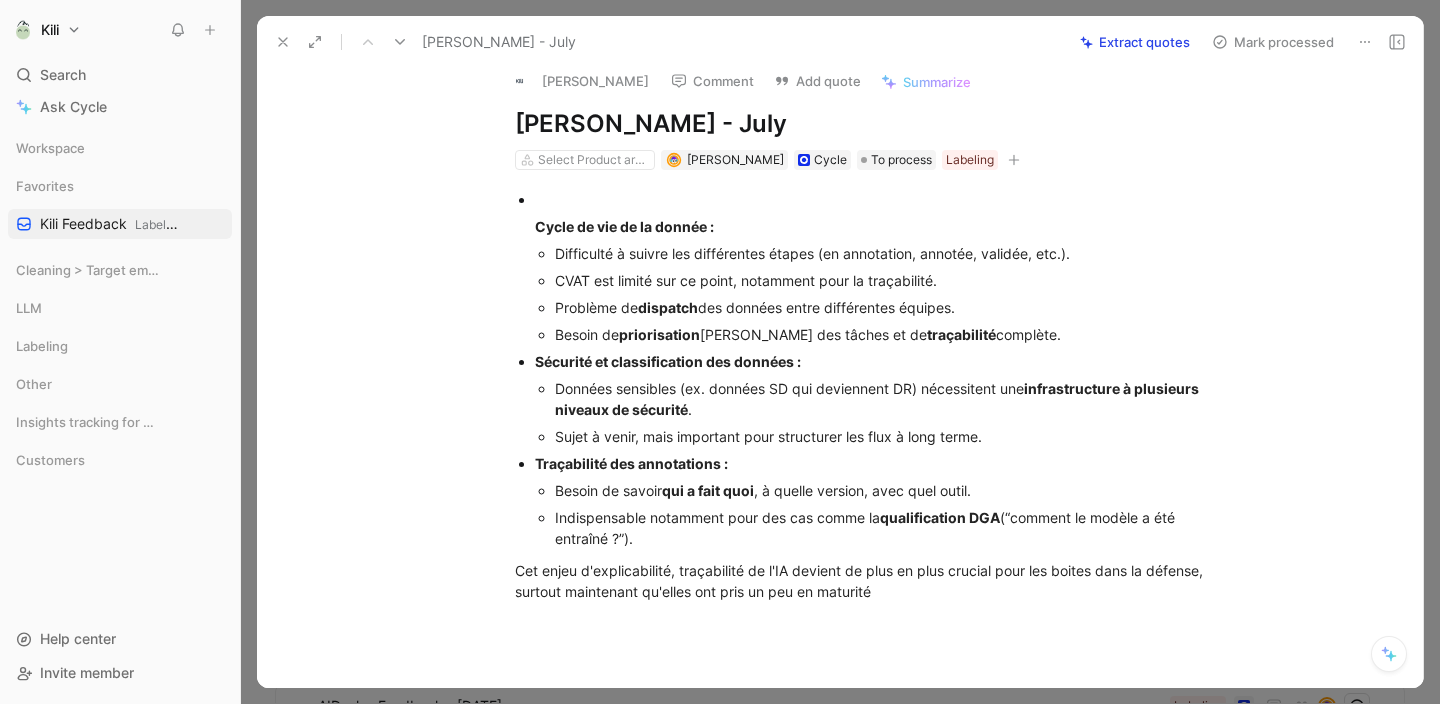 scroll, scrollTop: 0, scrollLeft: 0, axis: both 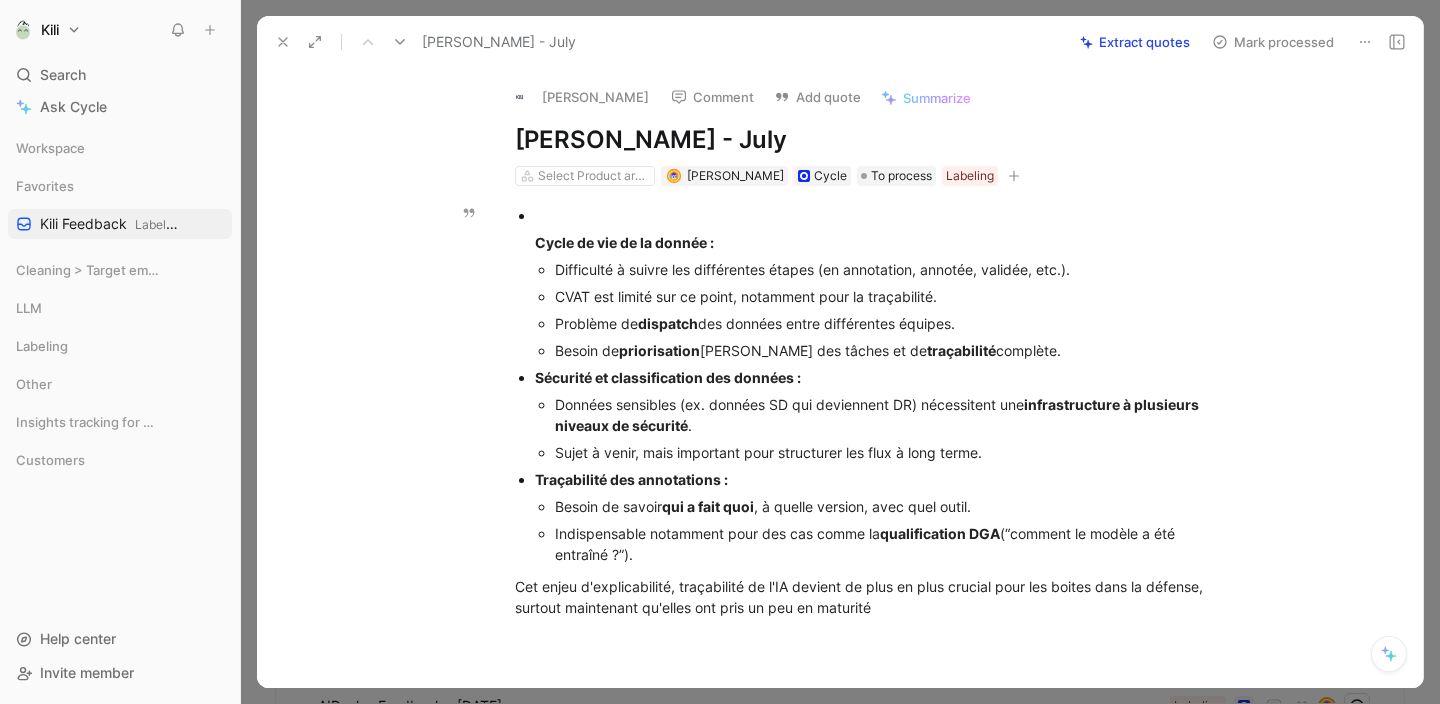 click at bounding box center [871, 215] 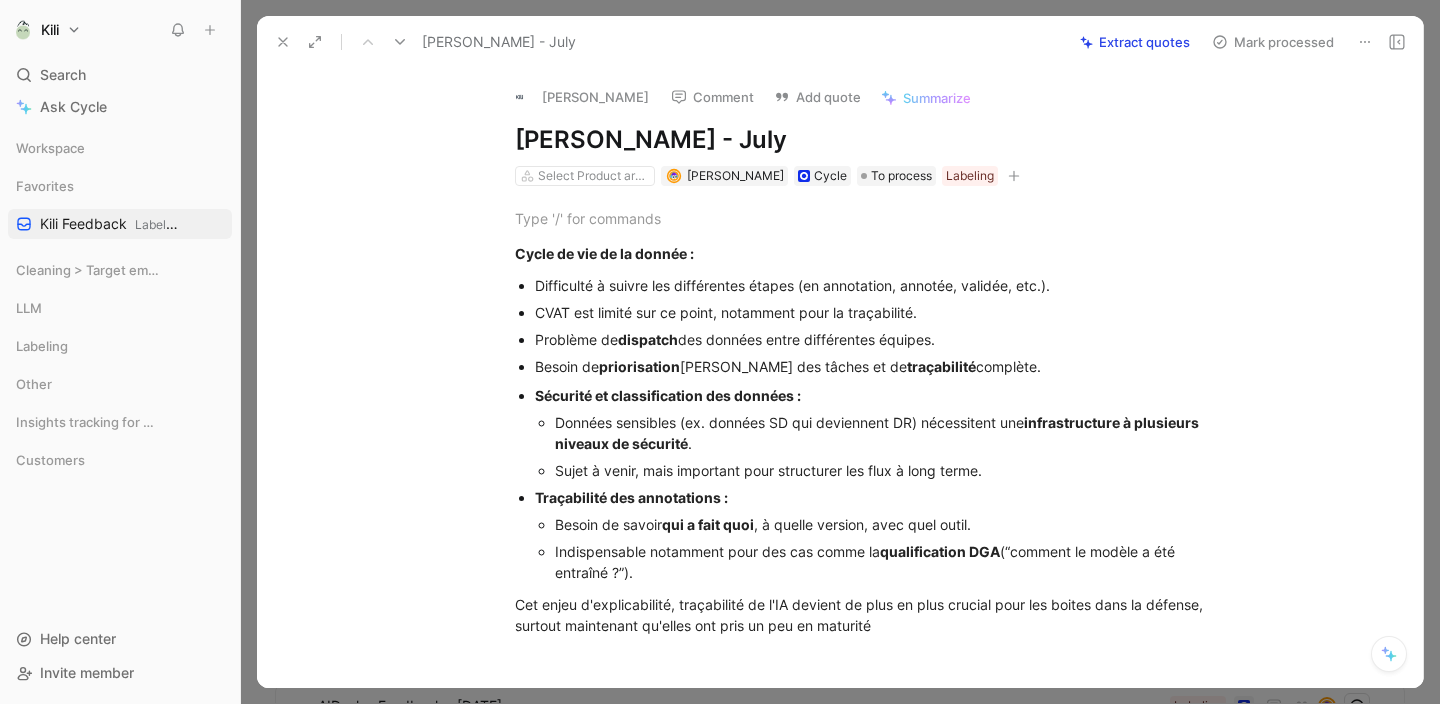 click at bounding box center (526, 97) 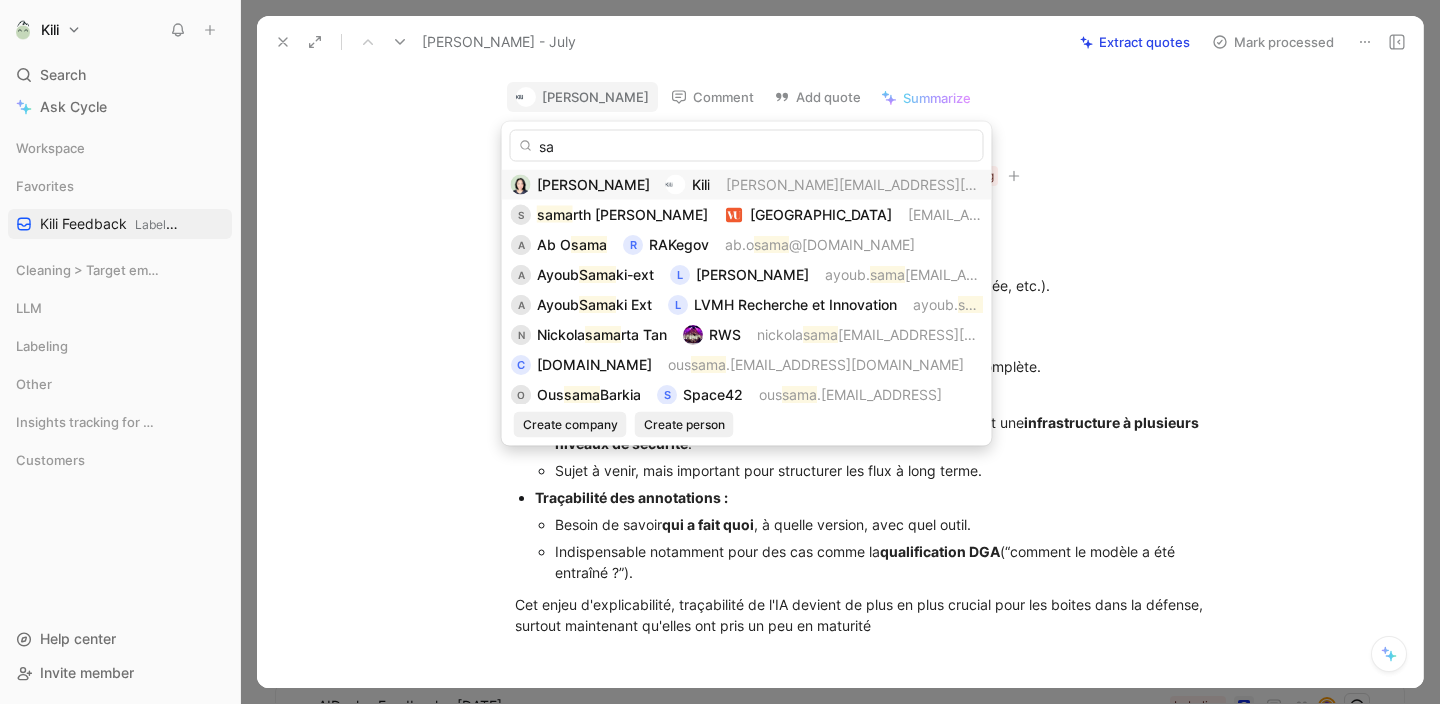 type on "s" 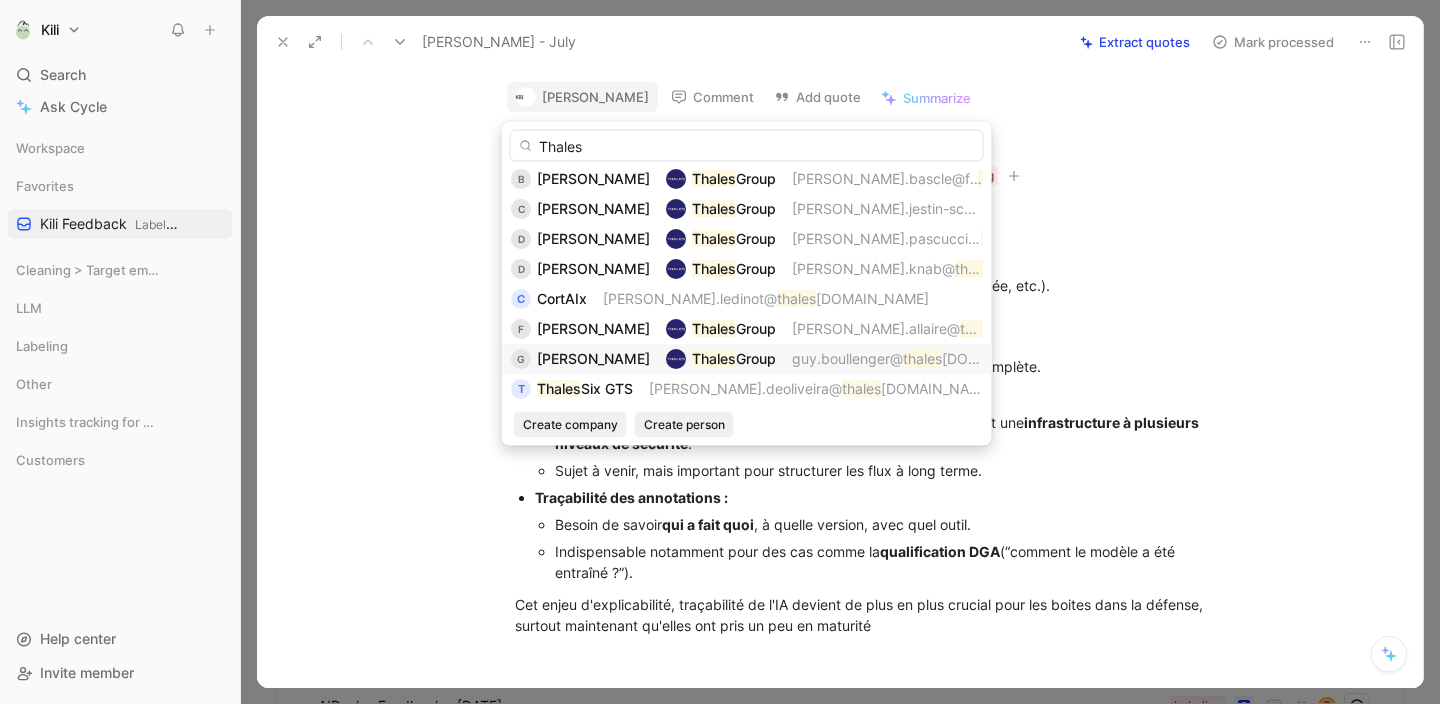 scroll, scrollTop: 0, scrollLeft: 0, axis: both 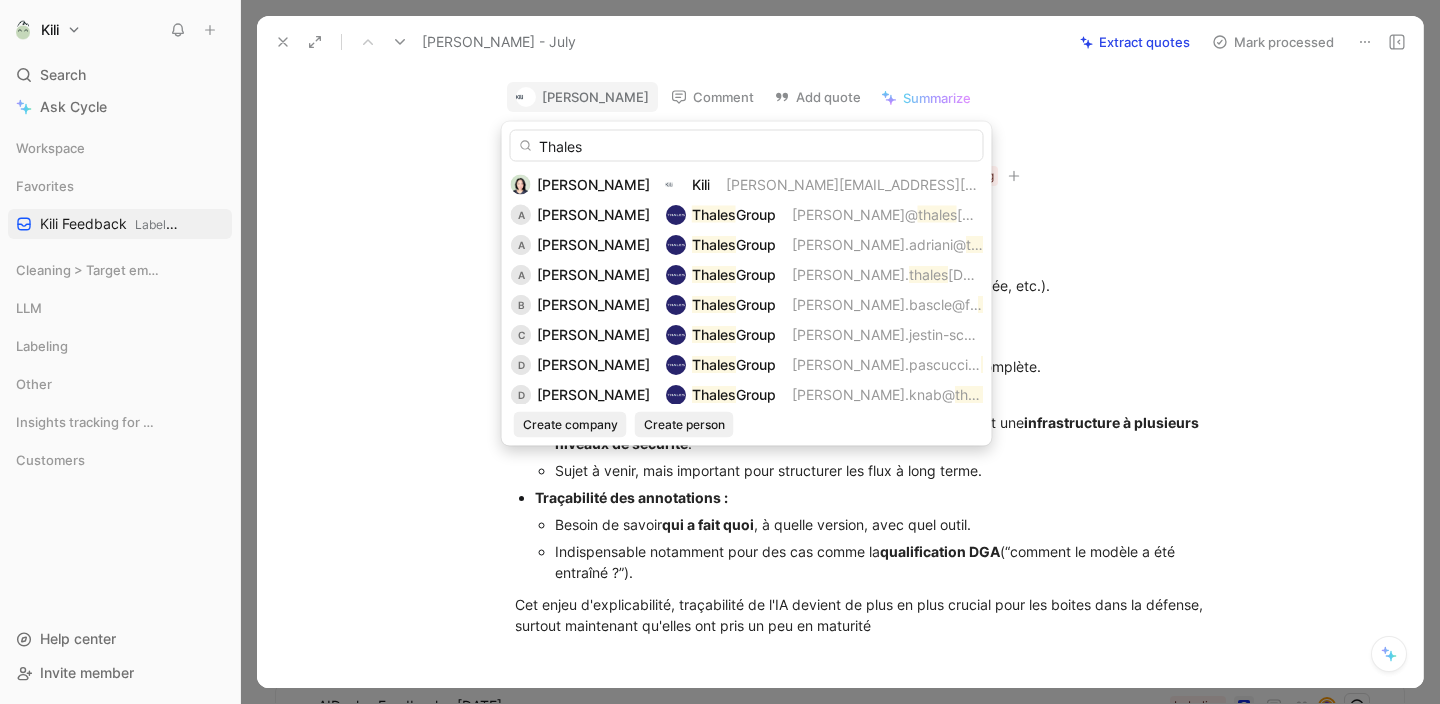 type on "Thales" 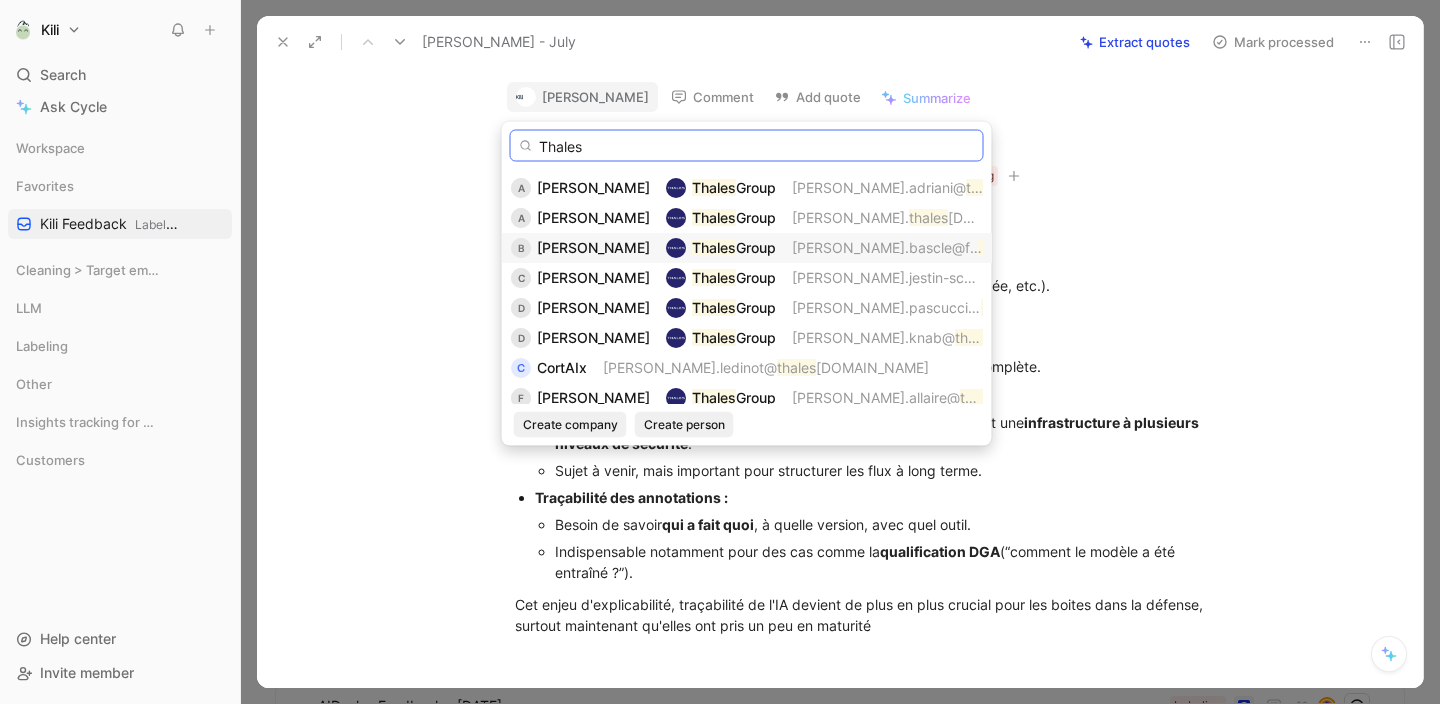 scroll, scrollTop: 58, scrollLeft: 0, axis: vertical 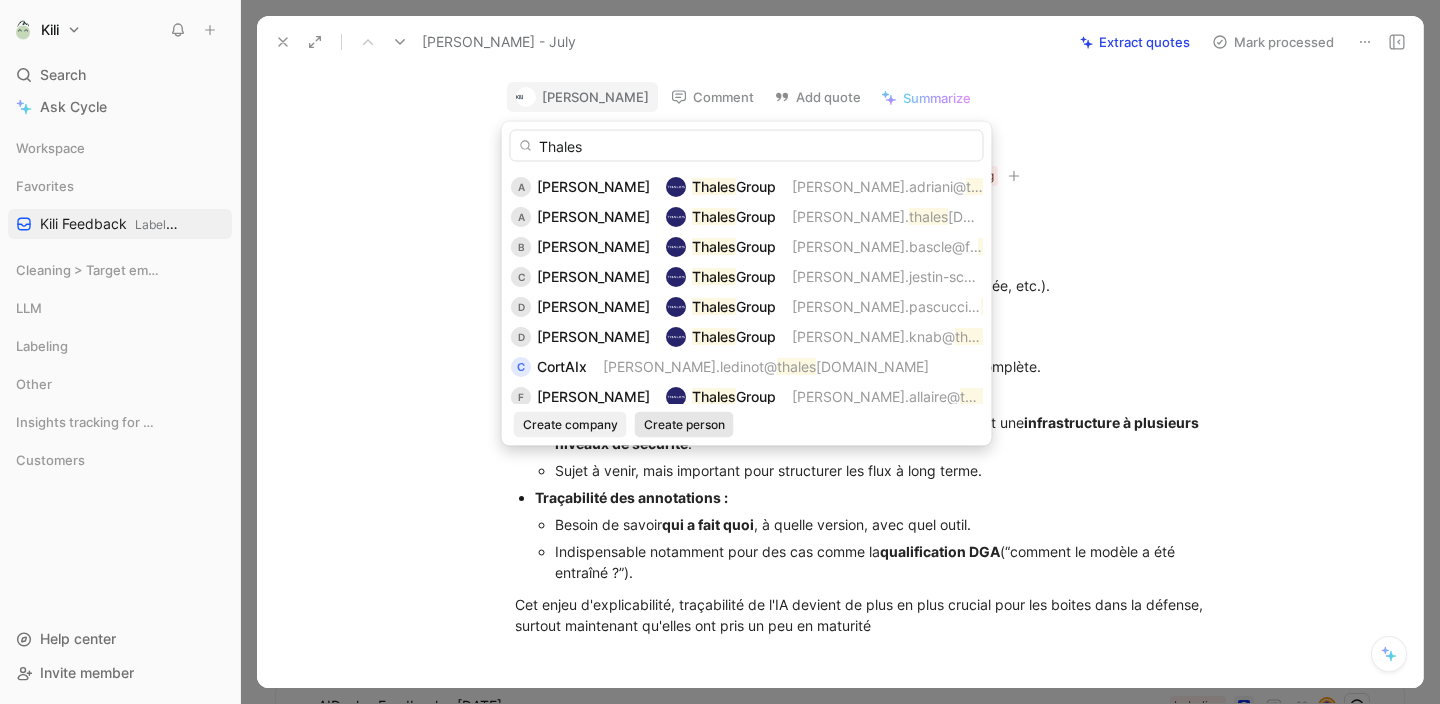 click on "Create person" at bounding box center (684, 424) 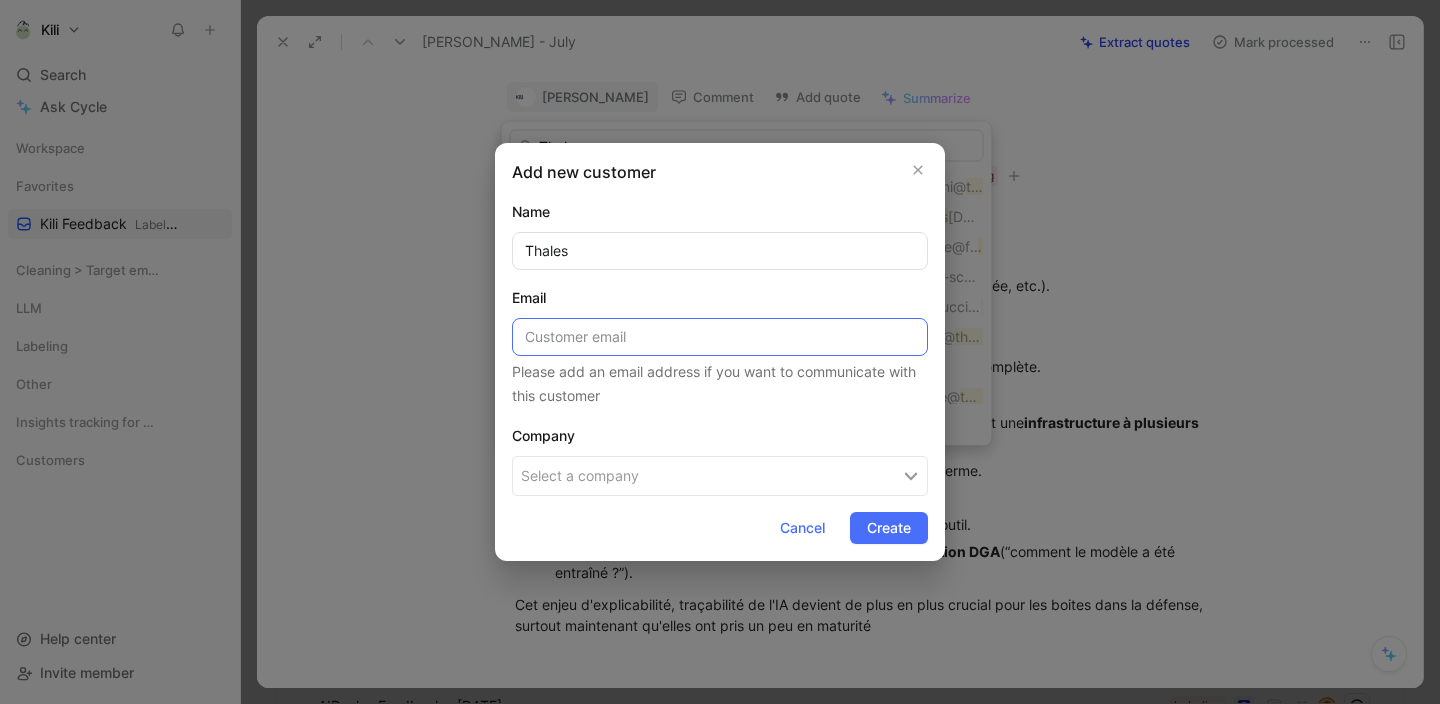 click at bounding box center (720, 337) 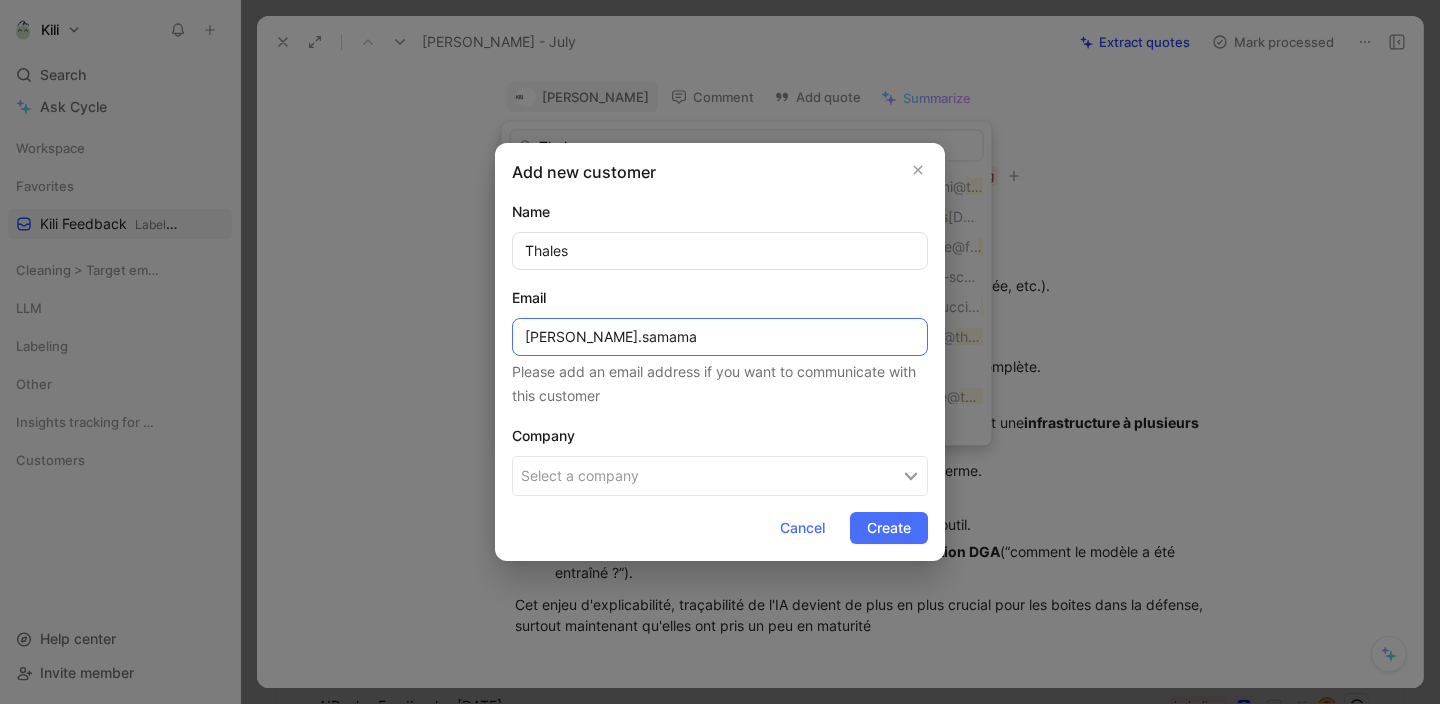 click on "[PERSON_NAME].samama" at bounding box center [720, 337] 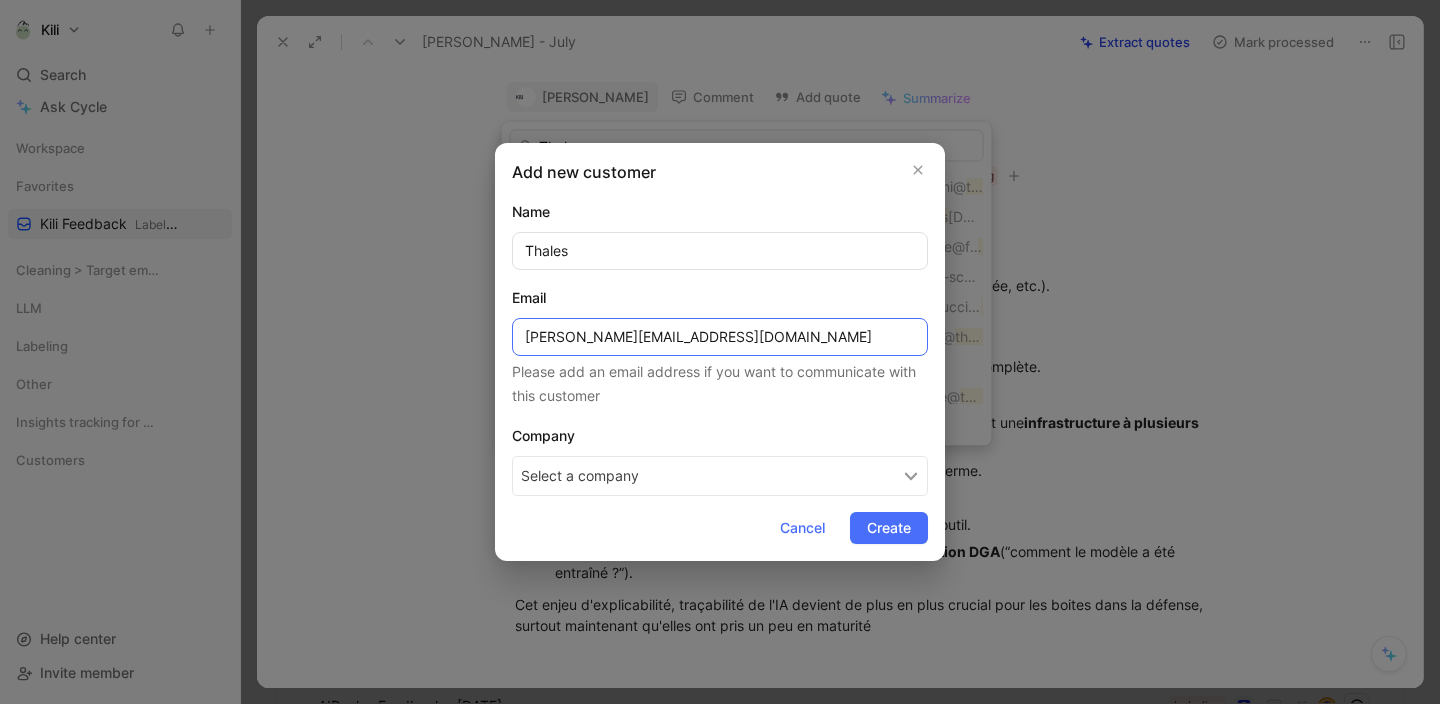 type on "[PERSON_NAME][EMAIL_ADDRESS][DOMAIN_NAME]" 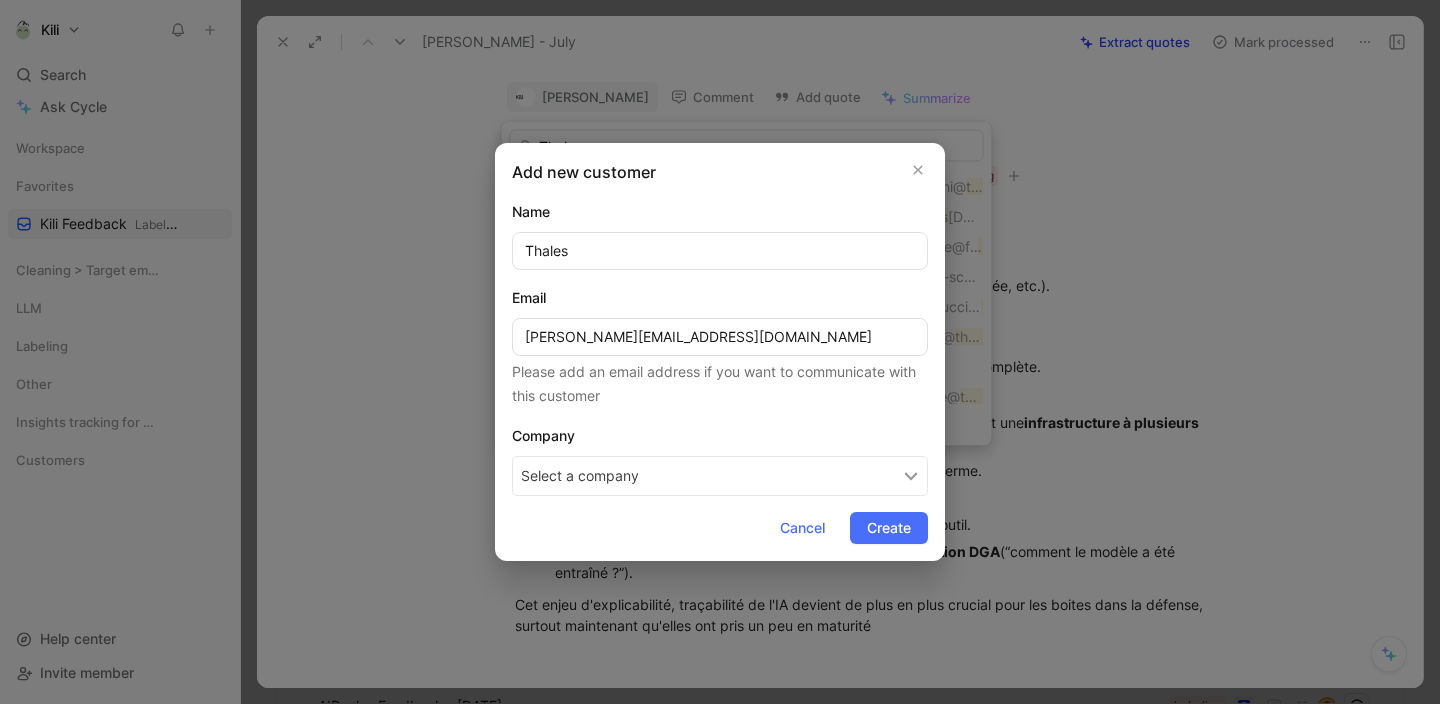 click on "Select a company" at bounding box center [720, 476] 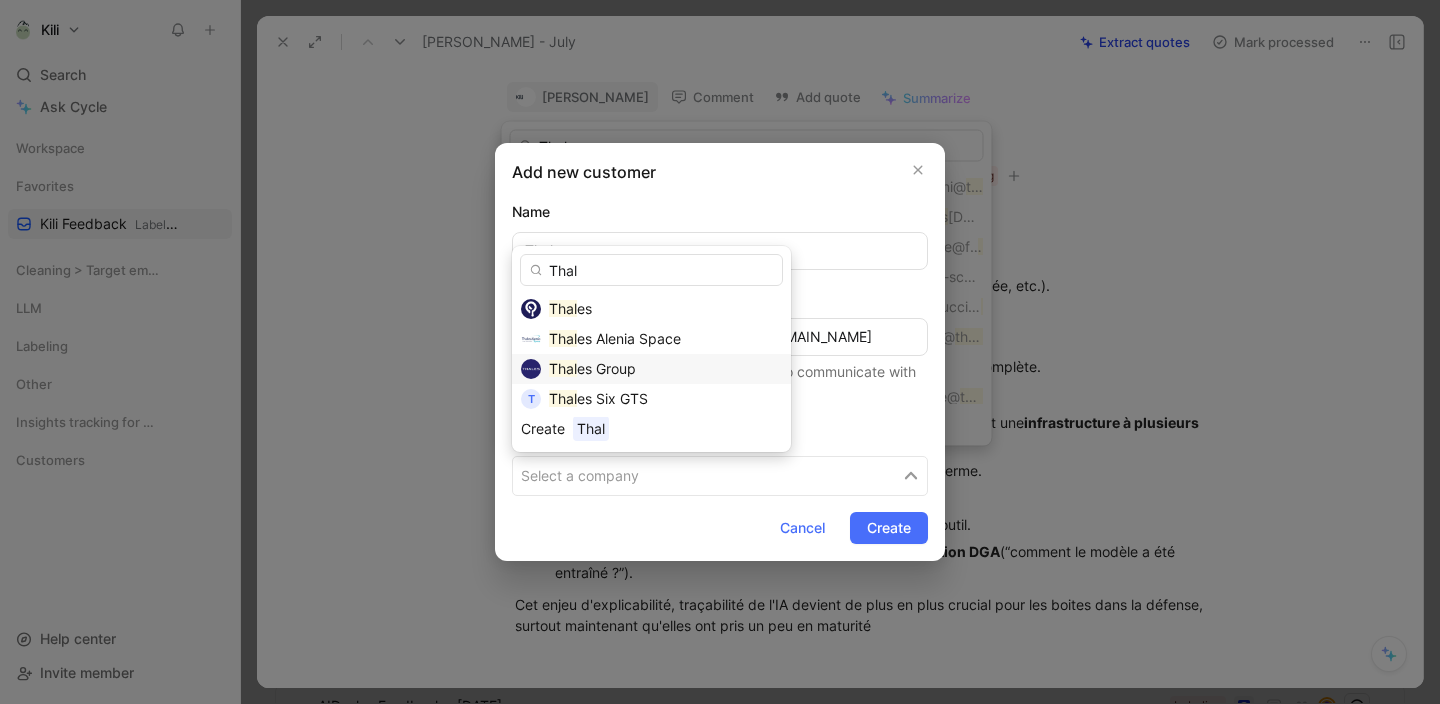 type on "Thal" 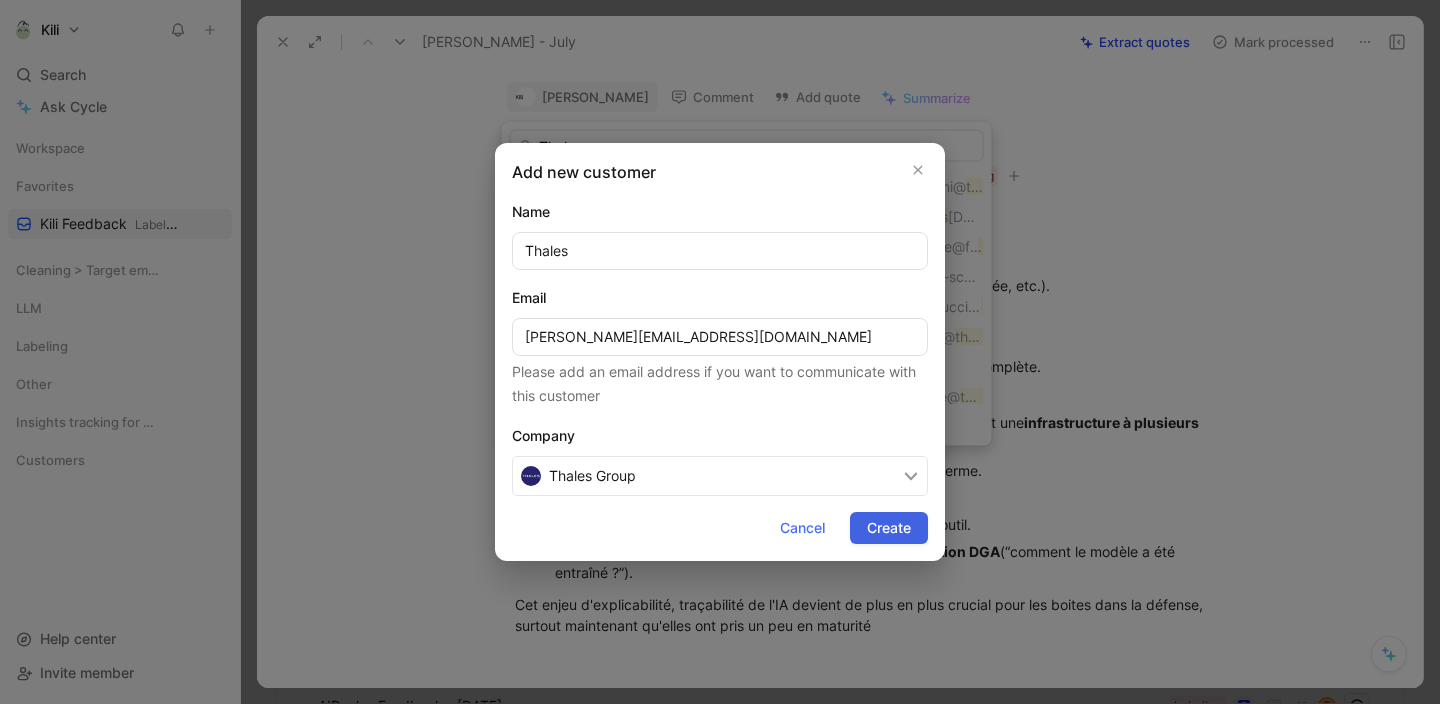click on "Create" at bounding box center (889, 528) 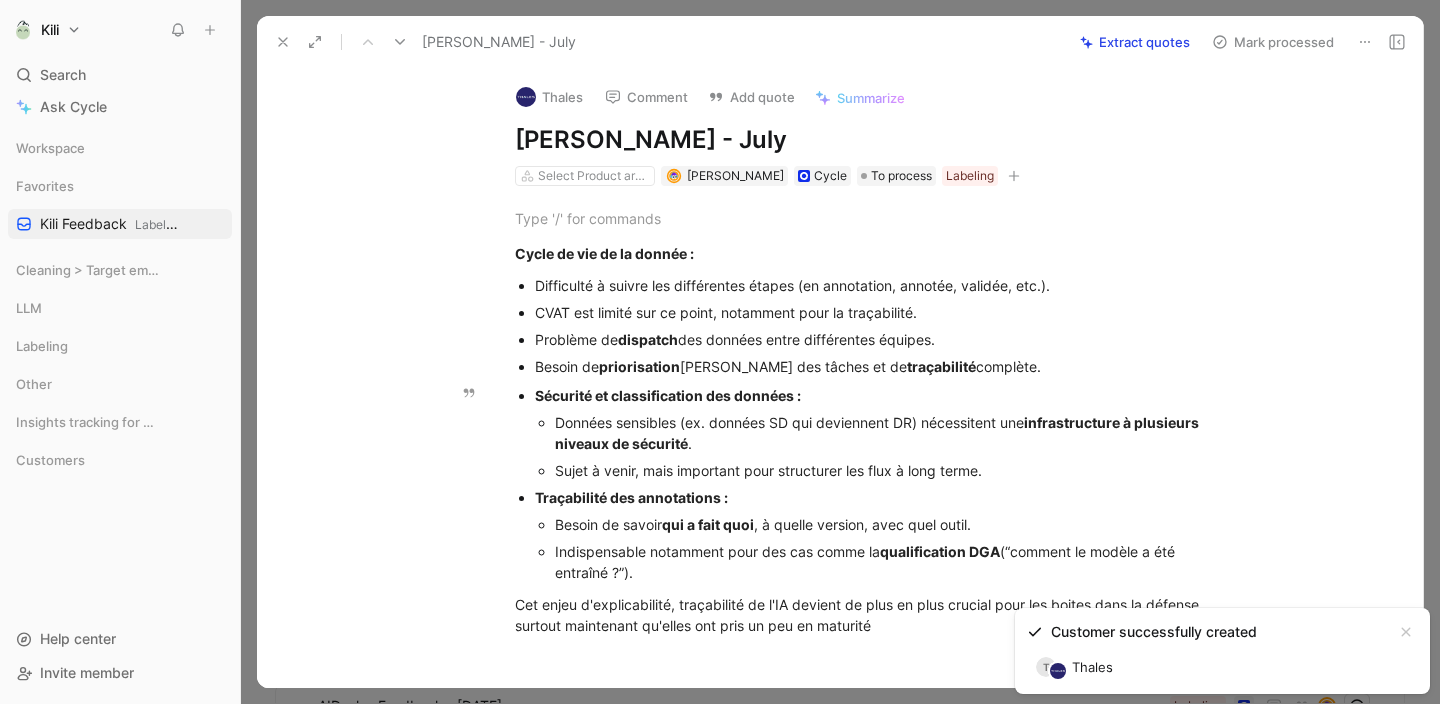 click 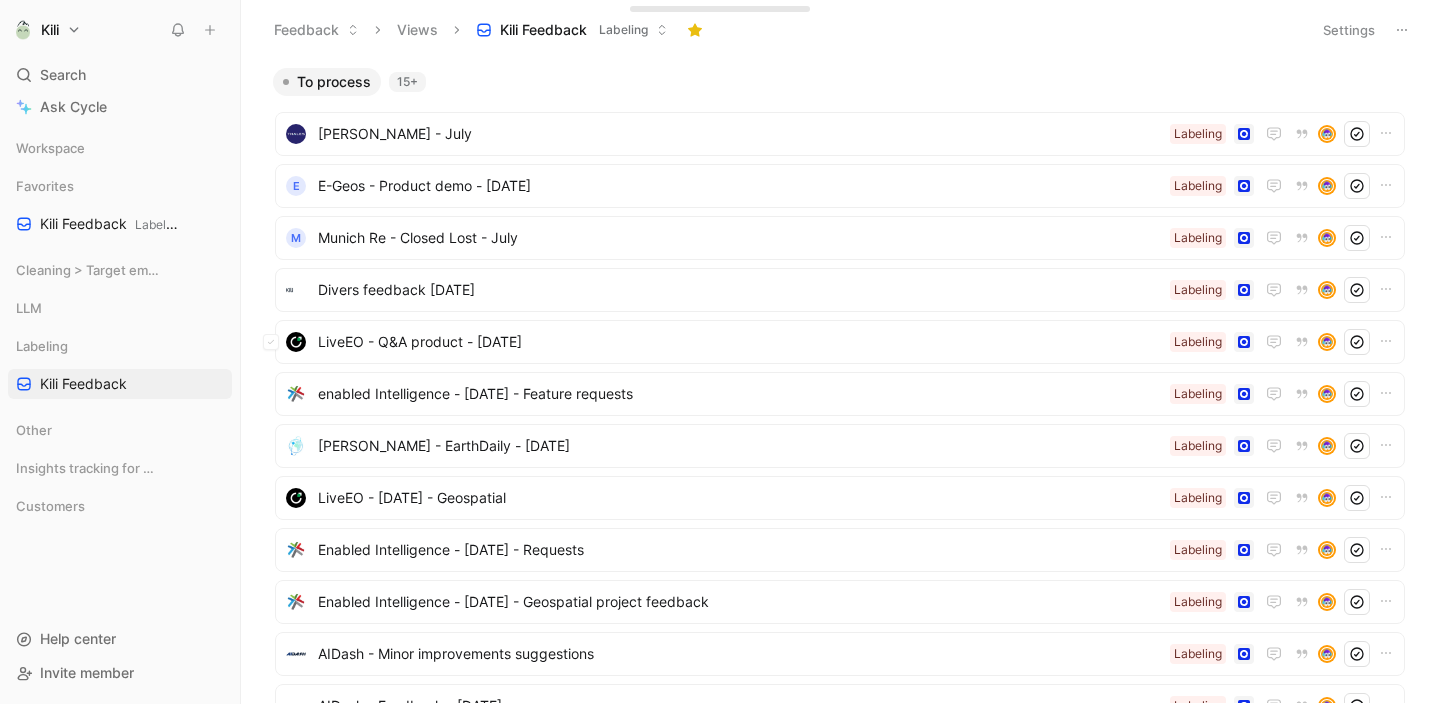 scroll, scrollTop: 0, scrollLeft: 0, axis: both 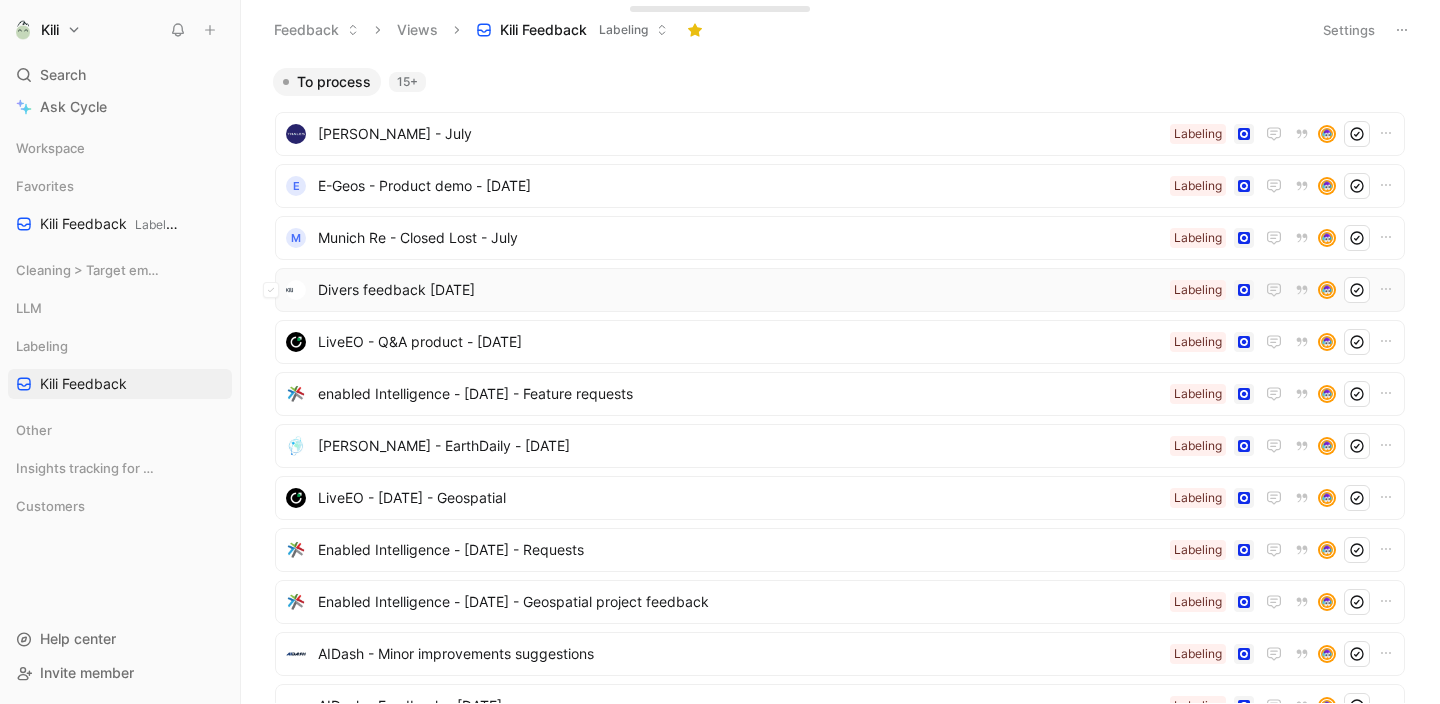 click on "Divers feedback [DATE]" at bounding box center (740, 290) 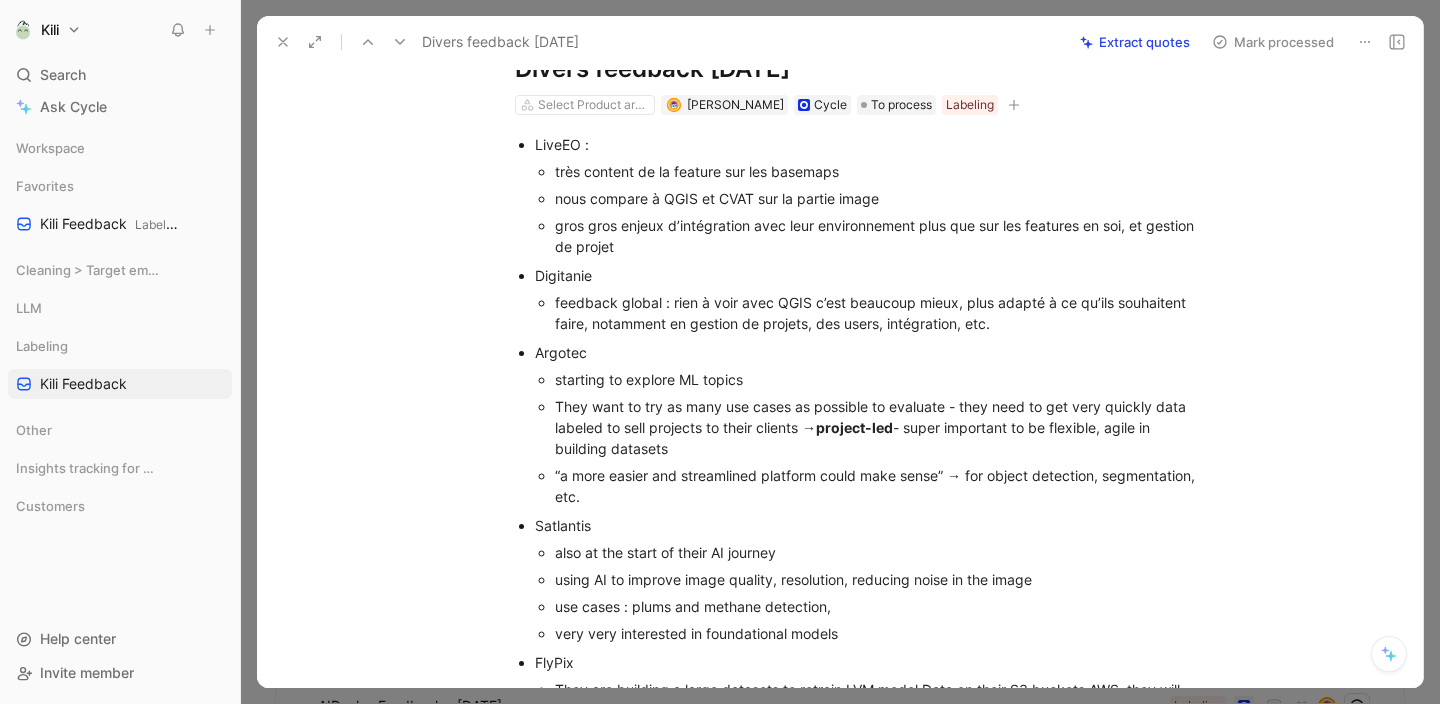 scroll, scrollTop: 0, scrollLeft: 0, axis: both 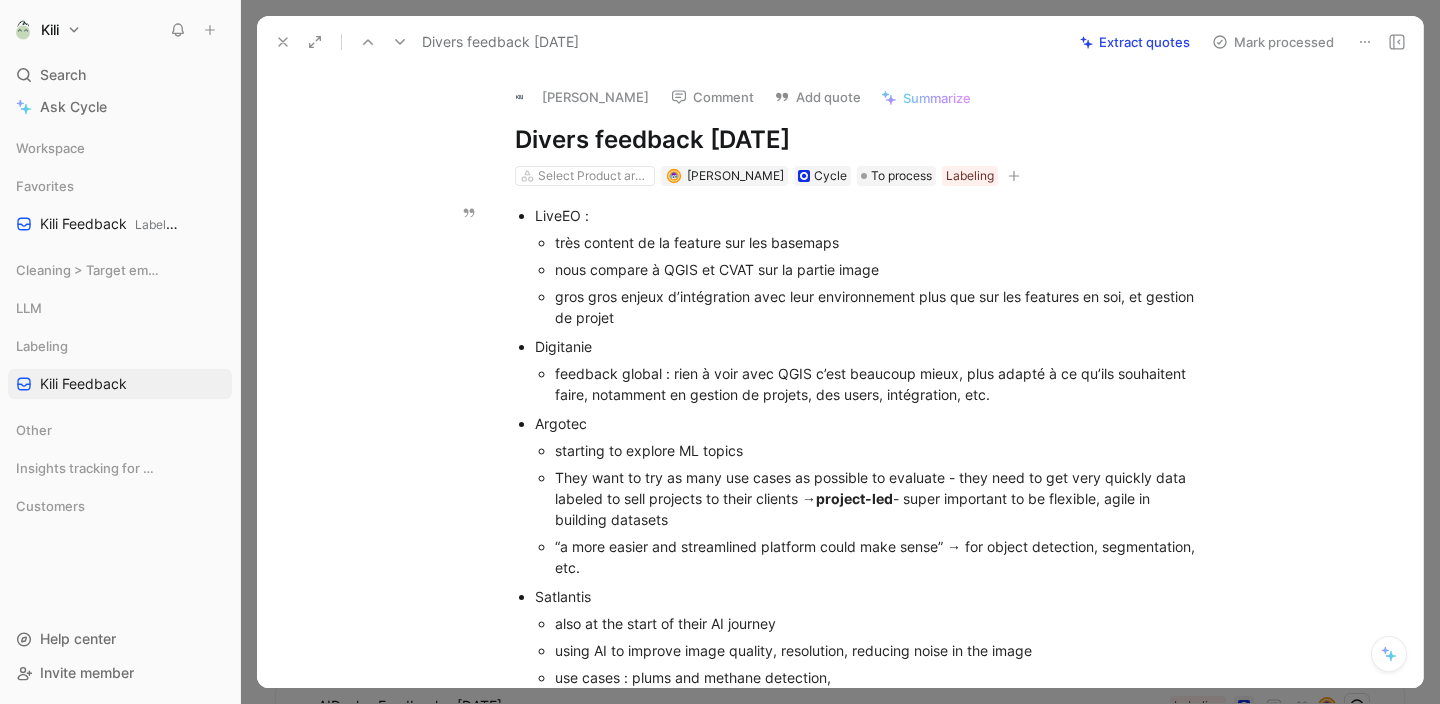 click 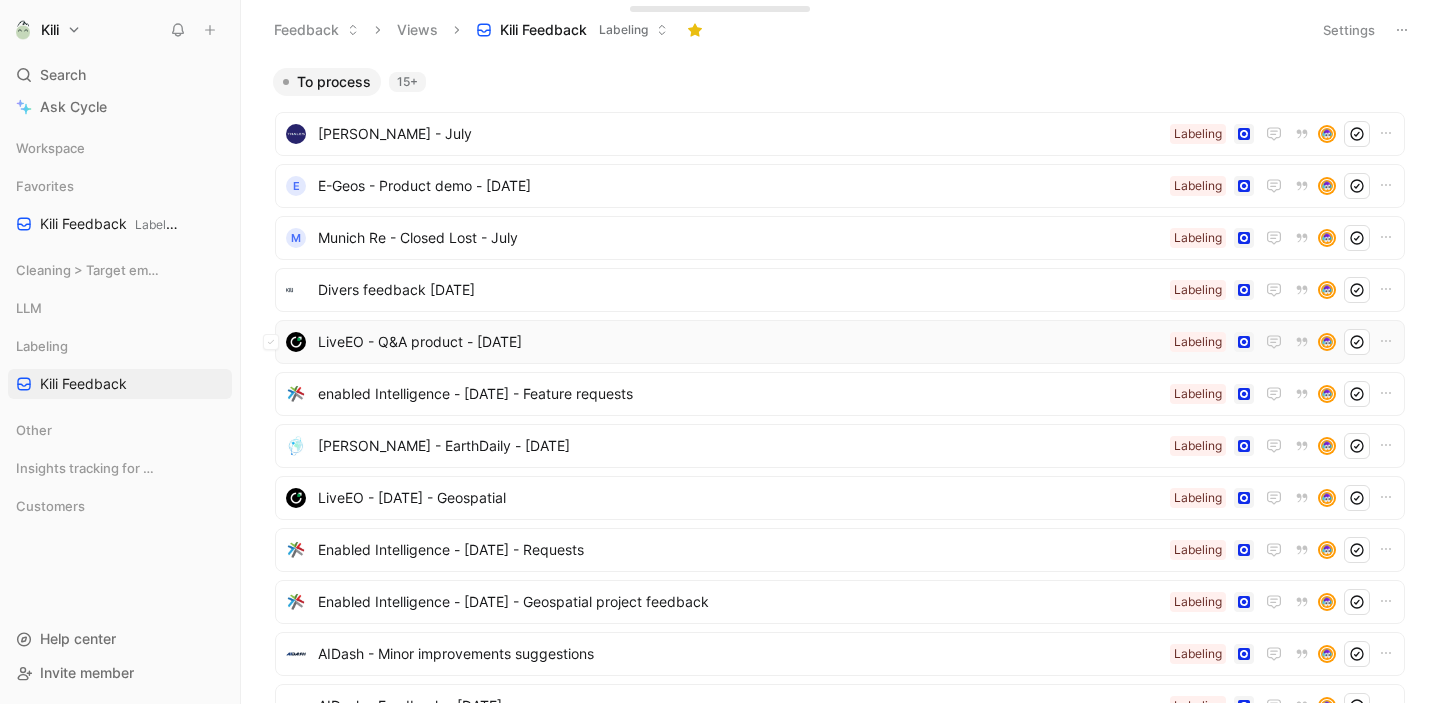 click on "LiveEO - Q&A product - [DATE] Labeling" at bounding box center [840, 342] 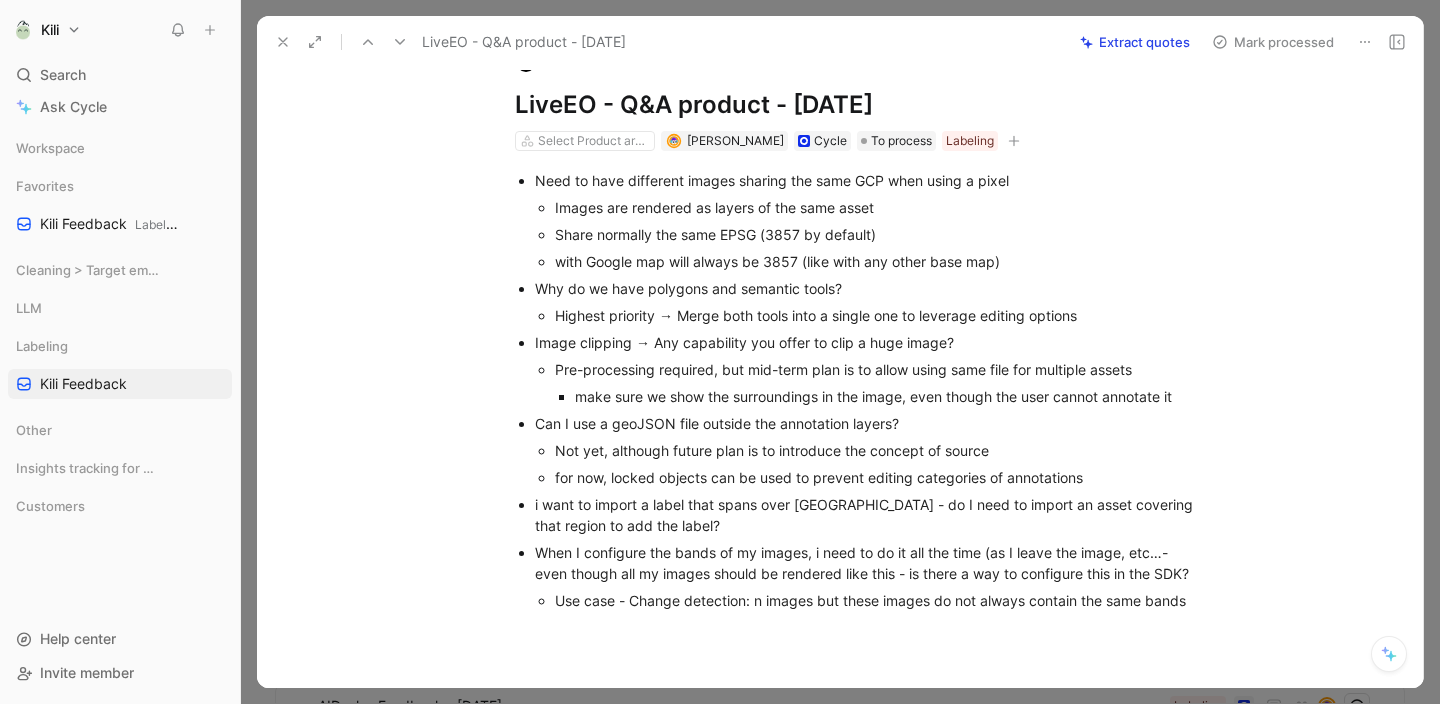 scroll, scrollTop: 39, scrollLeft: 0, axis: vertical 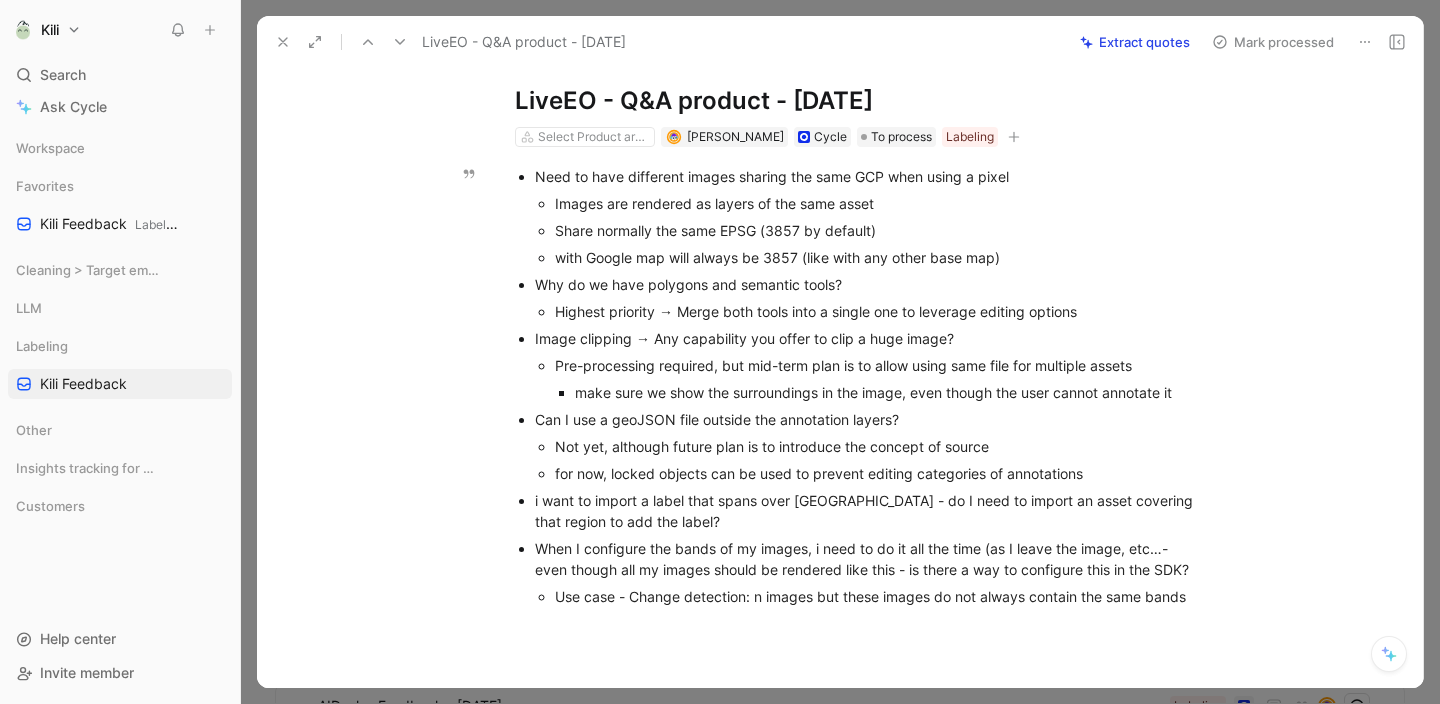 click on "Need to have different images sharing the same GCP when using a pixel" at bounding box center (871, 176) 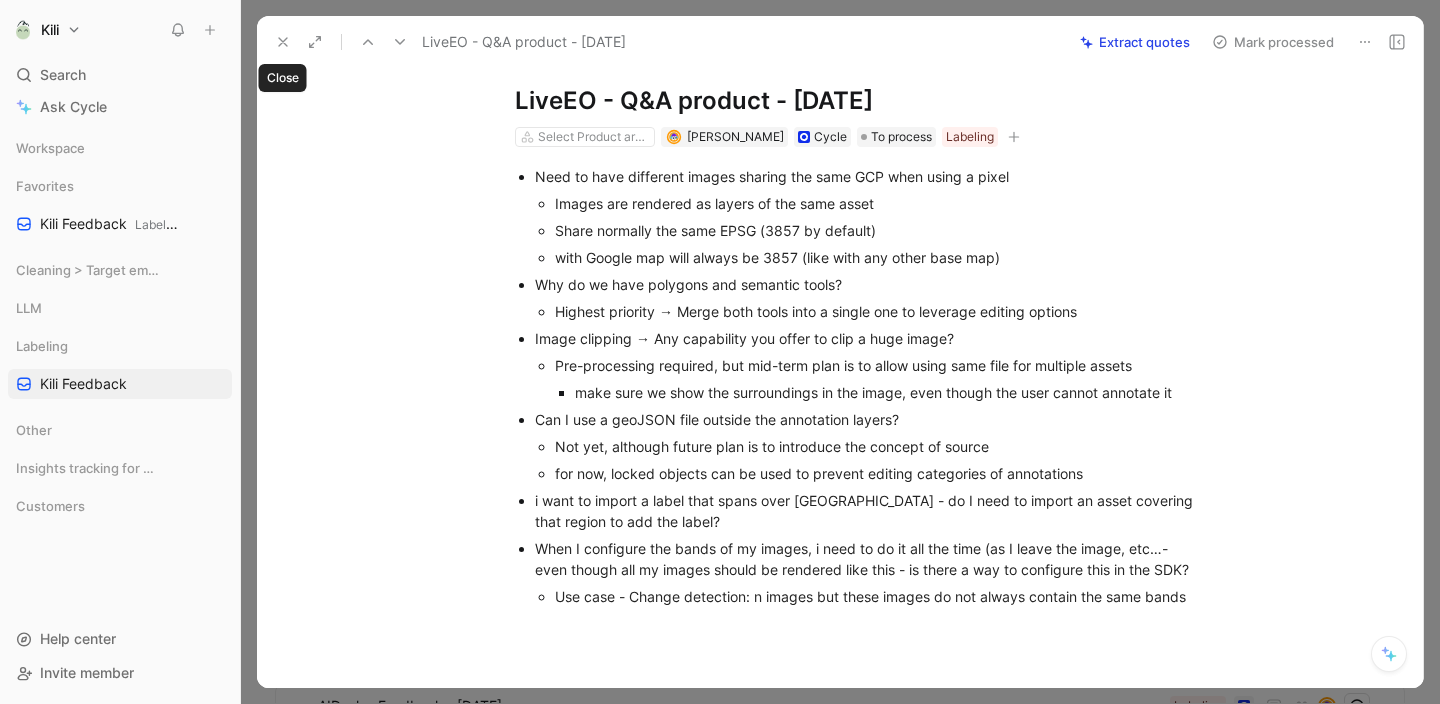 click 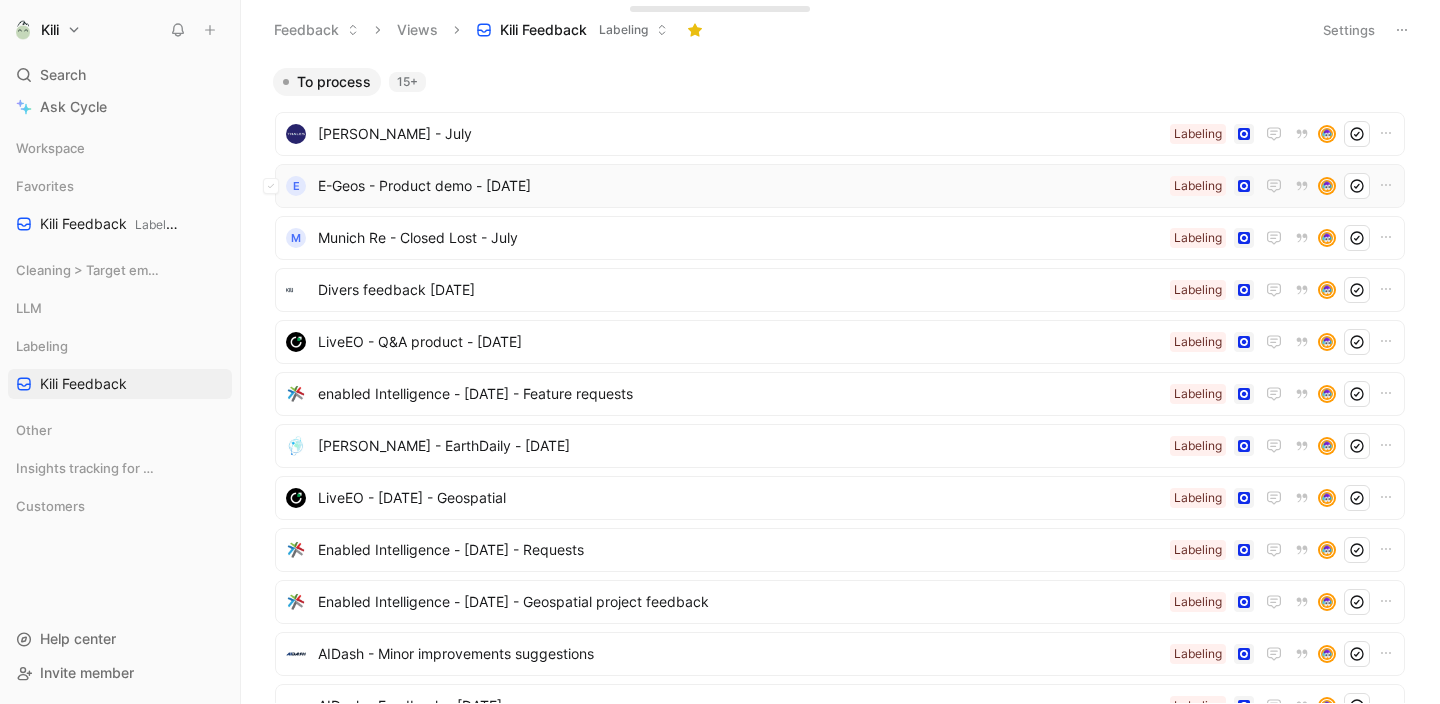 click on "E-Geos - Product demo - [DATE]" at bounding box center (740, 186) 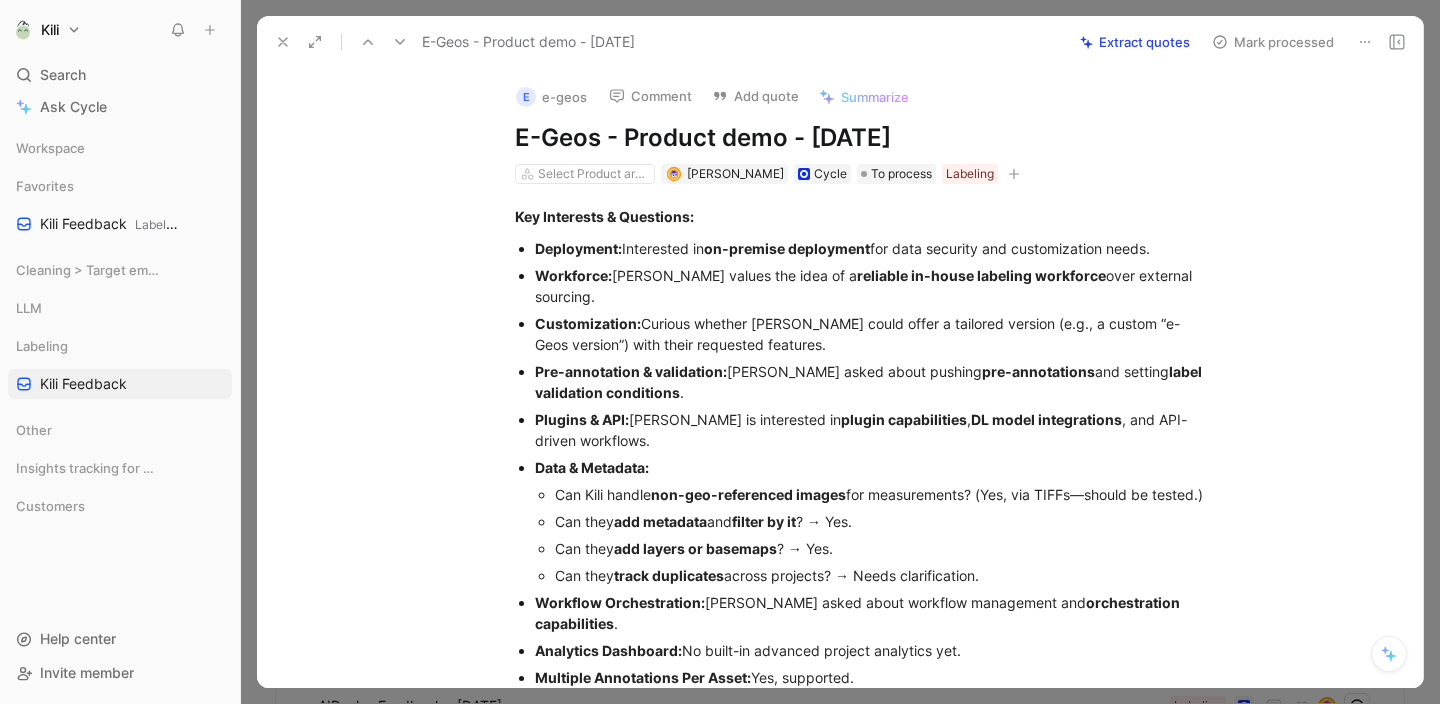 click 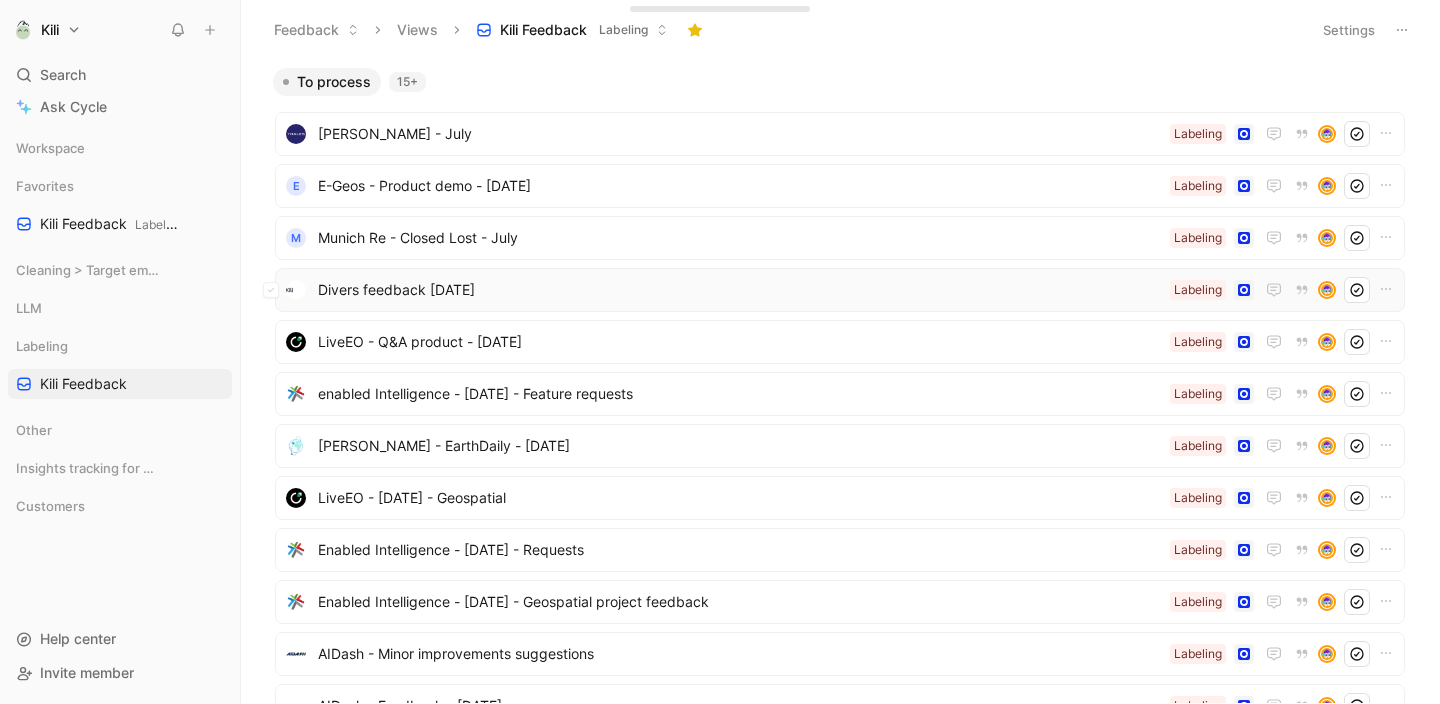 click on "Divers feedback [DATE]" at bounding box center [740, 290] 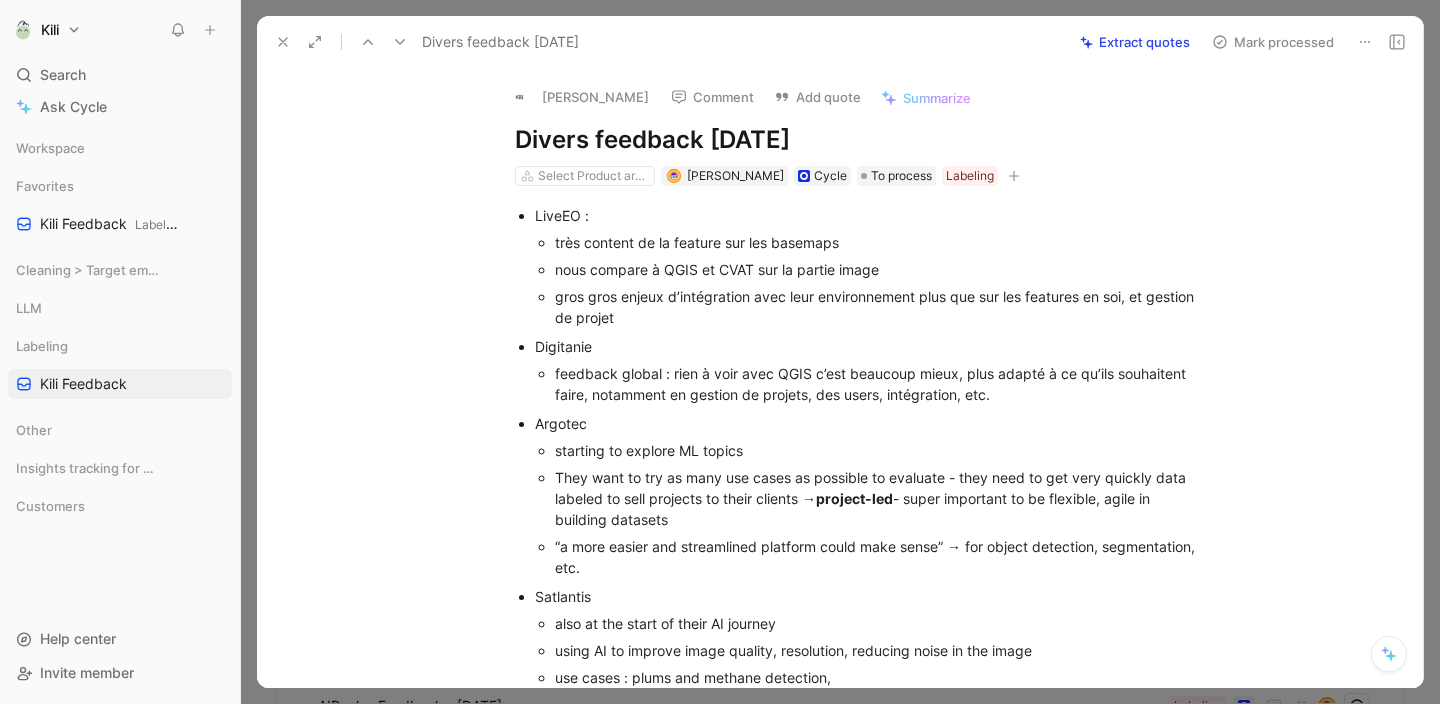 click at bounding box center [283, 42] 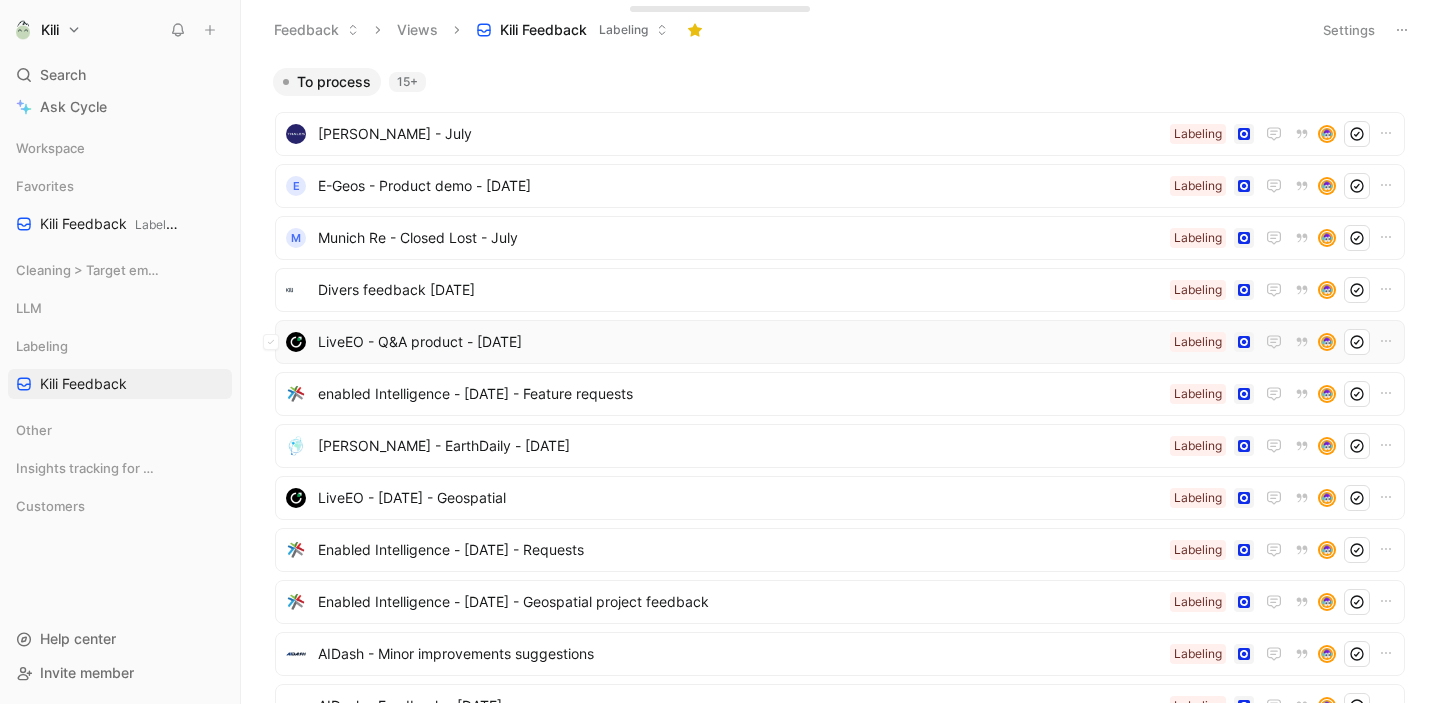 click on "LiveEO - Q&A product - [DATE]" at bounding box center [740, 342] 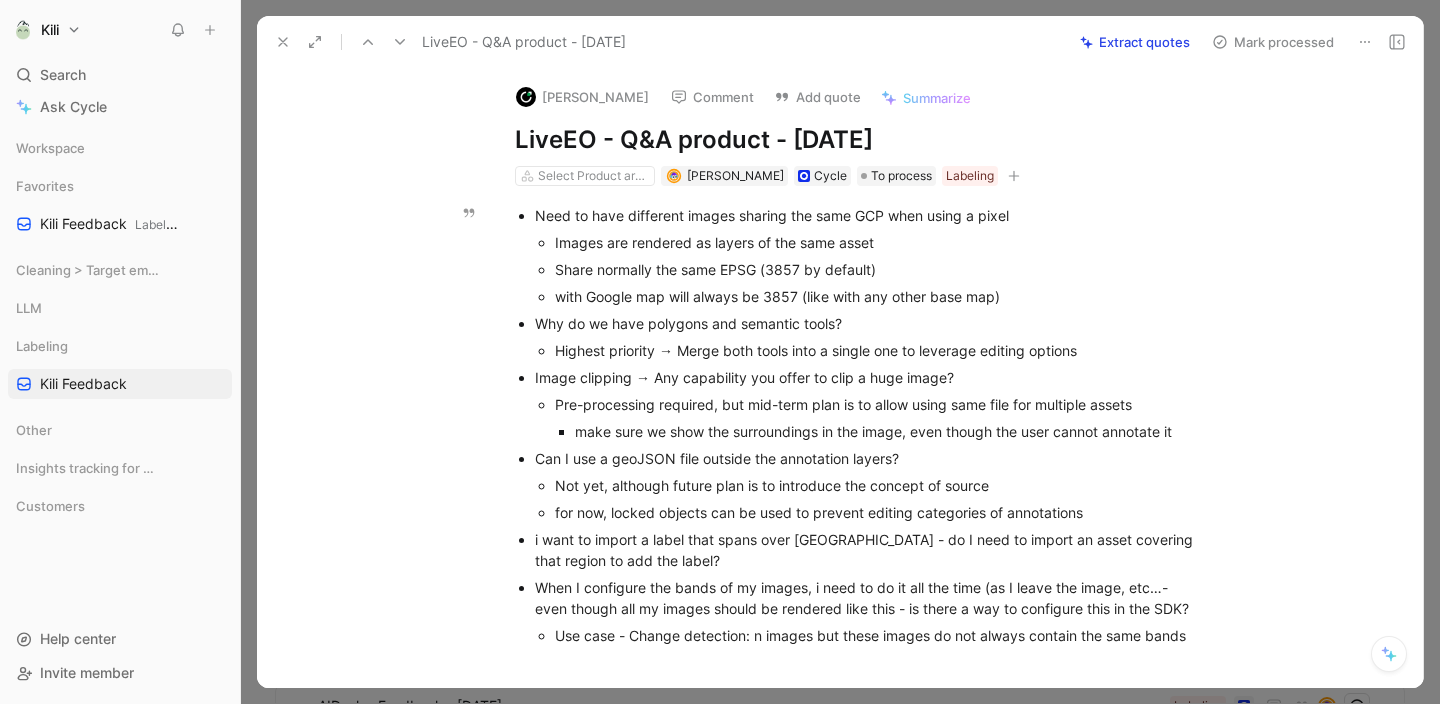 click on "Need to have different images sharing the same GCP when using a pixel" at bounding box center [871, 215] 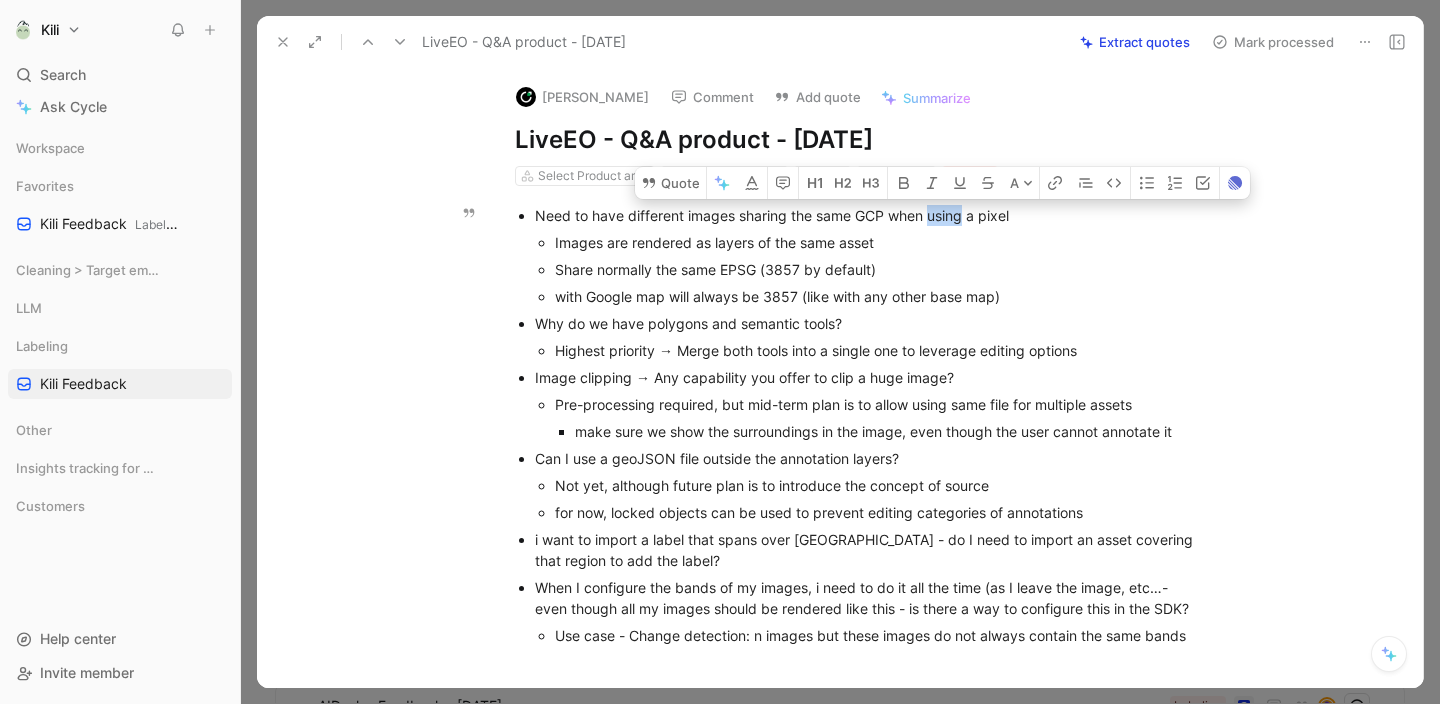 click on "Images are rendered as layers of the same asset" at bounding box center [881, 242] 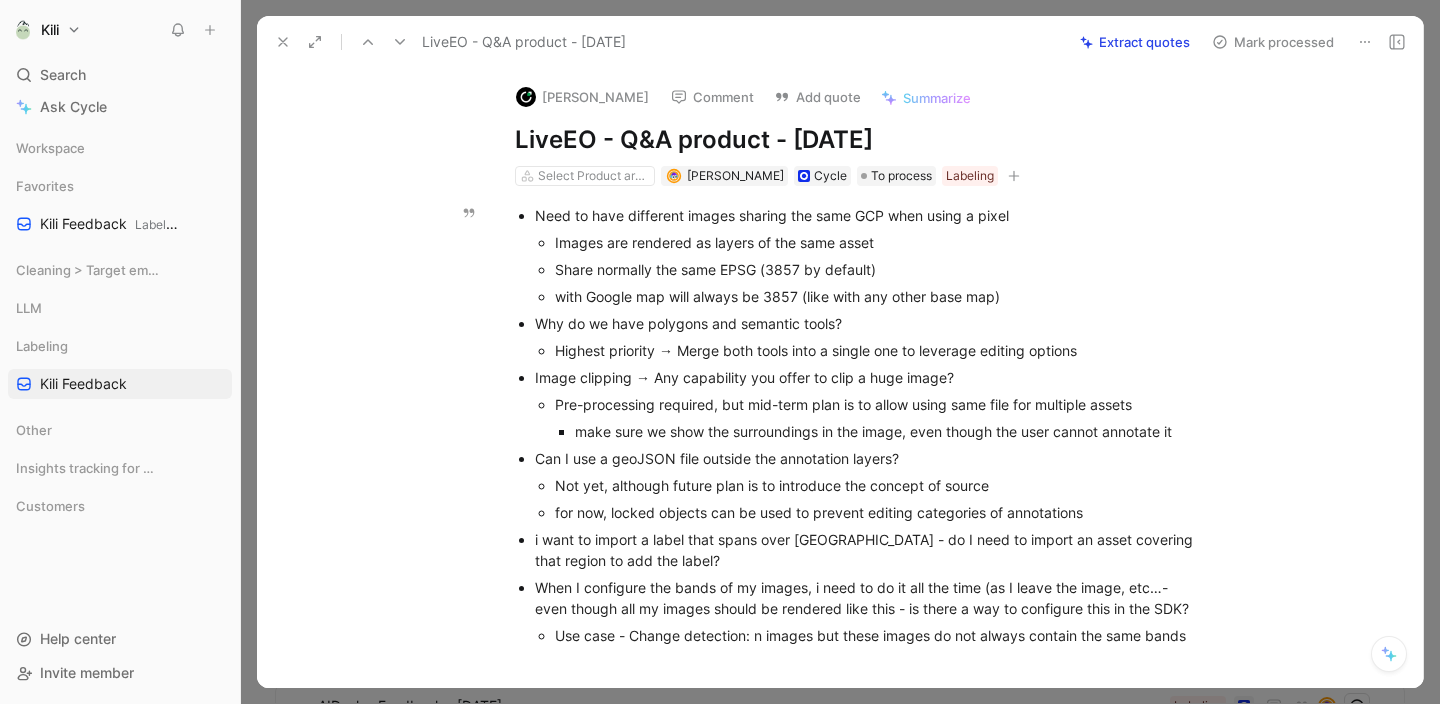 click on "Need to have different images sharing the same GCP when using a pixel" at bounding box center [871, 215] 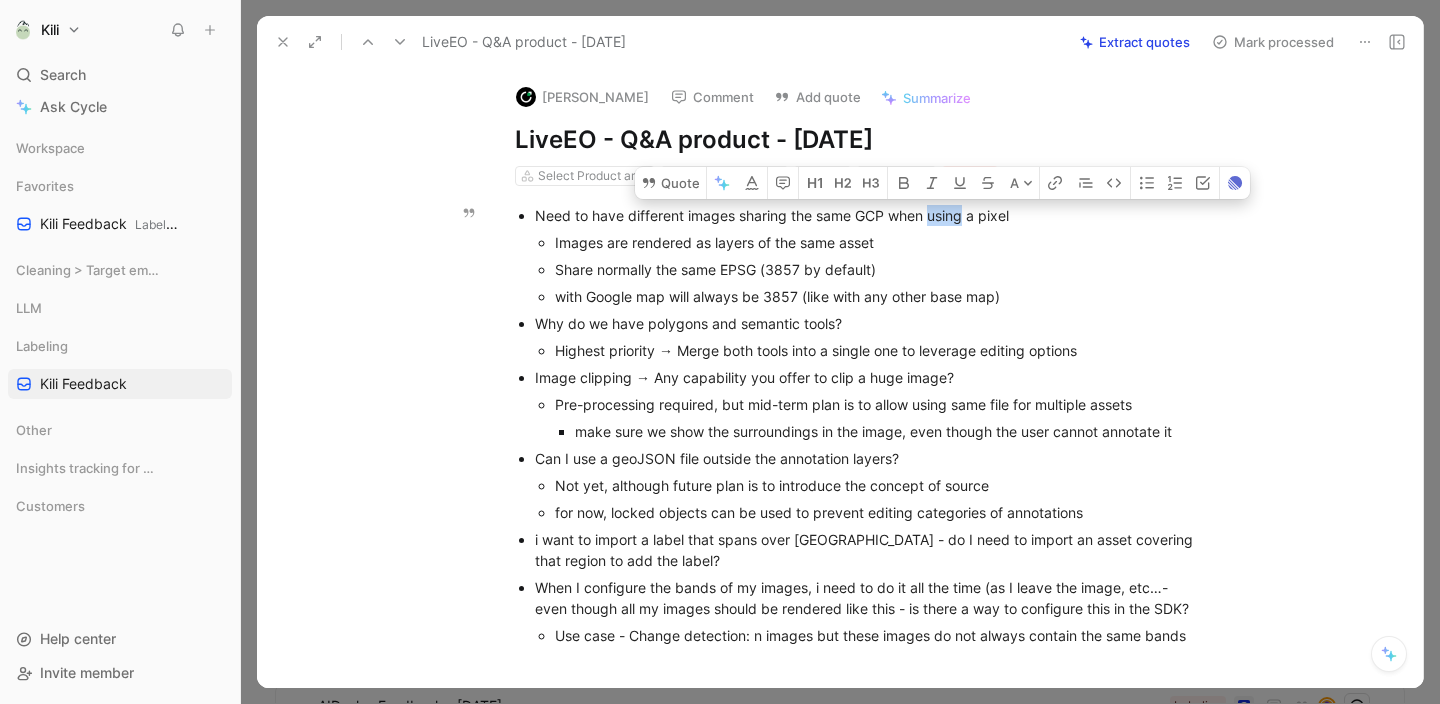 click on "Need to have different images sharing the same GCP when using a pixel" at bounding box center [871, 215] 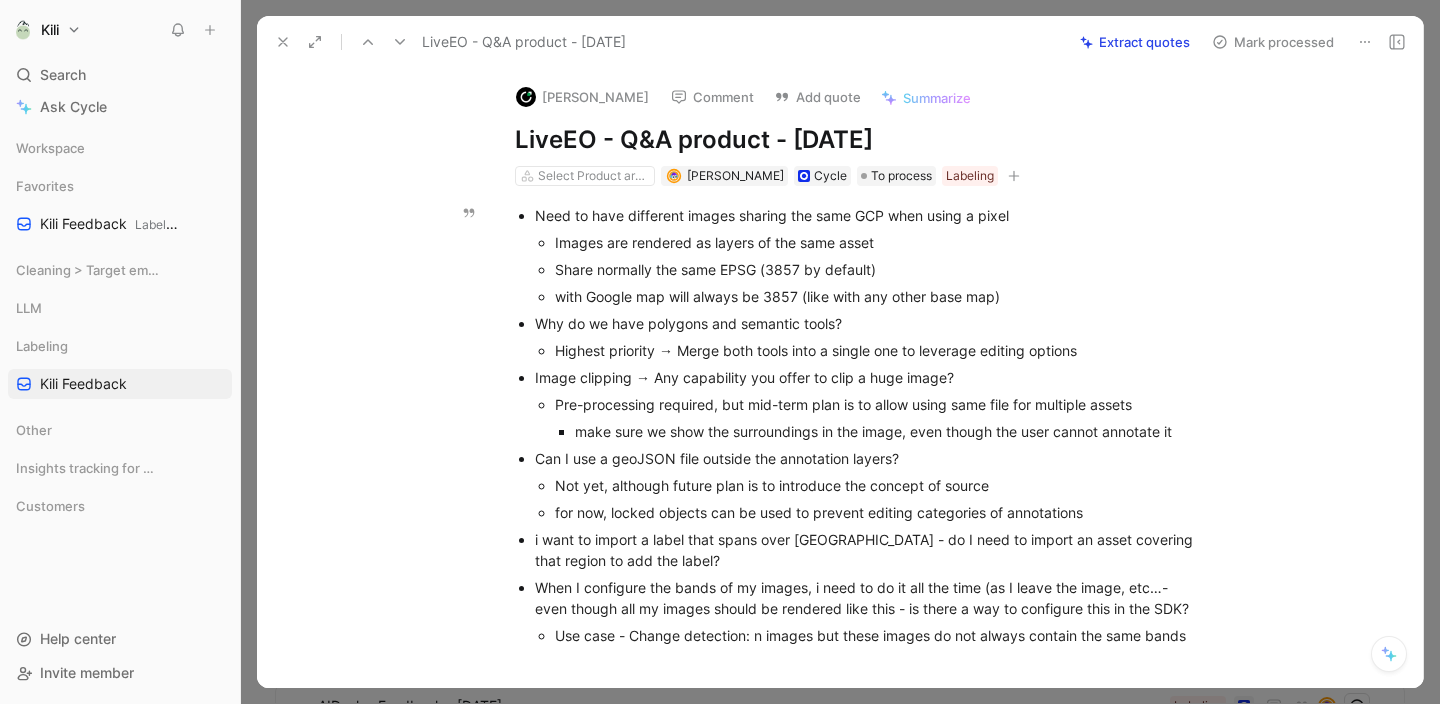 click on "Need to have different images sharing the same GCP when using a pixel" at bounding box center (871, 215) 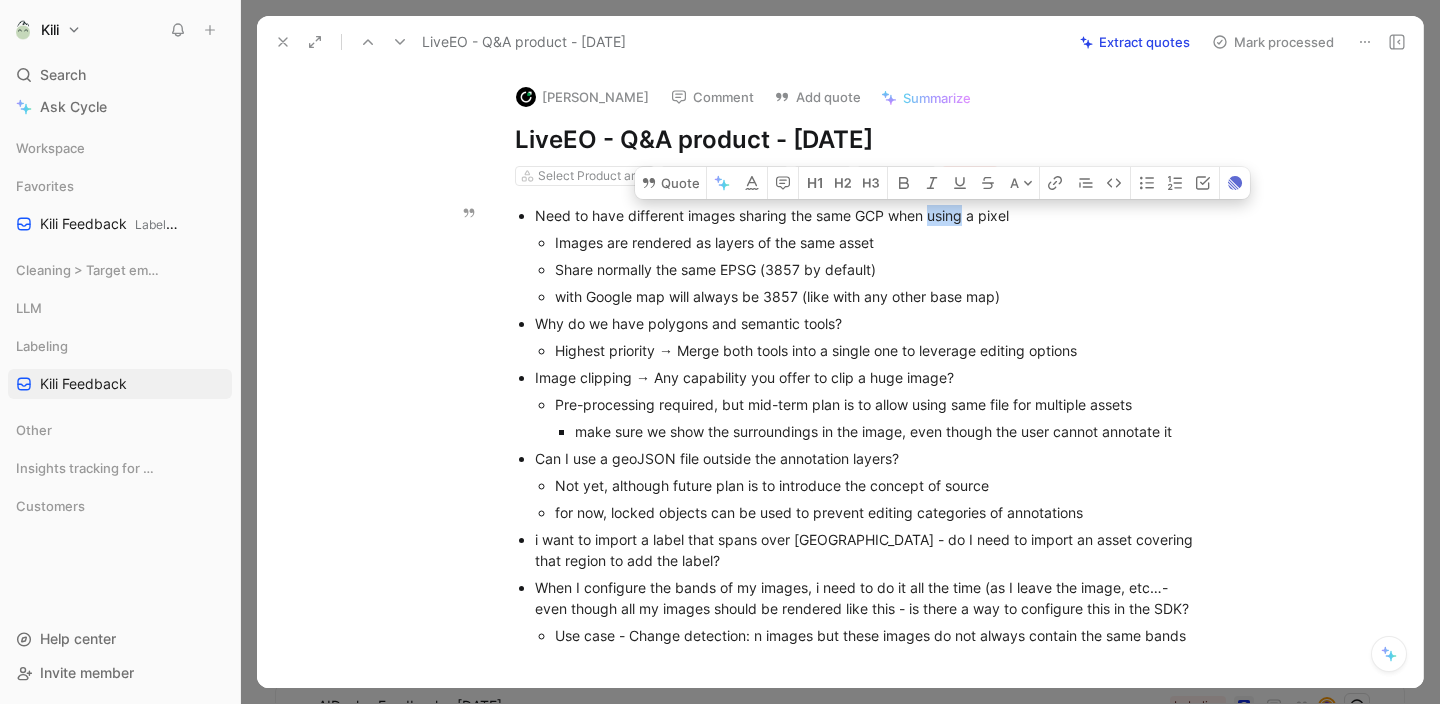 click on "Need to have different images sharing the same GCP when using a pixel" at bounding box center (871, 215) 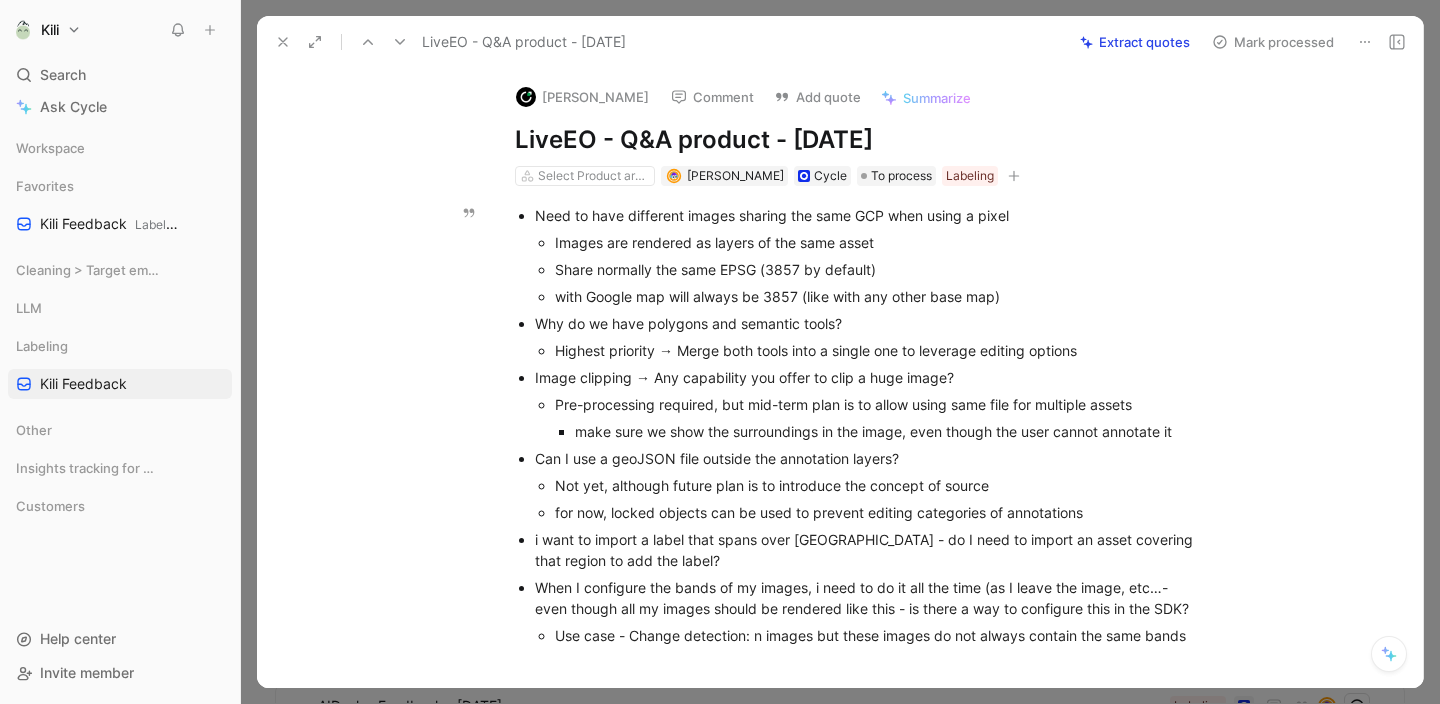 click on "Need to have different images sharing the same GCP when using a pixel" at bounding box center (871, 215) 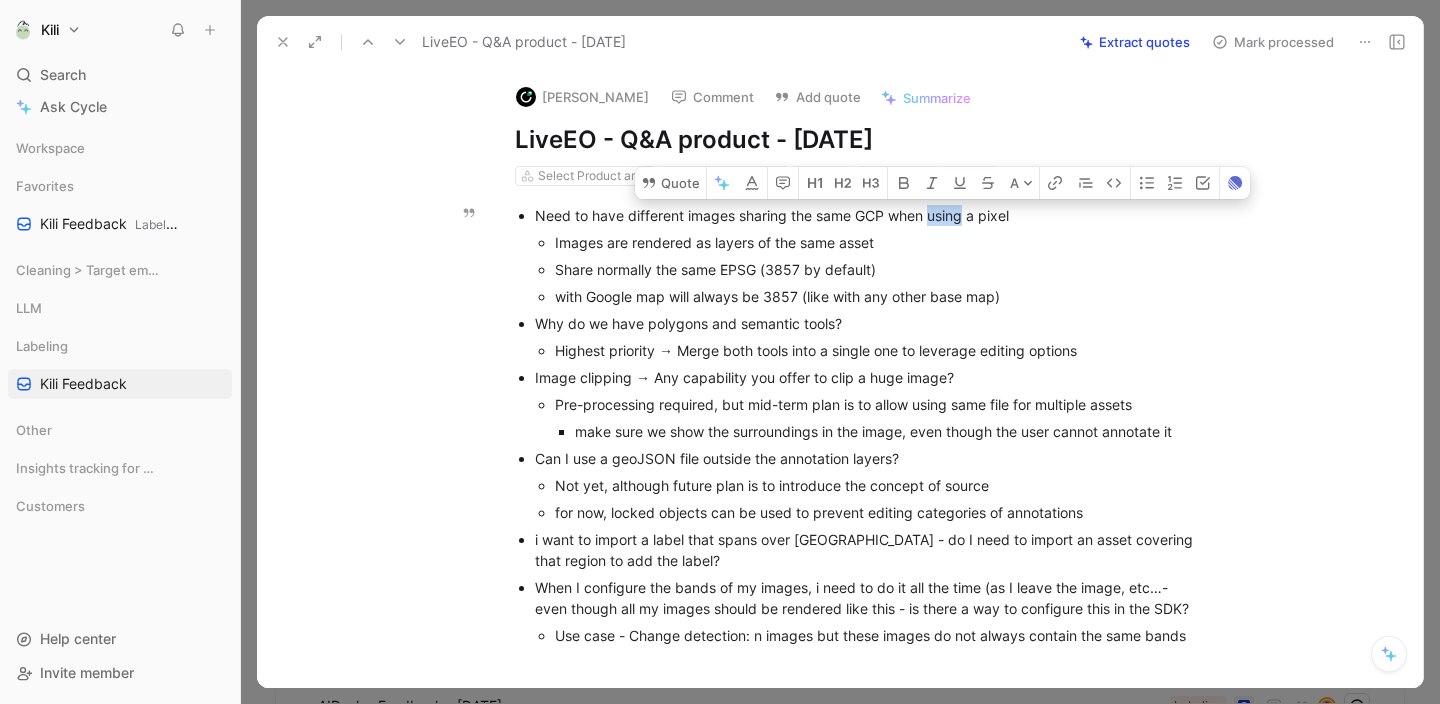 click on "Need to have different images sharing the same GCP when using a pixel" at bounding box center (871, 215) 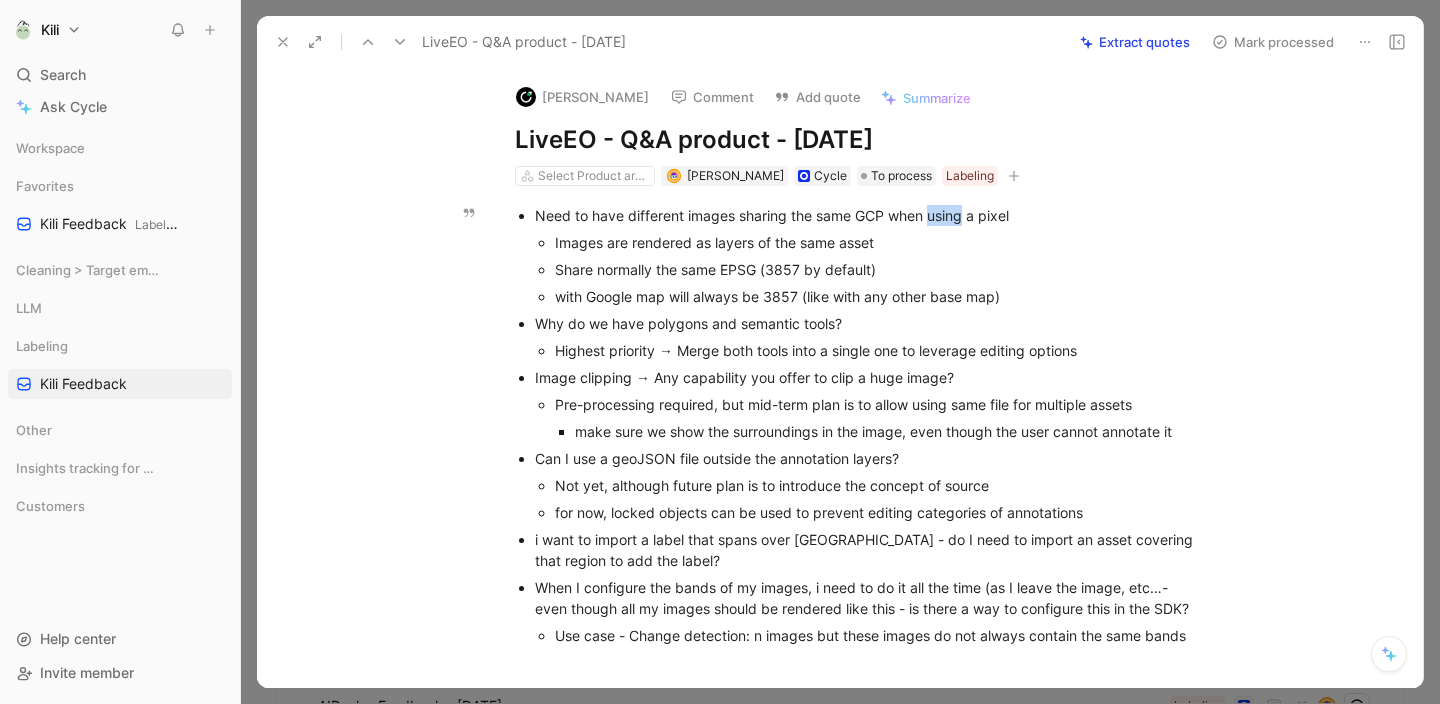 drag, startPoint x: 1023, startPoint y: 218, endPoint x: 895, endPoint y: 219, distance: 128.0039 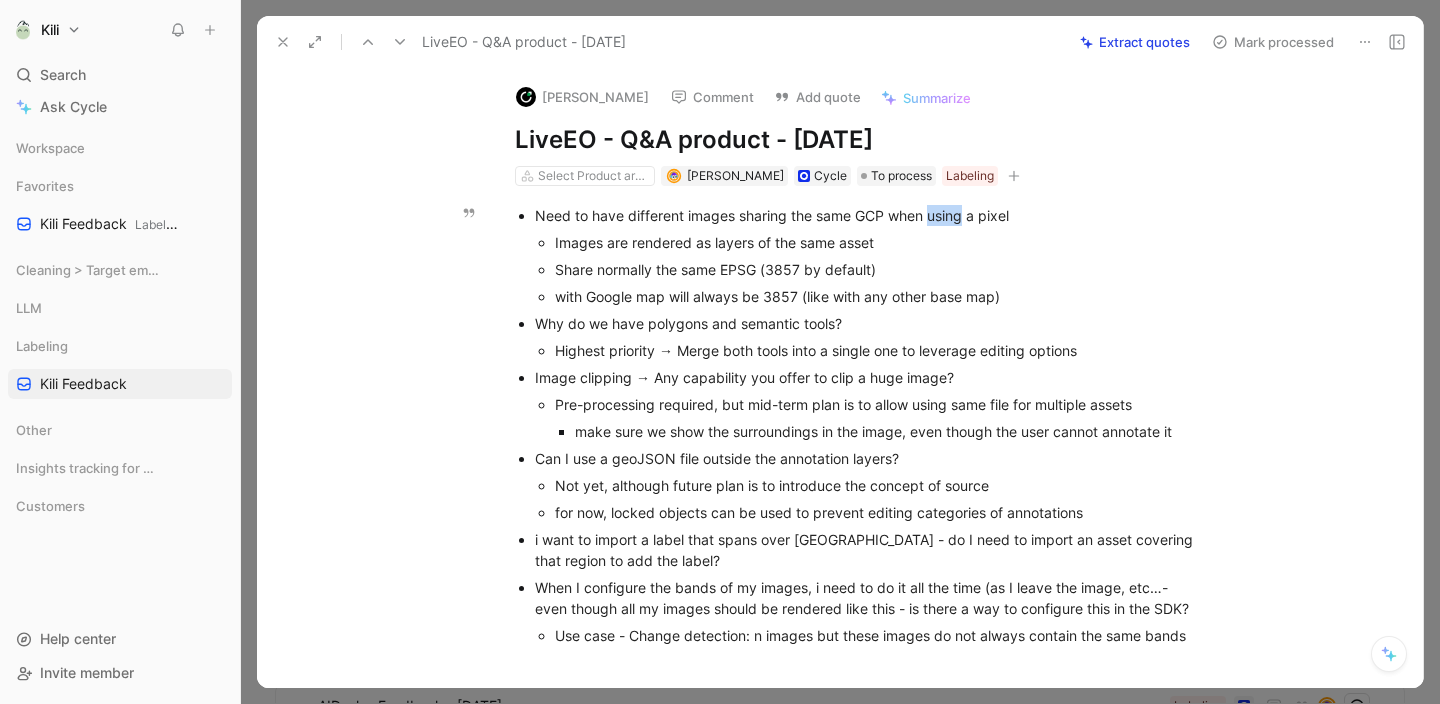click on "Need to have different images sharing the same GCP when using a pixel" at bounding box center [871, 215] 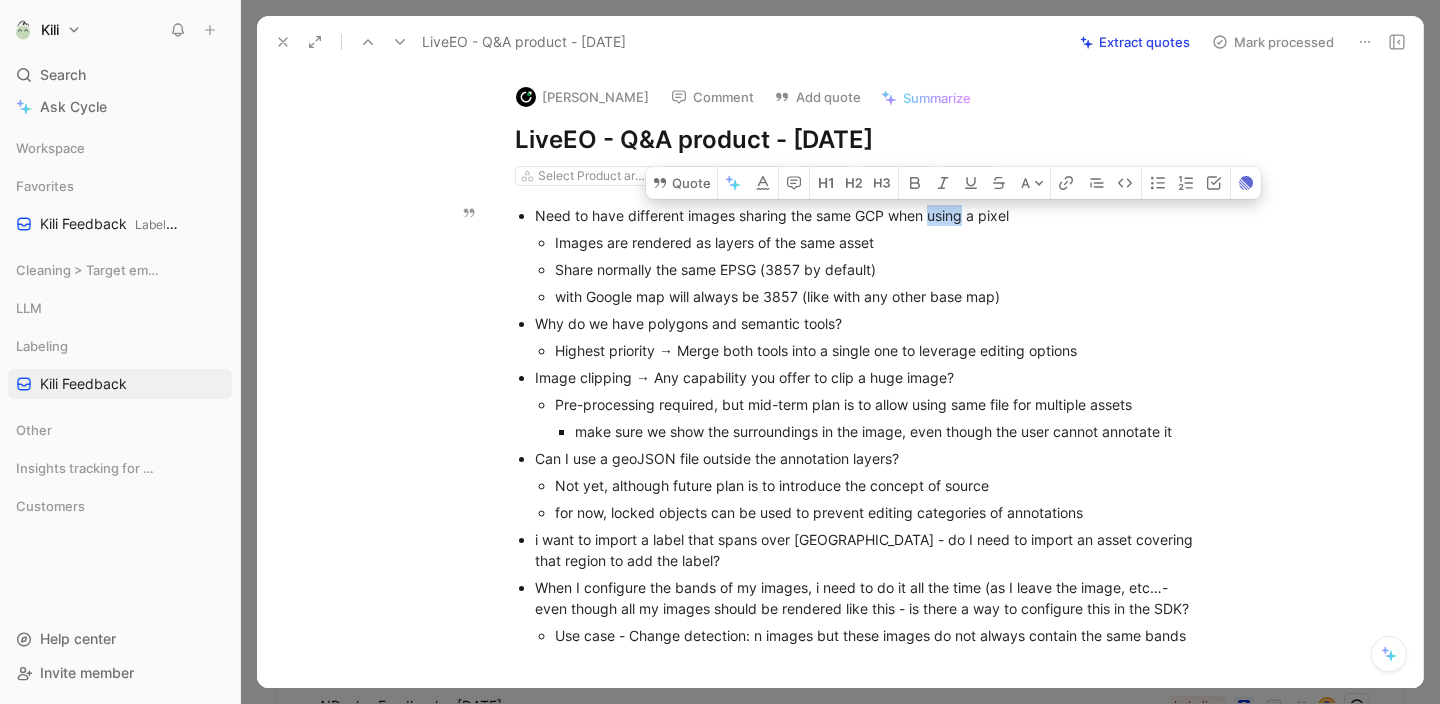click on "Need to have different images sharing the same GCP when using a pixel" at bounding box center [871, 215] 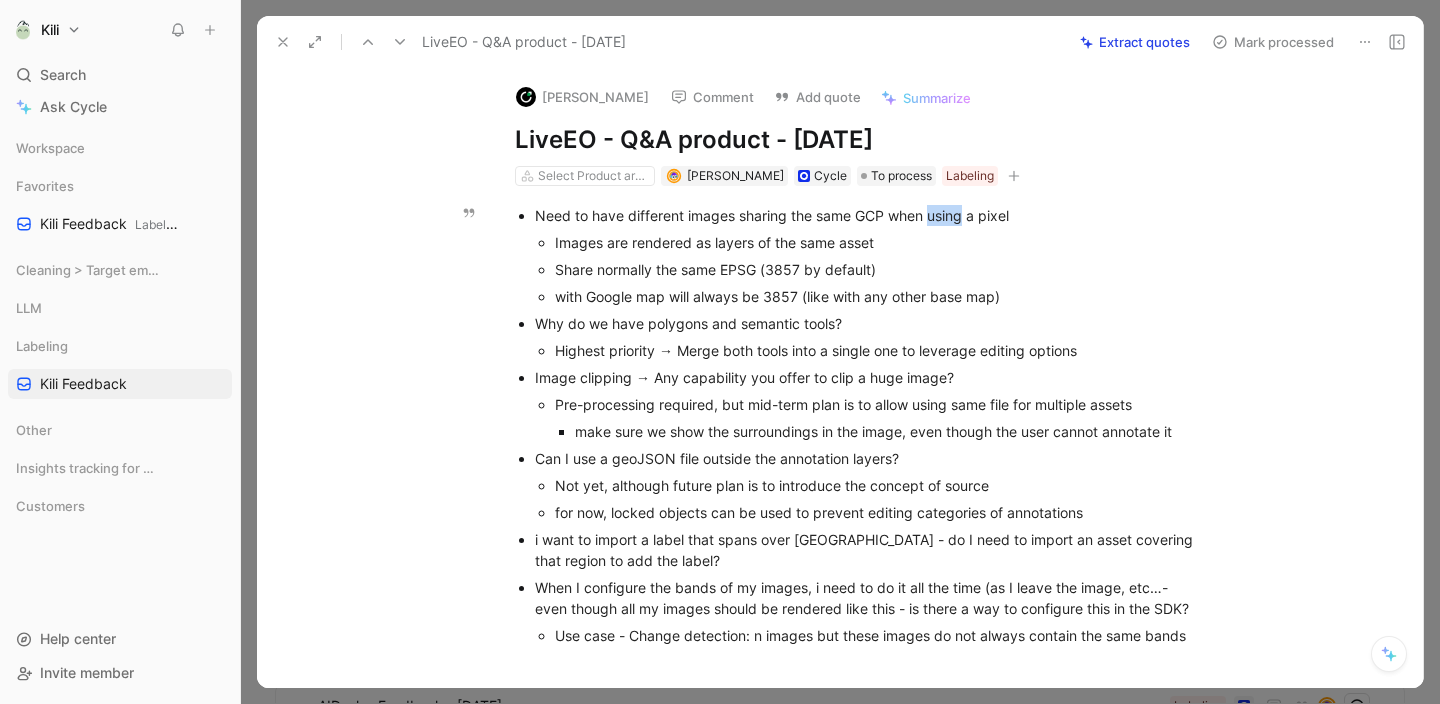 click on "Need to have different images sharing the same GCP when using a pixel" at bounding box center [871, 215] 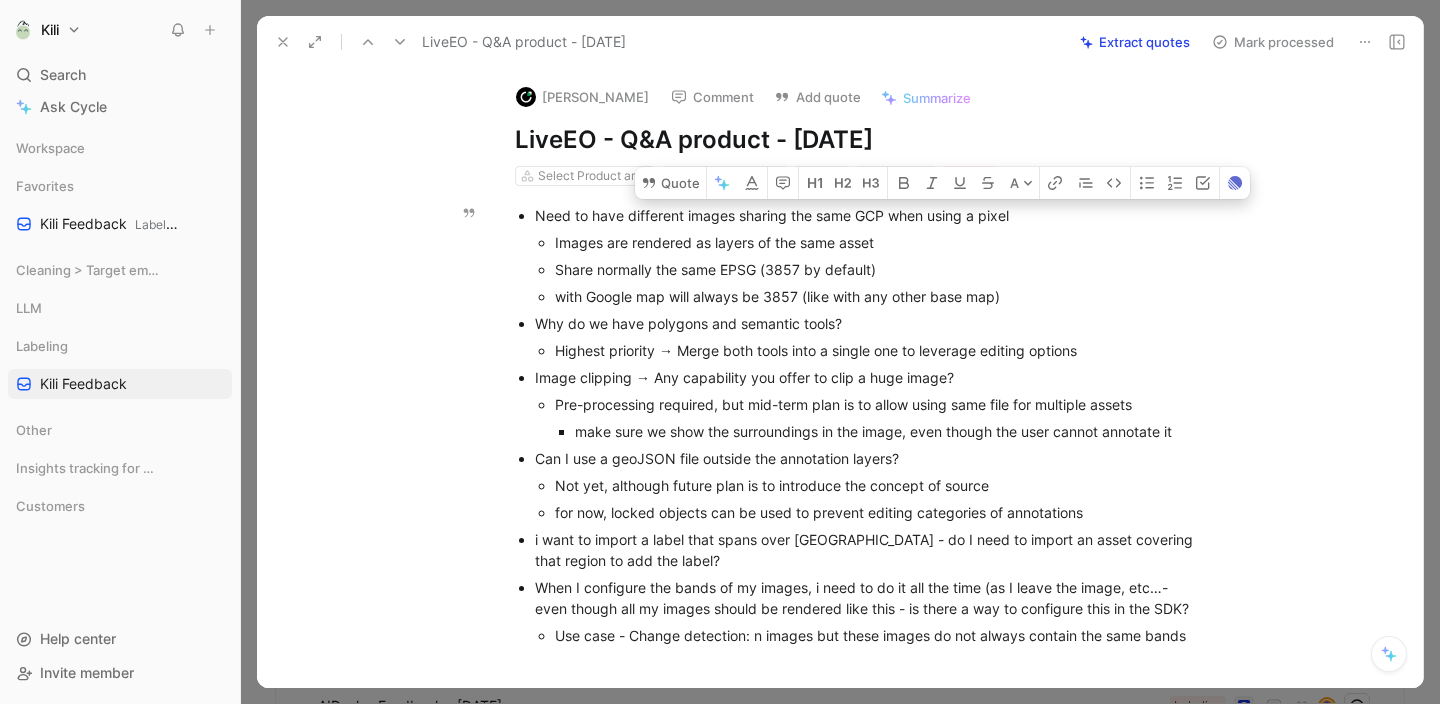 click on "Need to have different images sharing the same GCP when using a pixel" at bounding box center (871, 215) 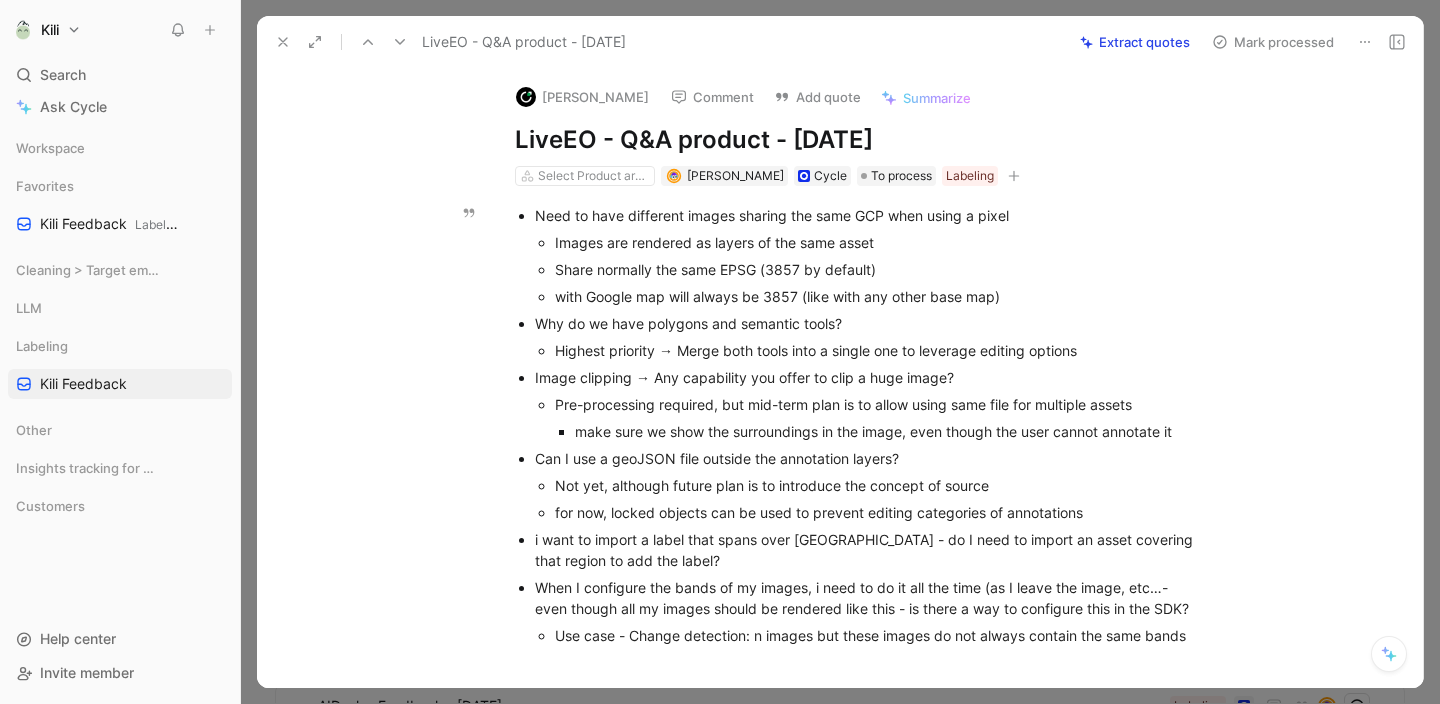 click 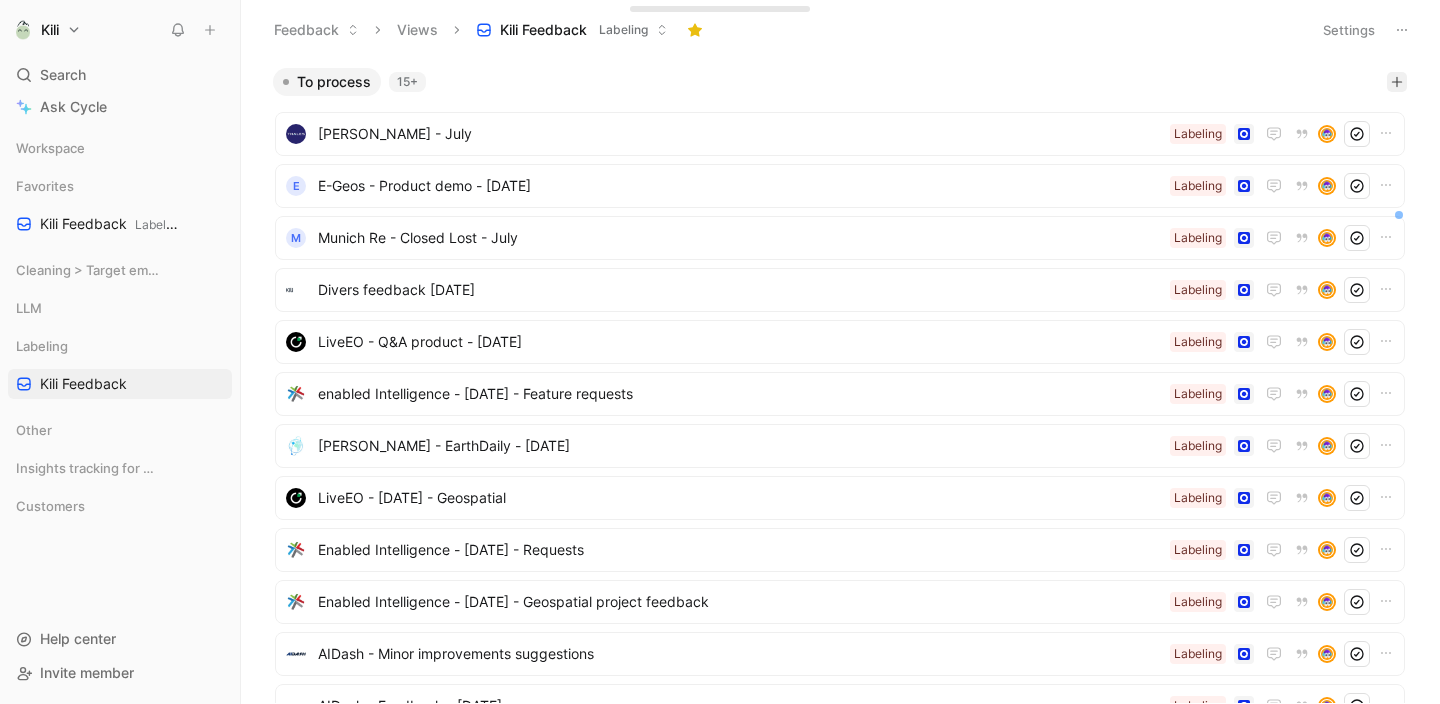 click 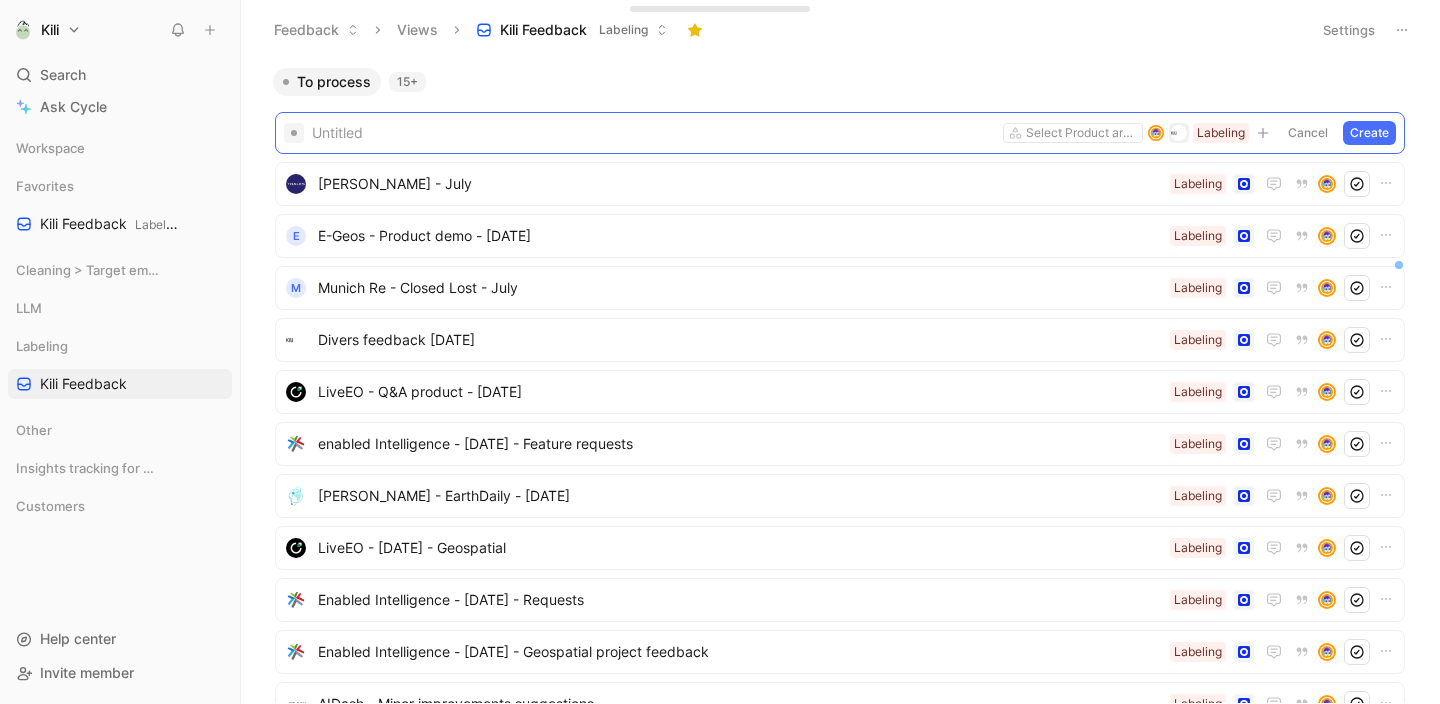 type 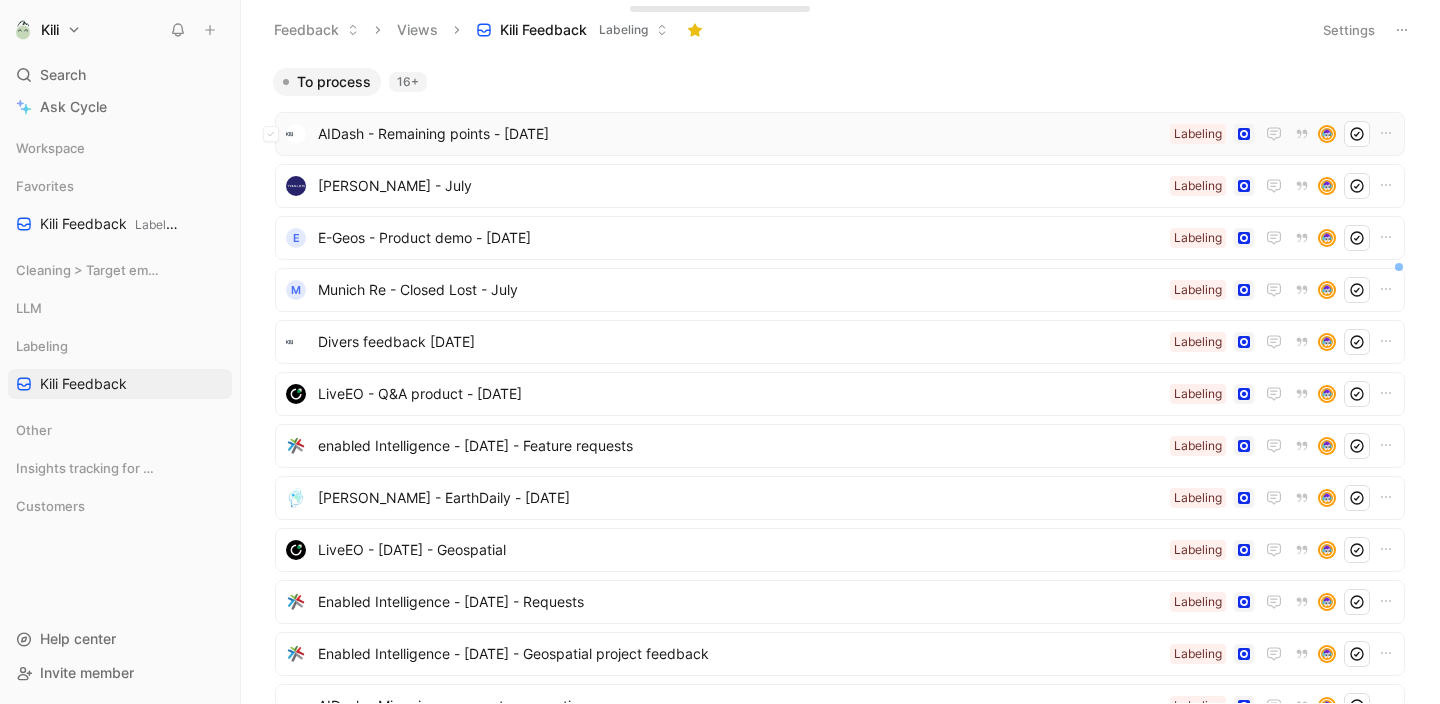 click on "AIDash - Remaining points - [DATE]" at bounding box center [740, 134] 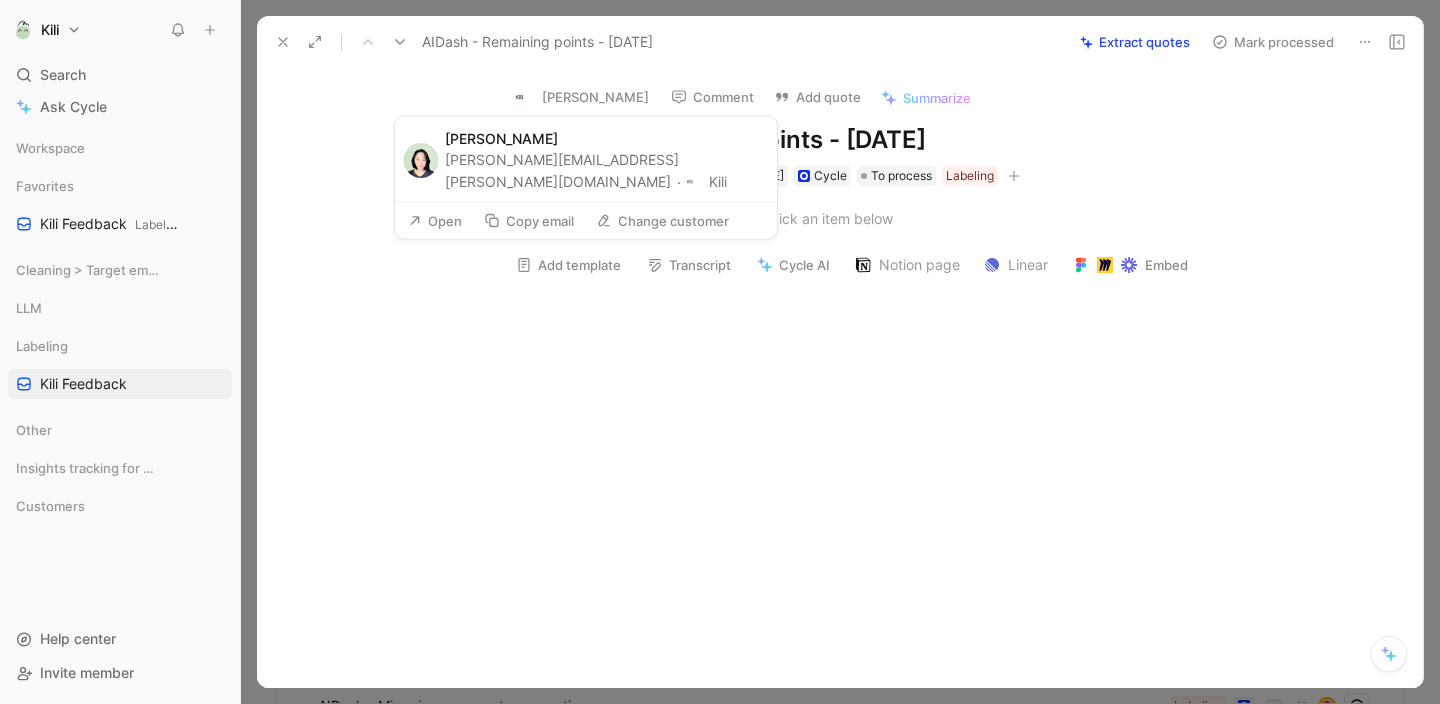 click at bounding box center [526, 97] 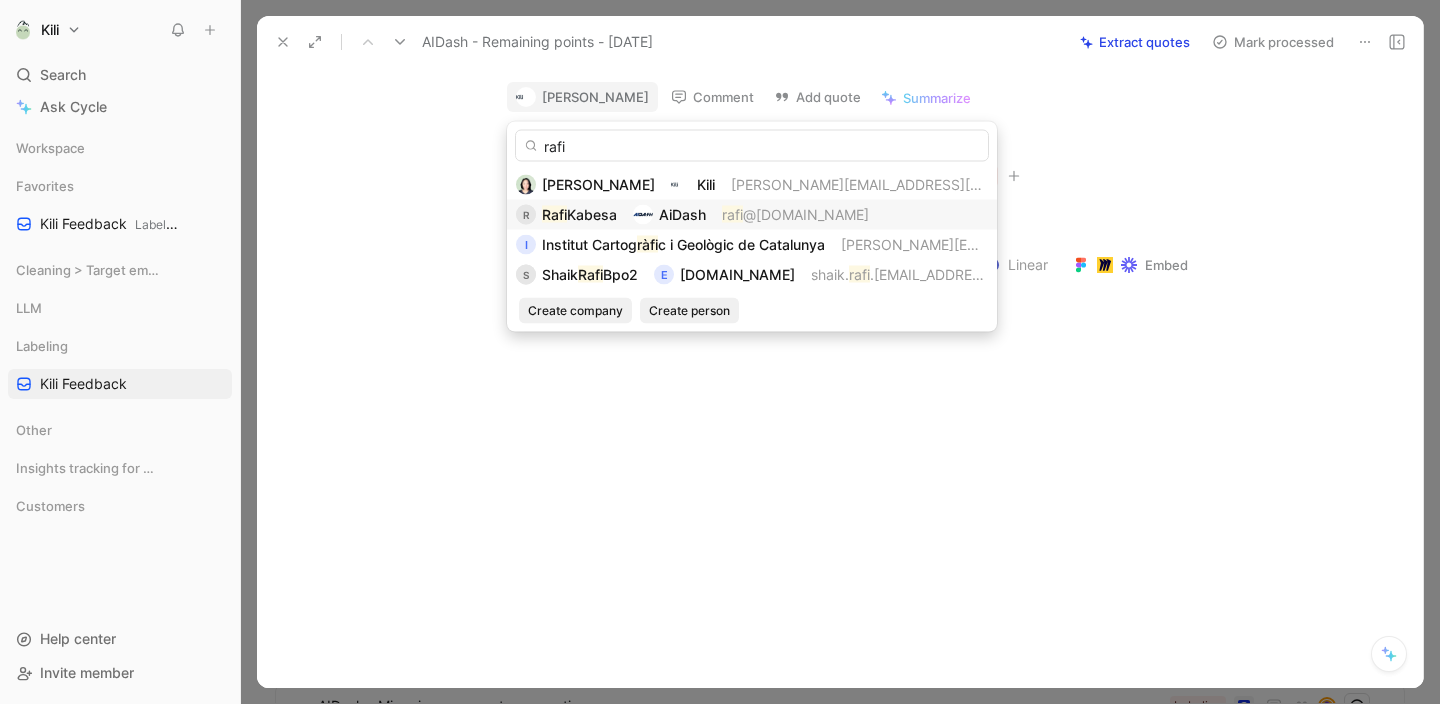 type on "rafi" 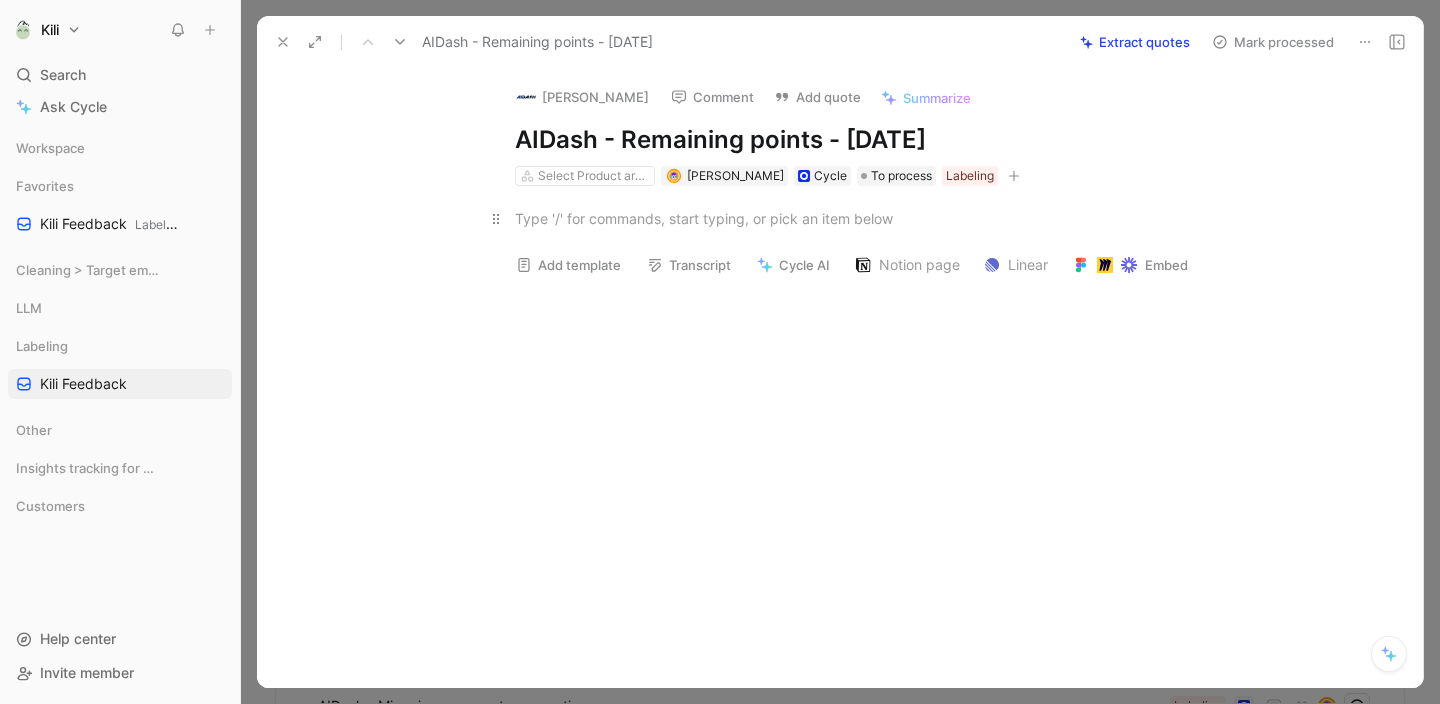 click at bounding box center (861, 218) 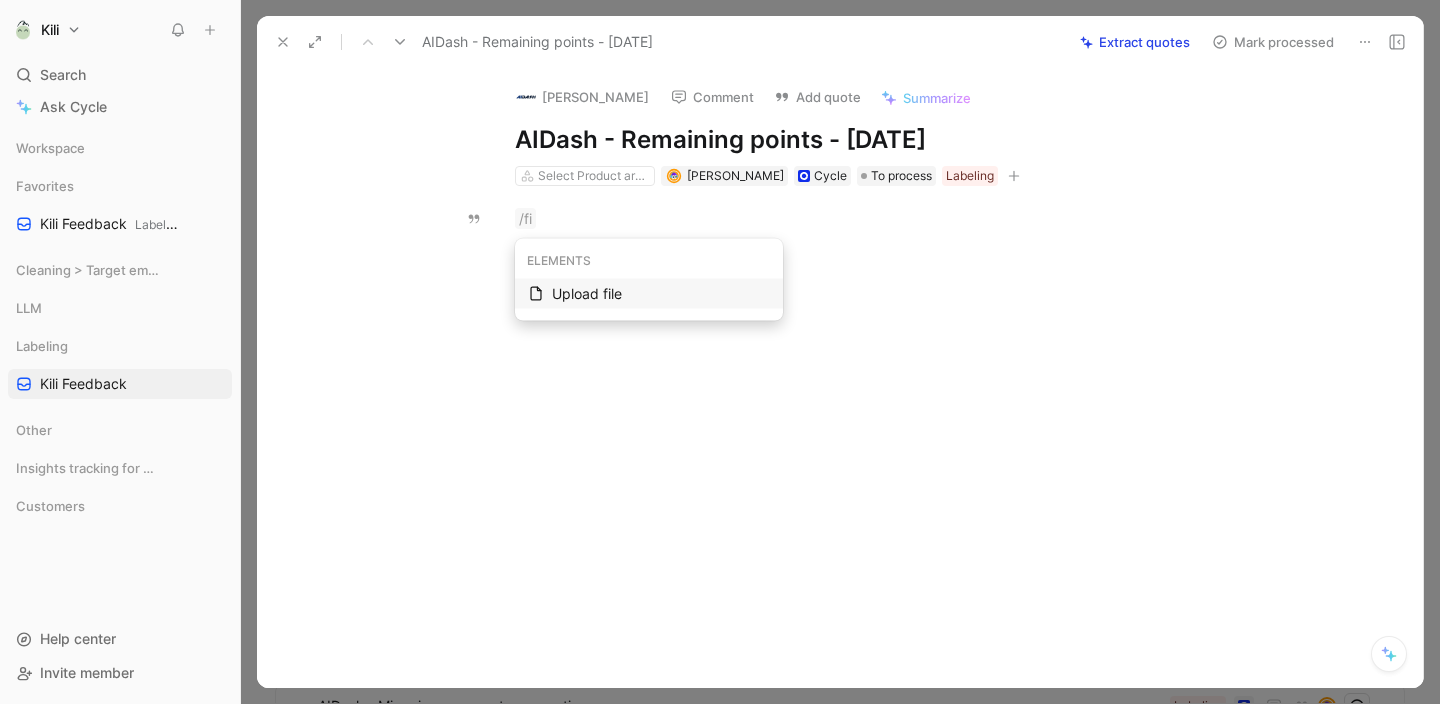 click on "Upload file" at bounding box center [661, 294] 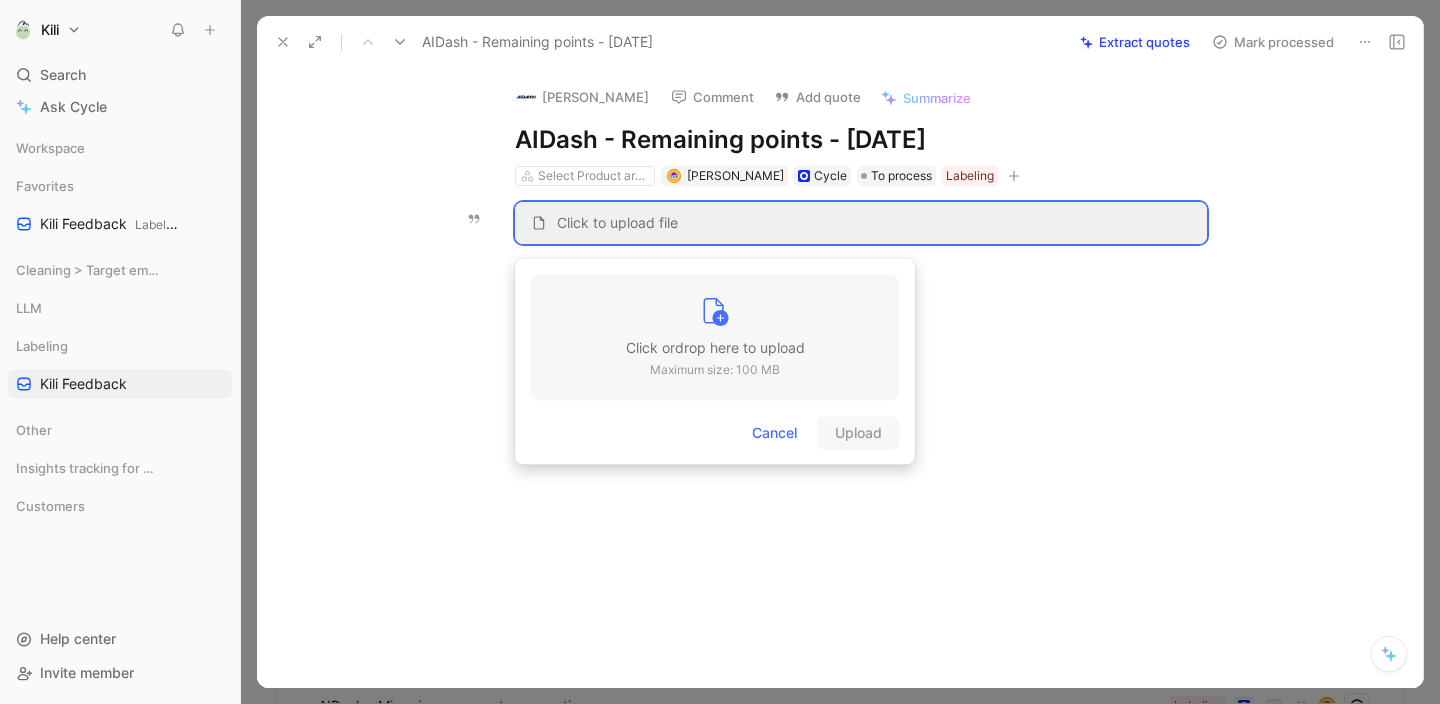 click on "Click or  drop here to upload" at bounding box center [715, 348] 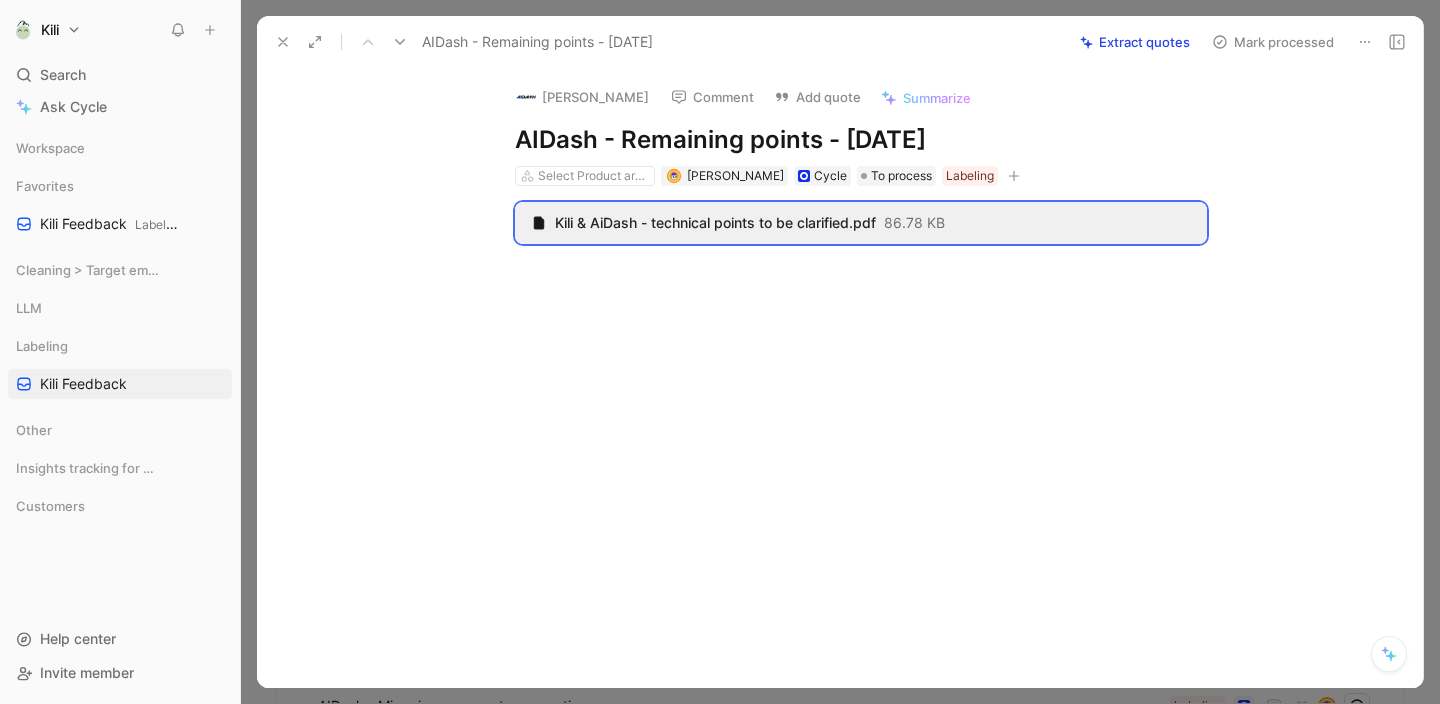 click 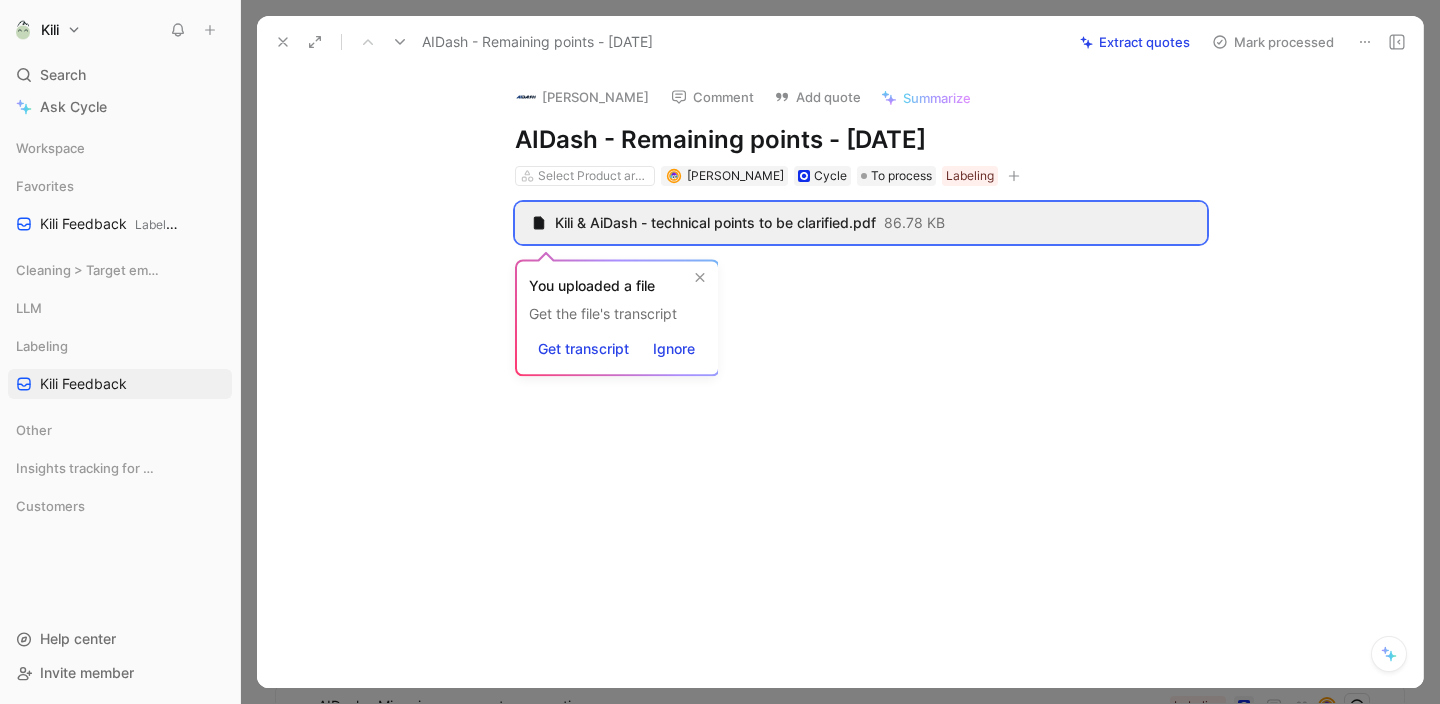 click on "Feedback Views Kili Feedback Labeling Settings To process 16+ AIDash - Remaining points - July 23 Labeling Thales - Arnaud Samama - July  Labeling e E-Geos - Product demo - July 23 Labeling M Munich Re - Closed Lost - July Labeling Divers feedback July 21st Labeling LiveEO - Q&A product - July 21st Labeling enabled Intelligence - July 16th - Feature requests Labeling Robin Cole - EarthDaily - July 3 Labeling LiveEO - July 3 - Geospatial Labeling Enabled Intelligence - July 2 - Requests Labeling Enabled Intelligence - June 13 - Geospatial project feedback Labeling AIDash - Minor improvements suggestions Labeling AIDash - Feedback - June 11 Labeling M MunichRe - Demo - June 11 Labeling A Airbus Geo - Early discussion Labeling e E-Geos - Early discussion  Labeling Load 15 more Processing 1 AA Element user - Adjust the Span of the Highlighted Text Labeling D Processed 15+ Load 15 more Canceled 0 AIDash - Remaining points - July 23 Extract quotes Mark processed Rafi Kabesa Comment Add quote Summarize Cycle" at bounding box center (840, 352) 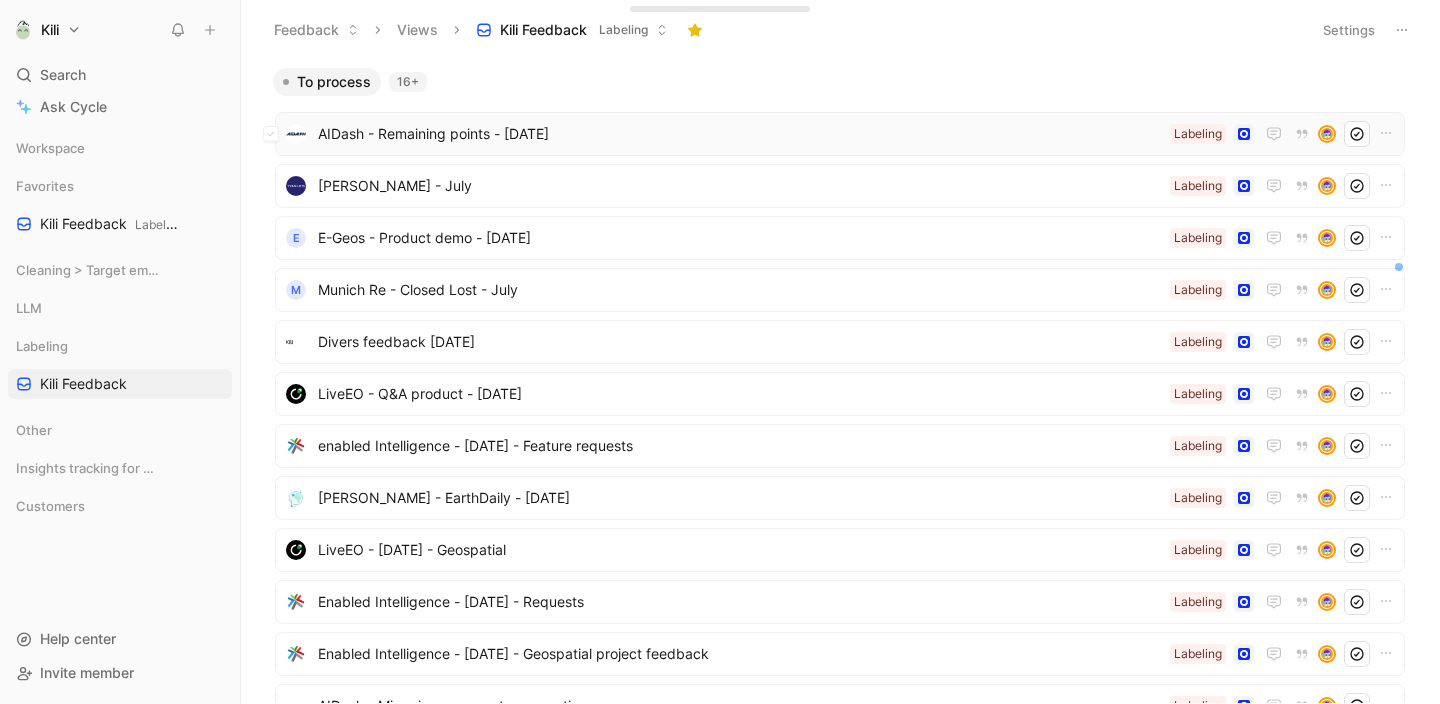 click on "AIDash - Remaining points - [DATE]" at bounding box center (740, 134) 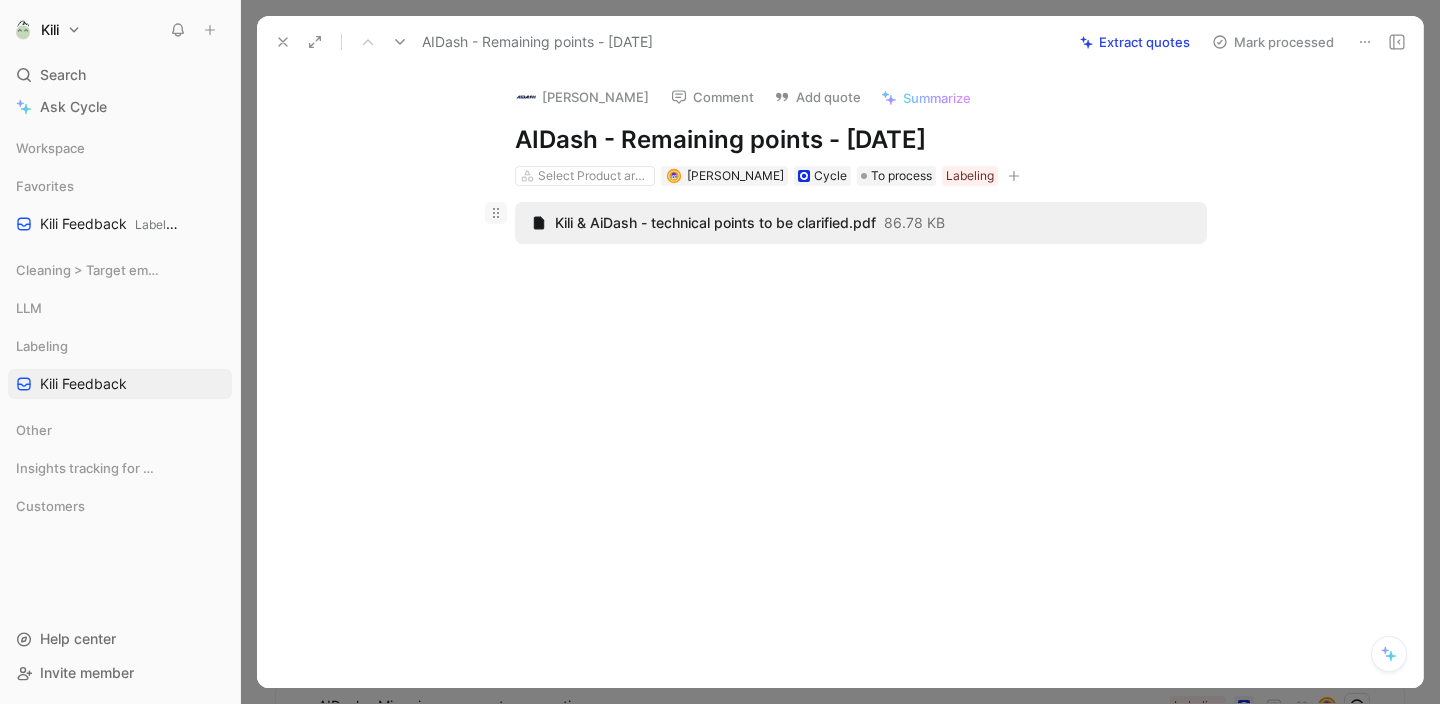 click 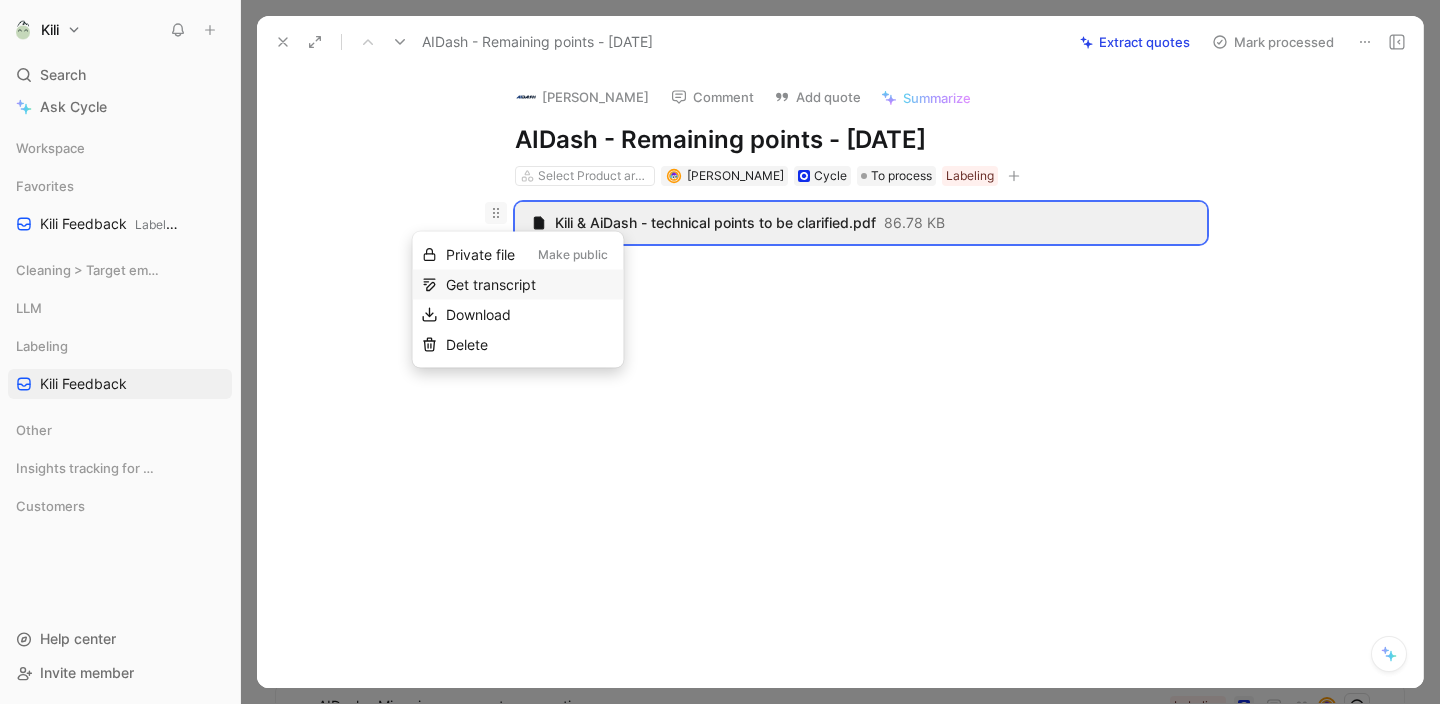 click on "Get transcript" at bounding box center (530, 285) 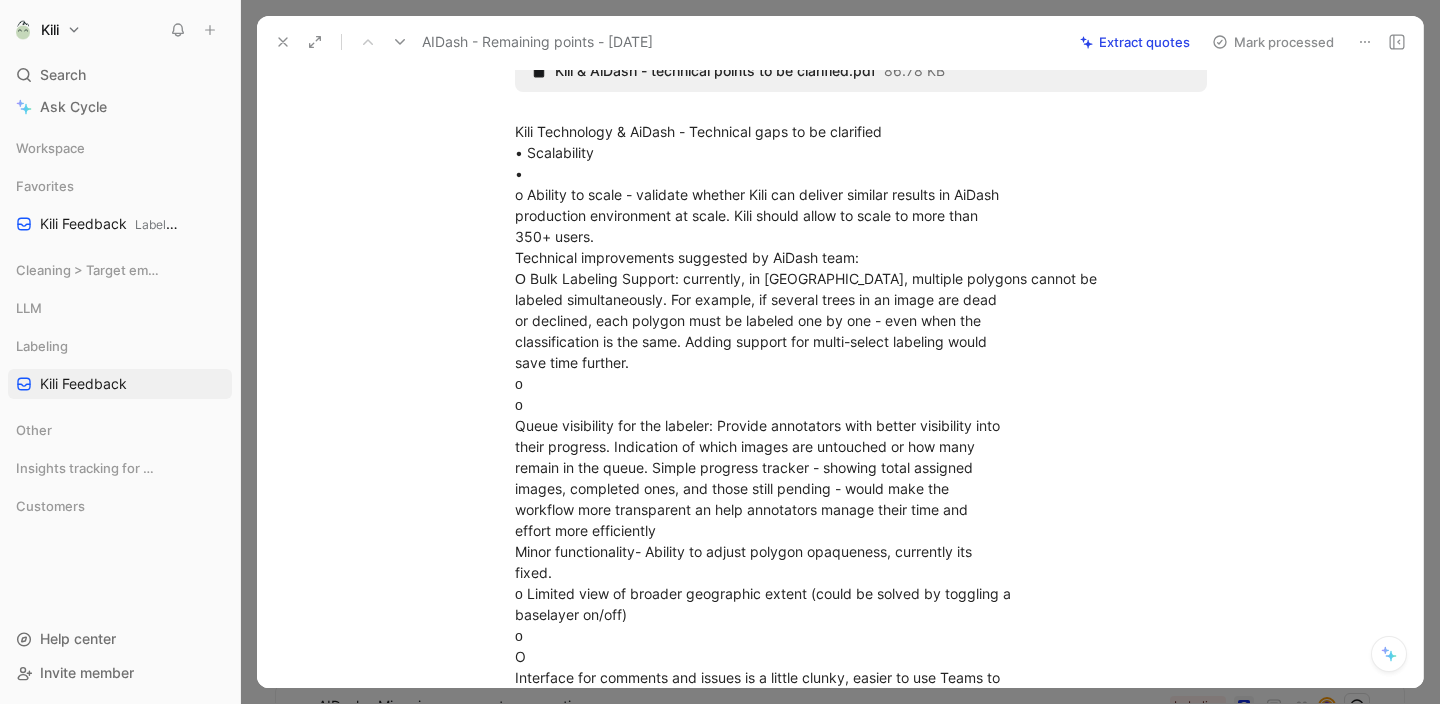 scroll, scrollTop: 128, scrollLeft: 0, axis: vertical 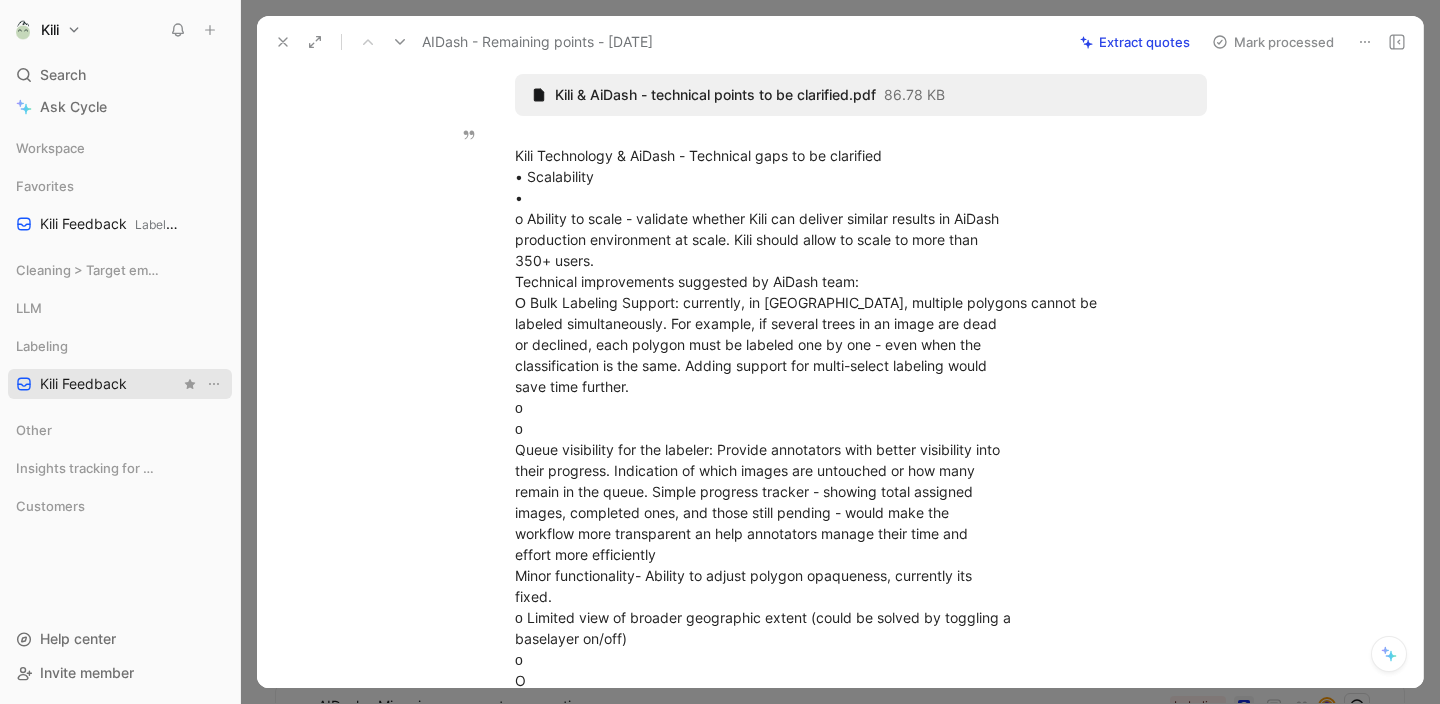 click on "Kili Feedback" at bounding box center [83, 384] 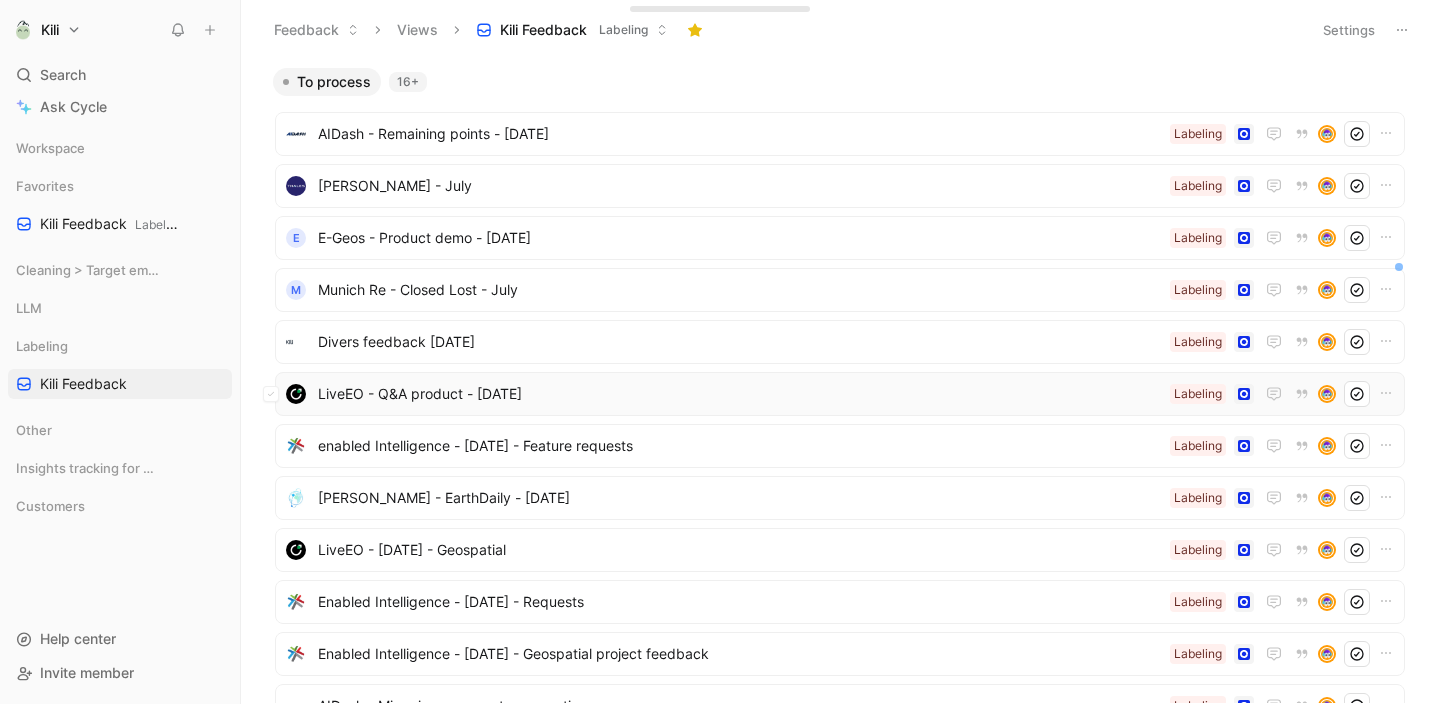 click on "LiveEO - Q&A product - [DATE]" at bounding box center [740, 394] 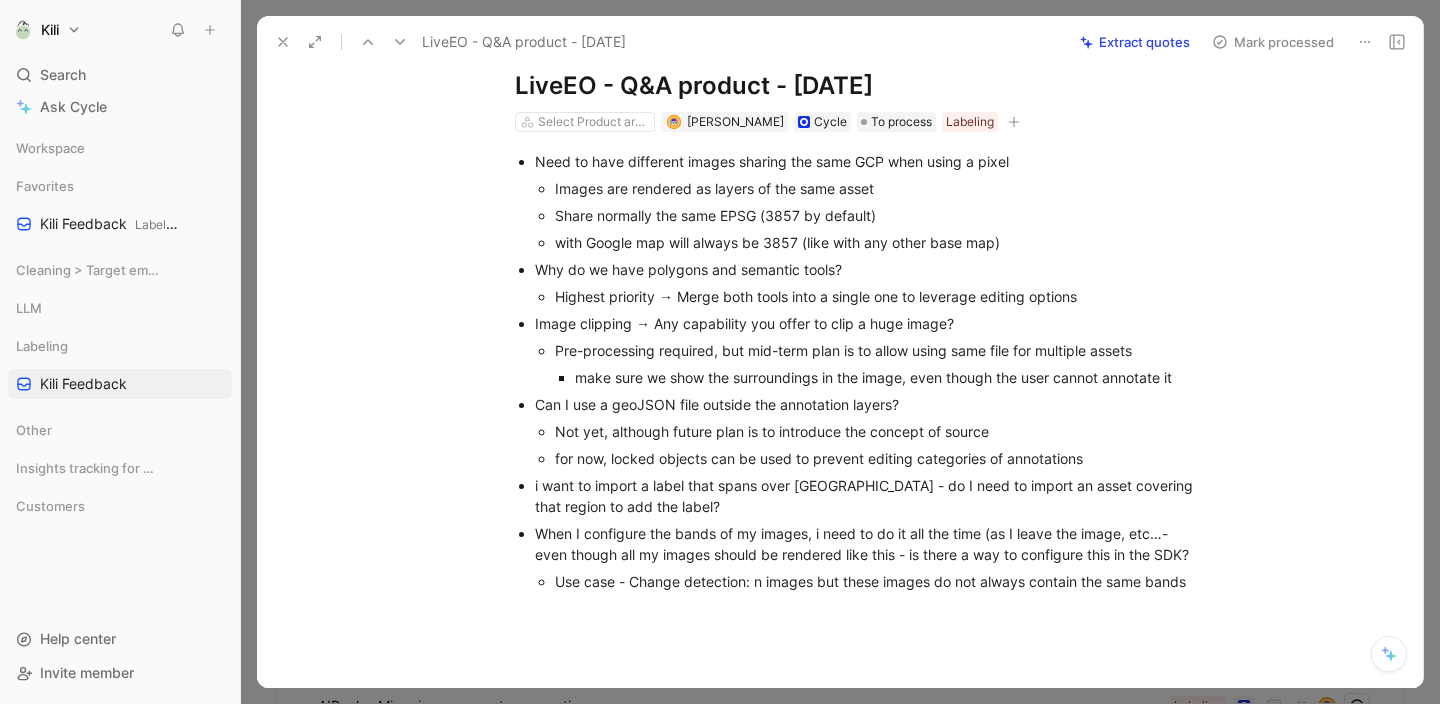 scroll, scrollTop: 55, scrollLeft: 0, axis: vertical 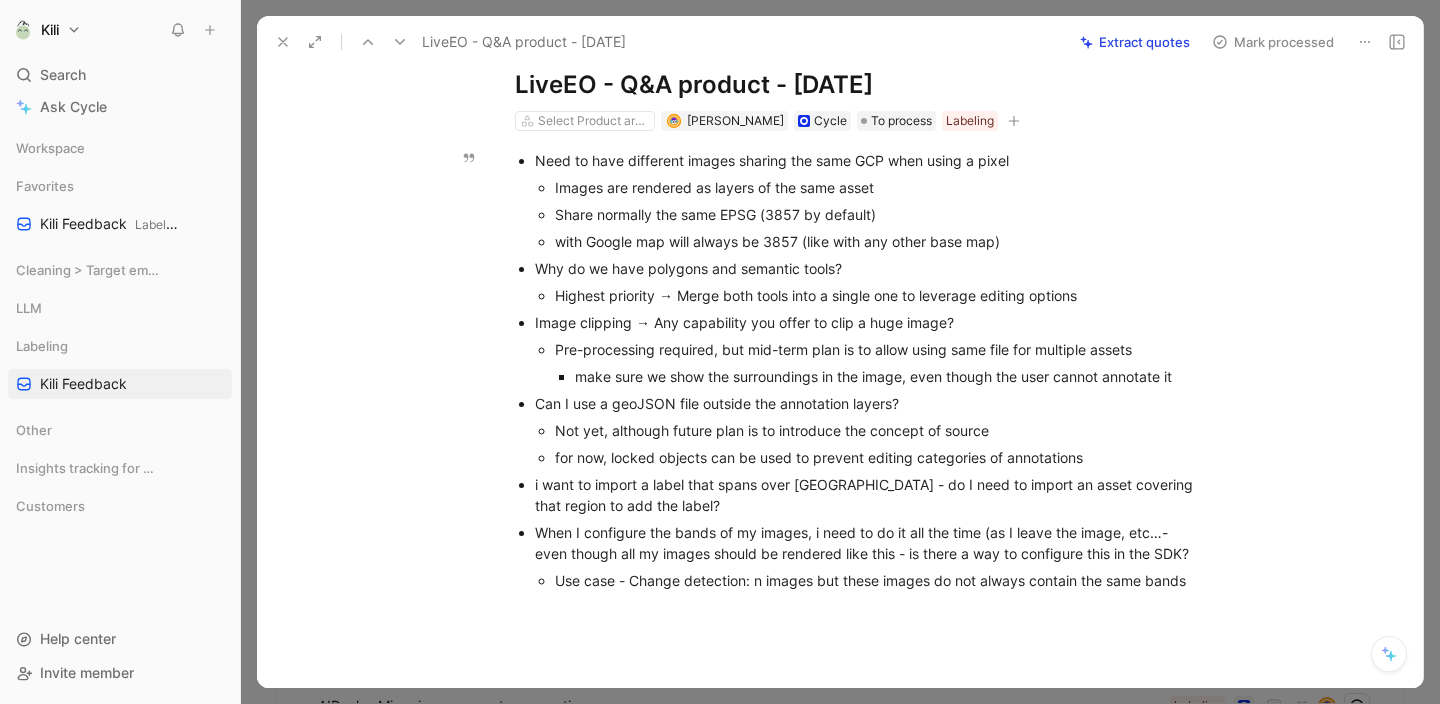 click on "Not yet, although future plan is to introduce the concept of source" at bounding box center [881, 430] 